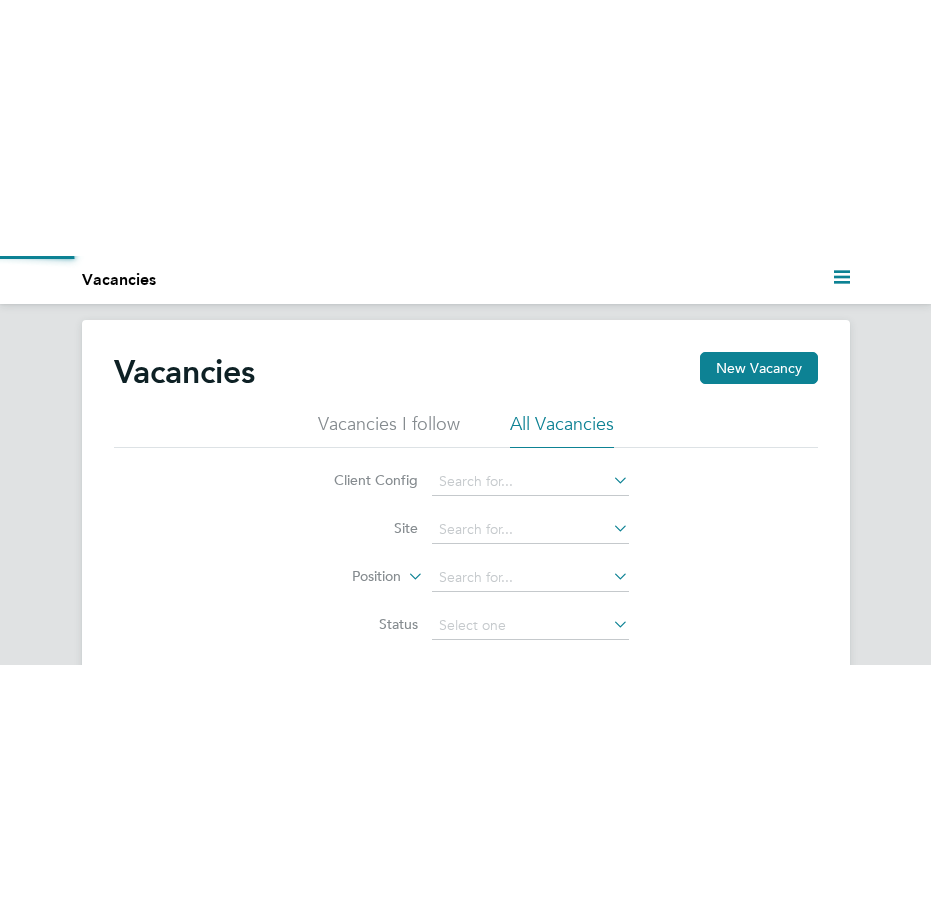 scroll, scrollTop: 0, scrollLeft: 0, axis: both 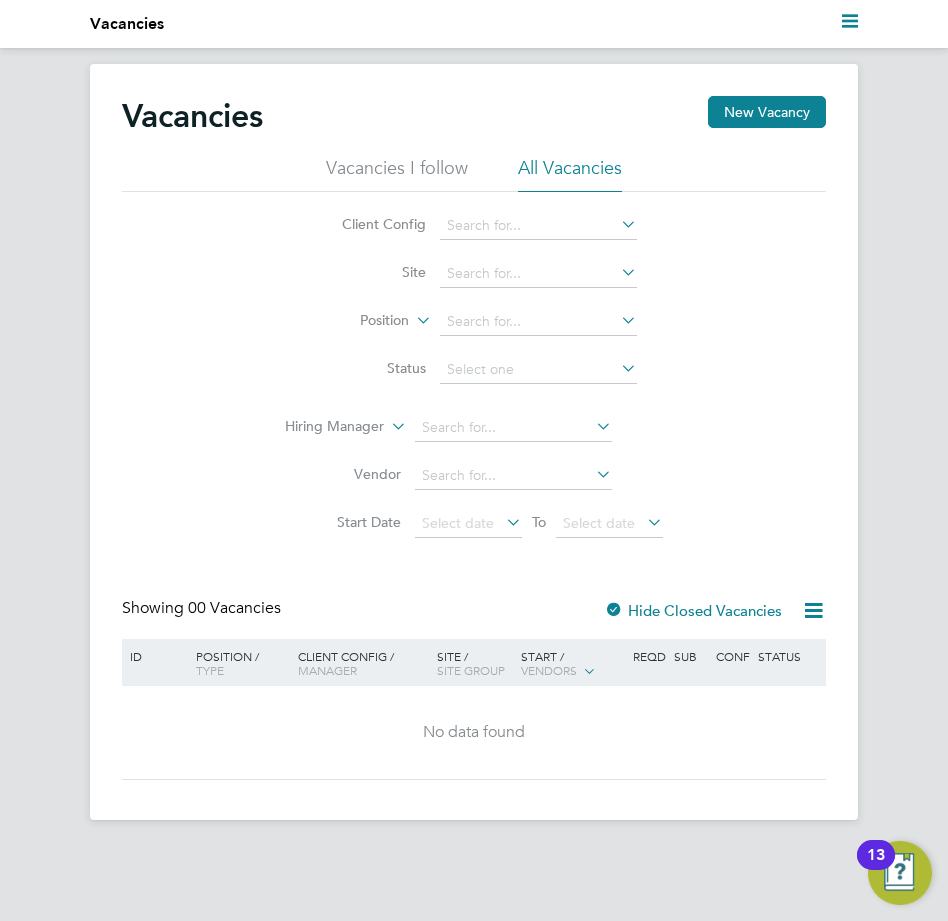 click on "Client Config" 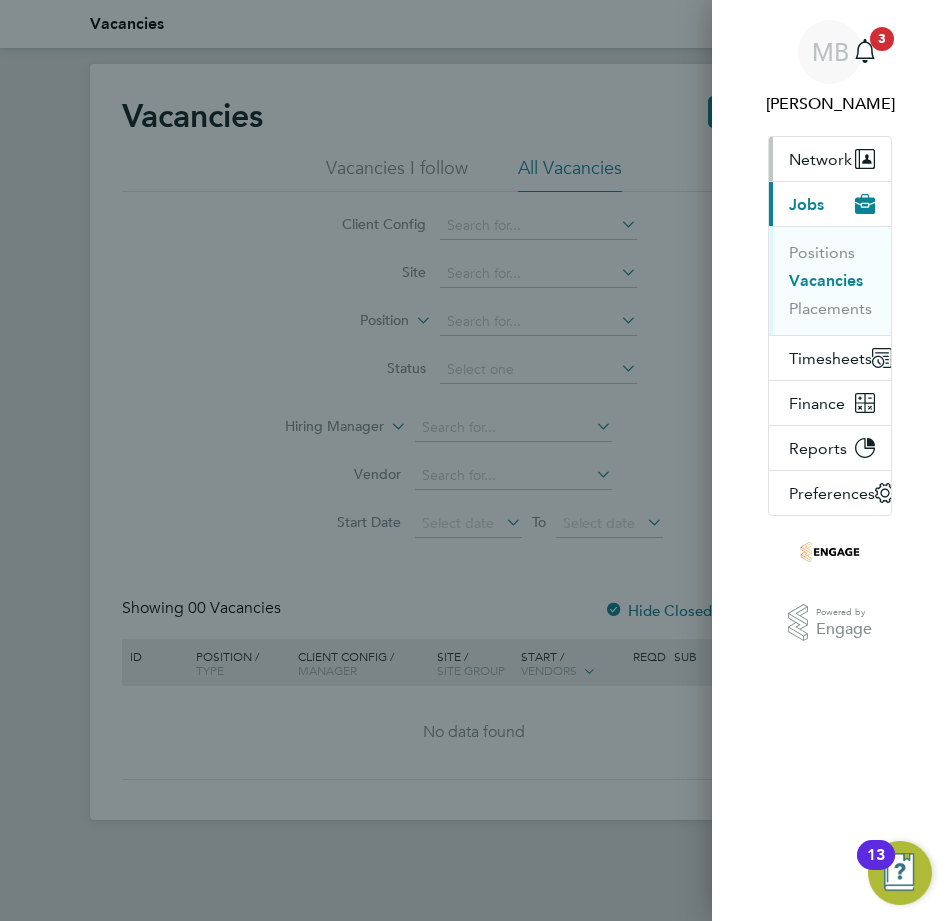 click on "Network" at bounding box center (820, 159) 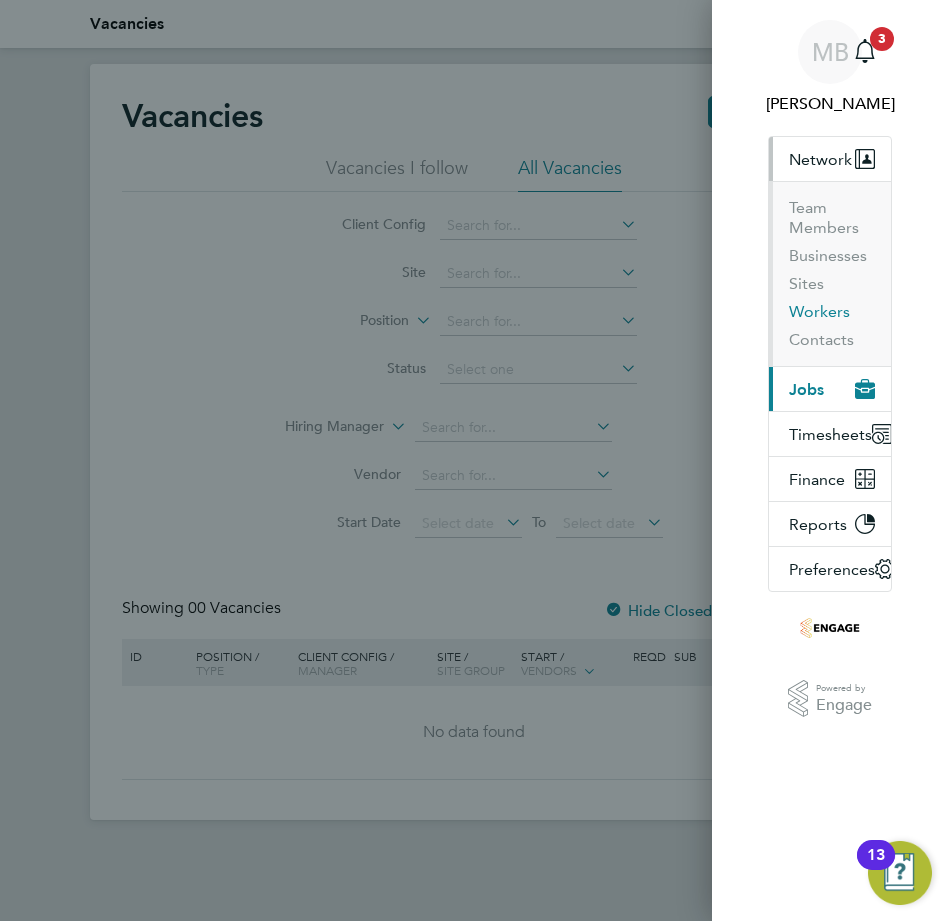 click on "Workers" at bounding box center (819, 312) 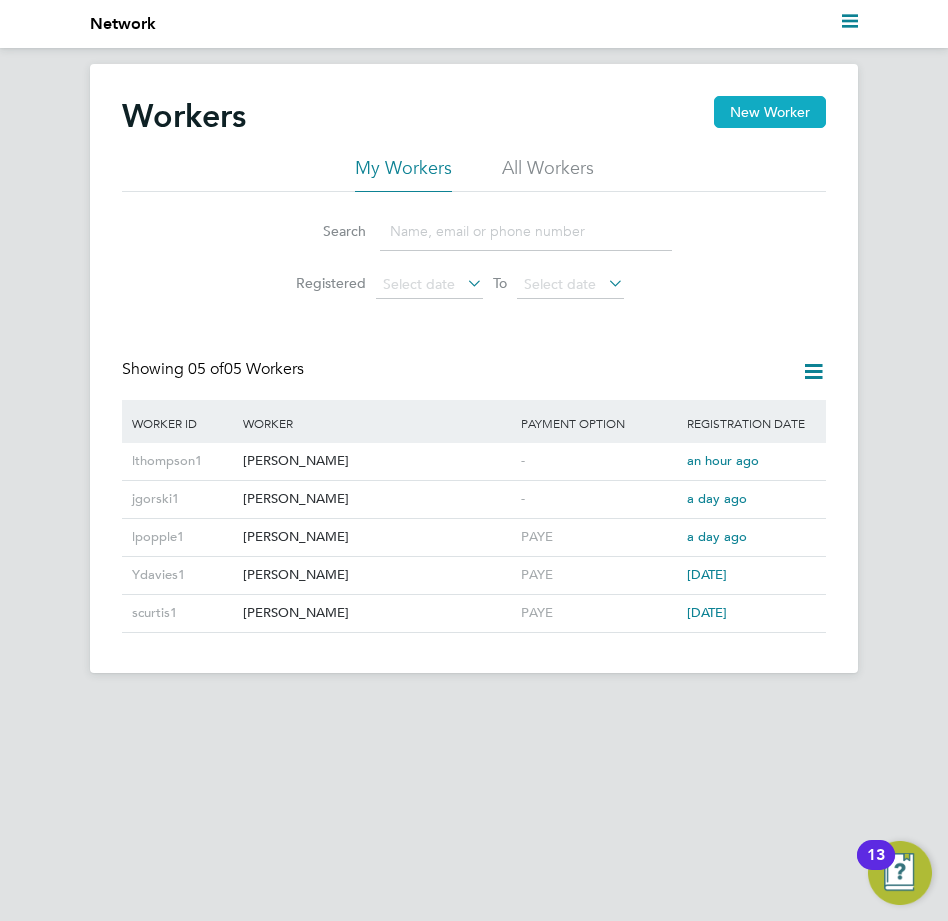 click on "New Worker" 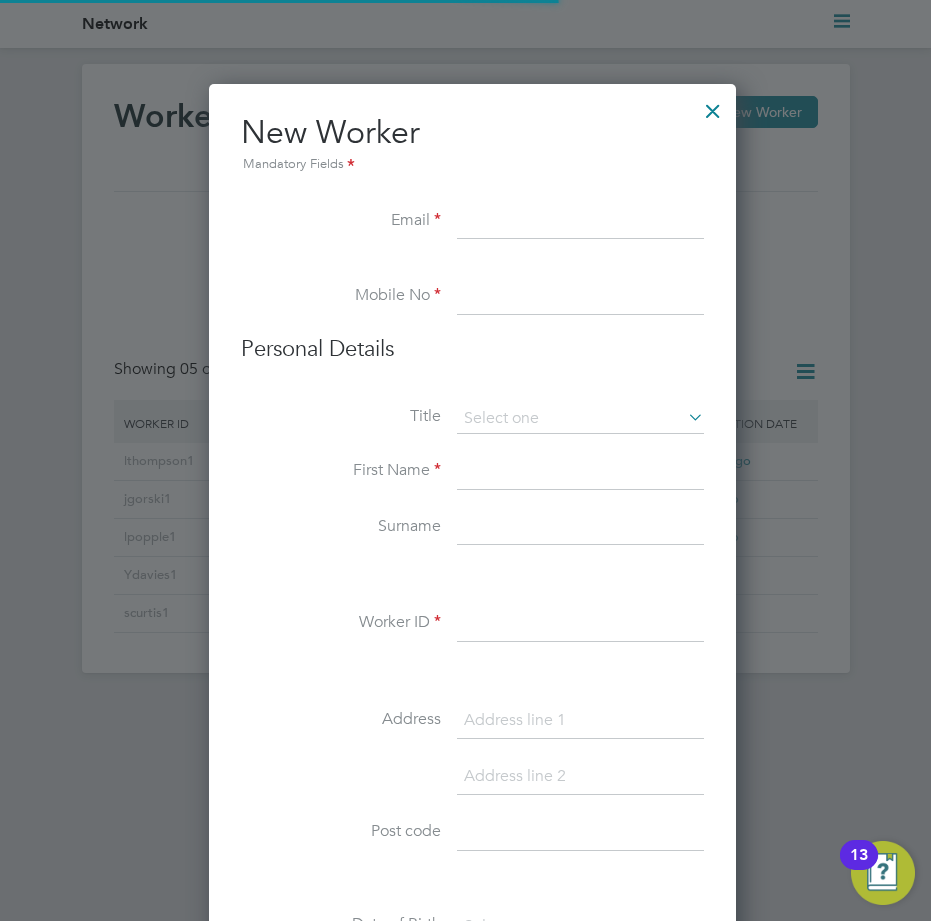 scroll, scrollTop: 27, scrollLeft: 27, axis: both 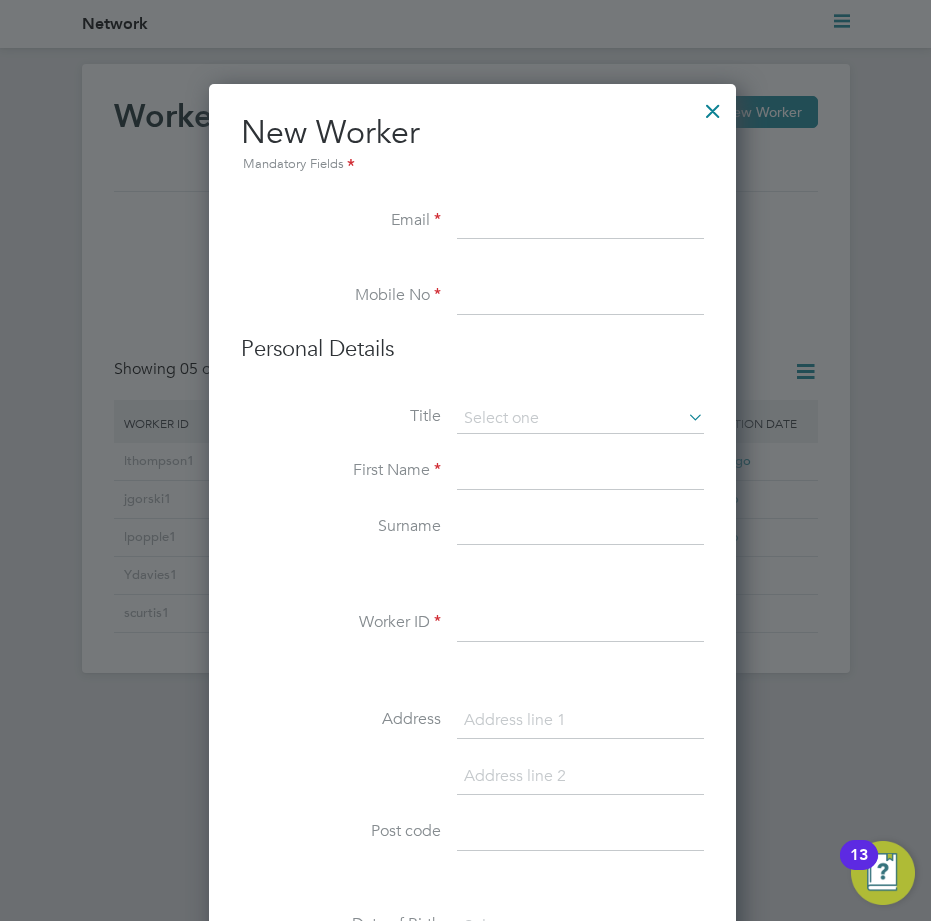 click on "New Worker Mandatory Fields" at bounding box center (472, 158) 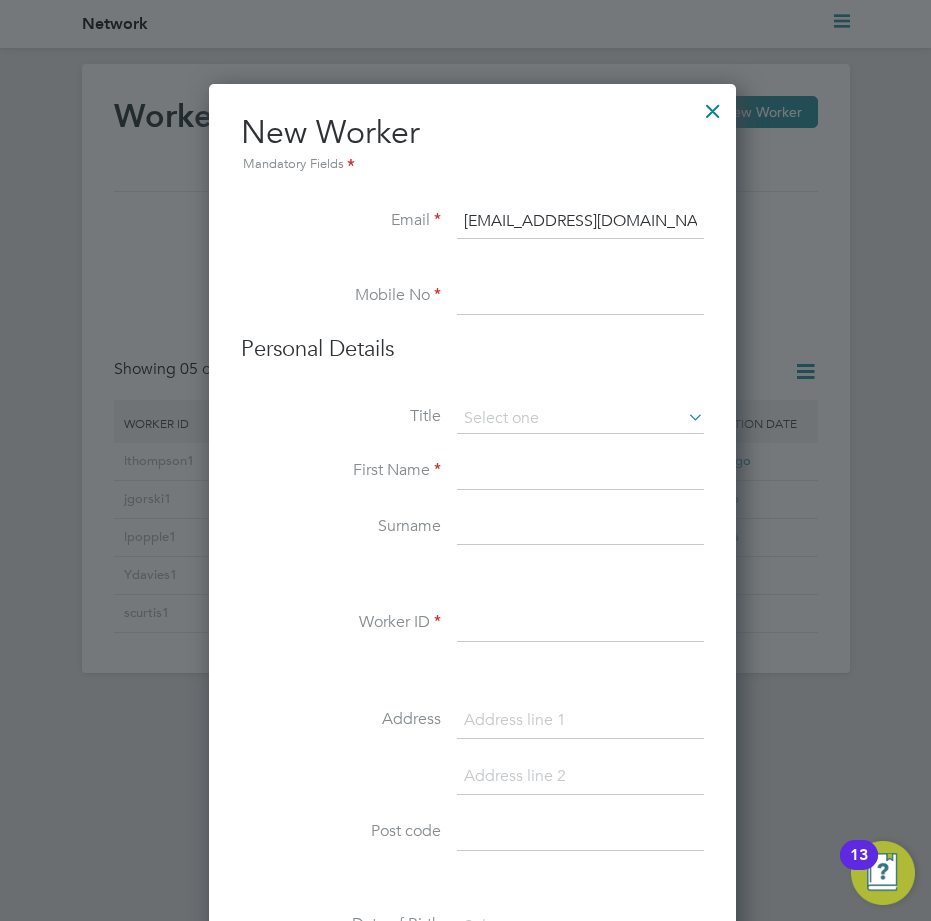 type on "lhoban98@gmail.com" 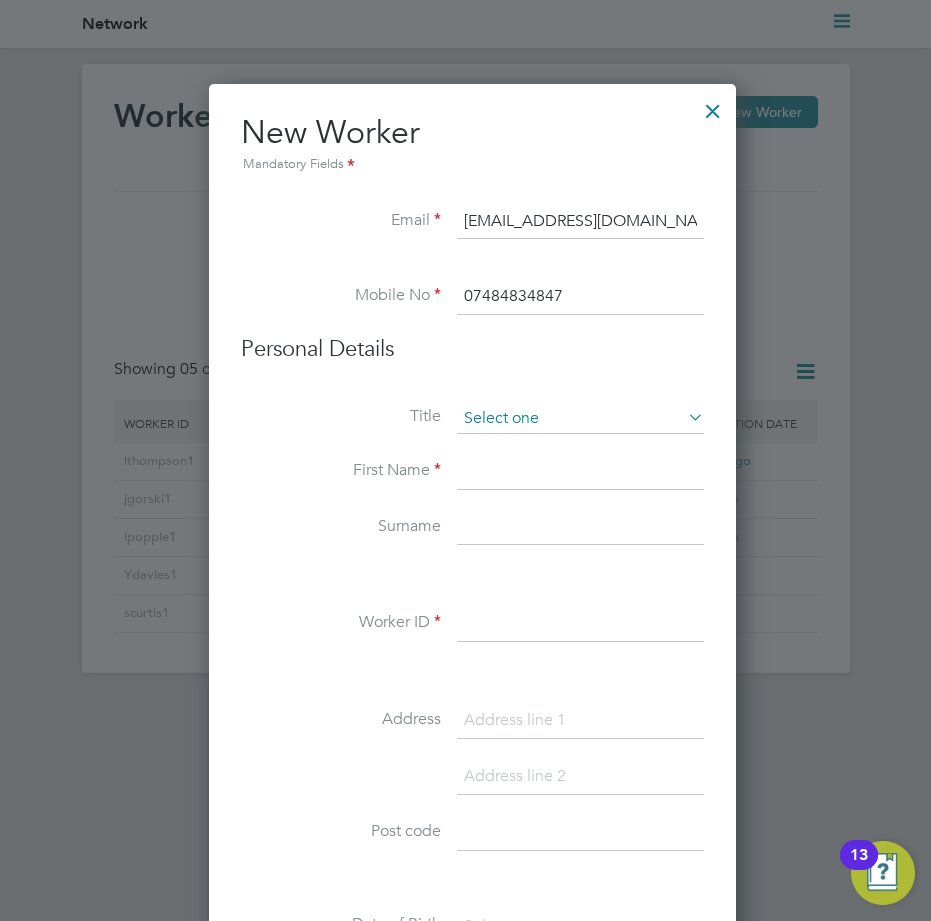 type on "07484834847" 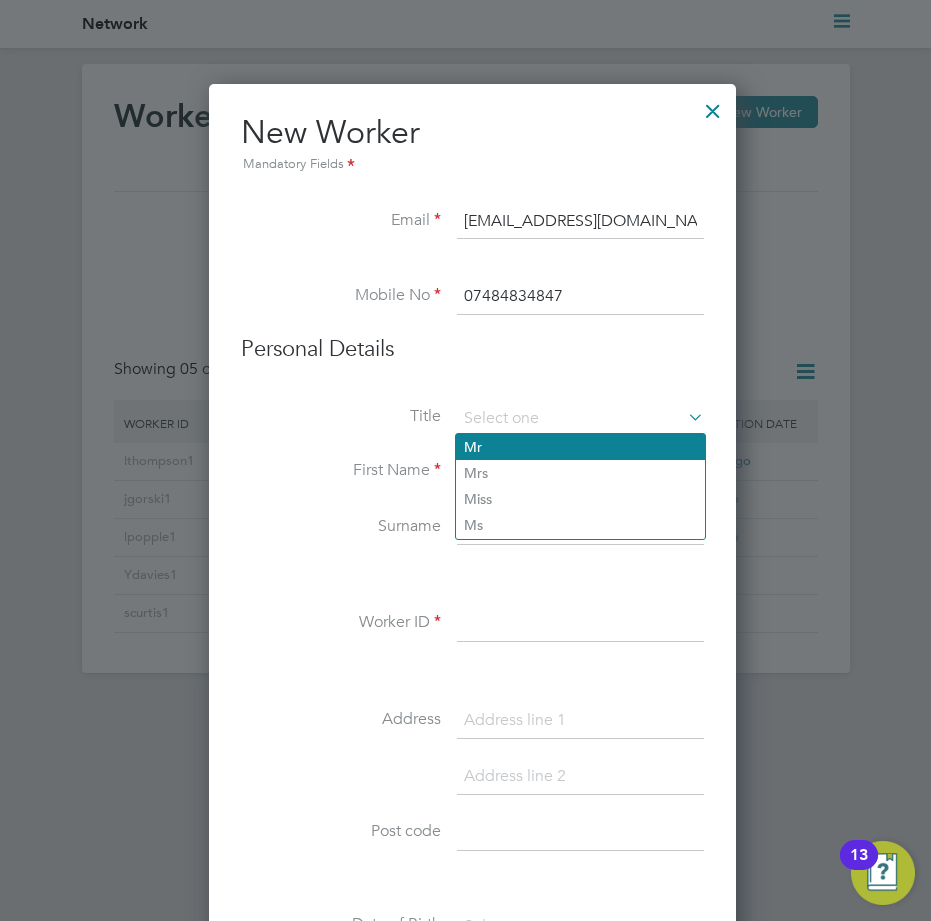 click on "Mr" 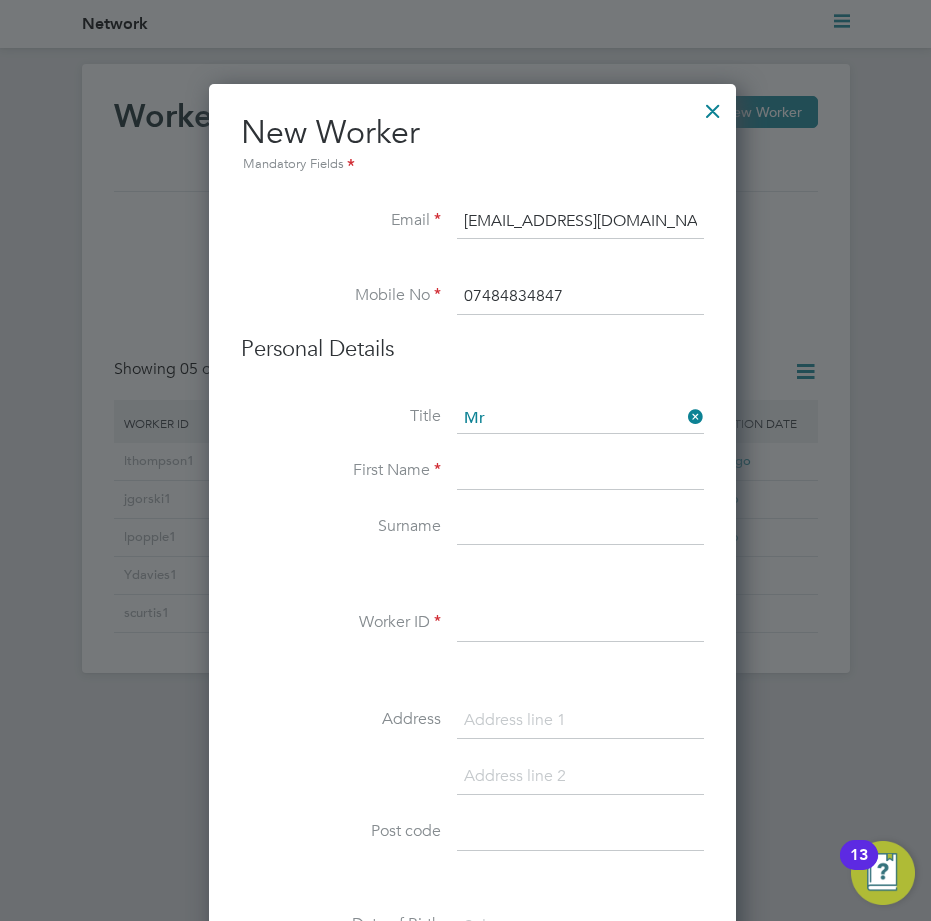 click at bounding box center (580, 472) 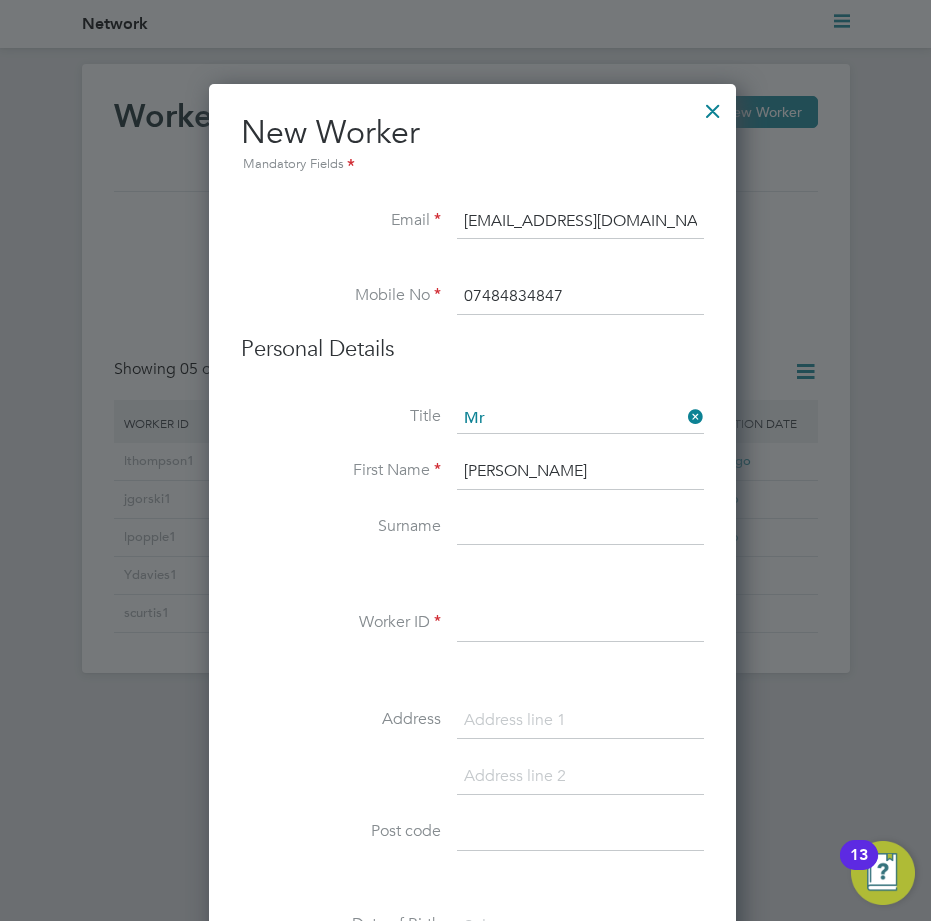 type on "Luke" 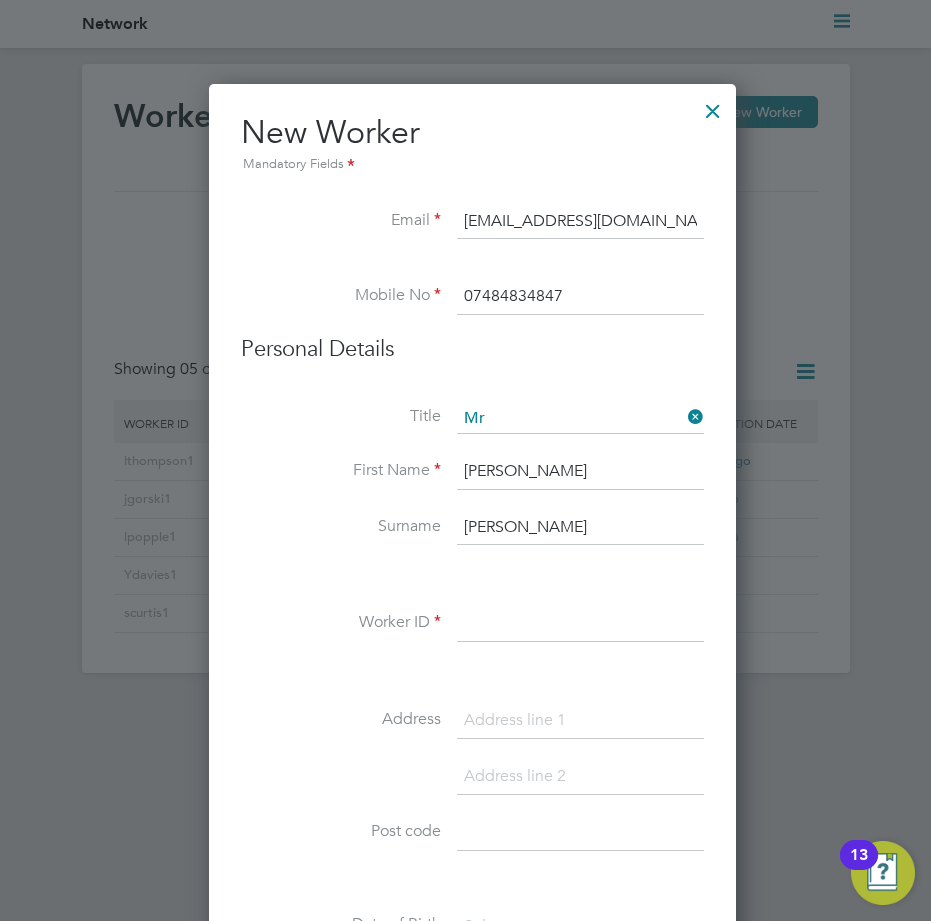 type on "Hoban" 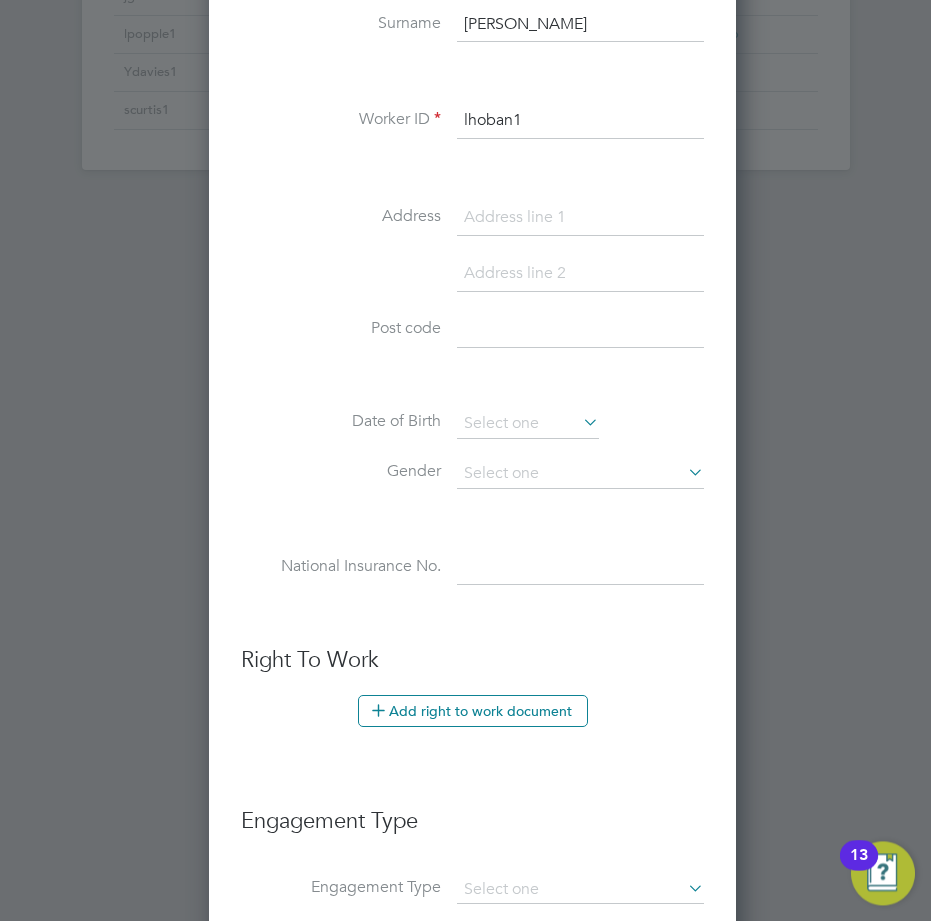scroll, scrollTop: 510, scrollLeft: 0, axis: vertical 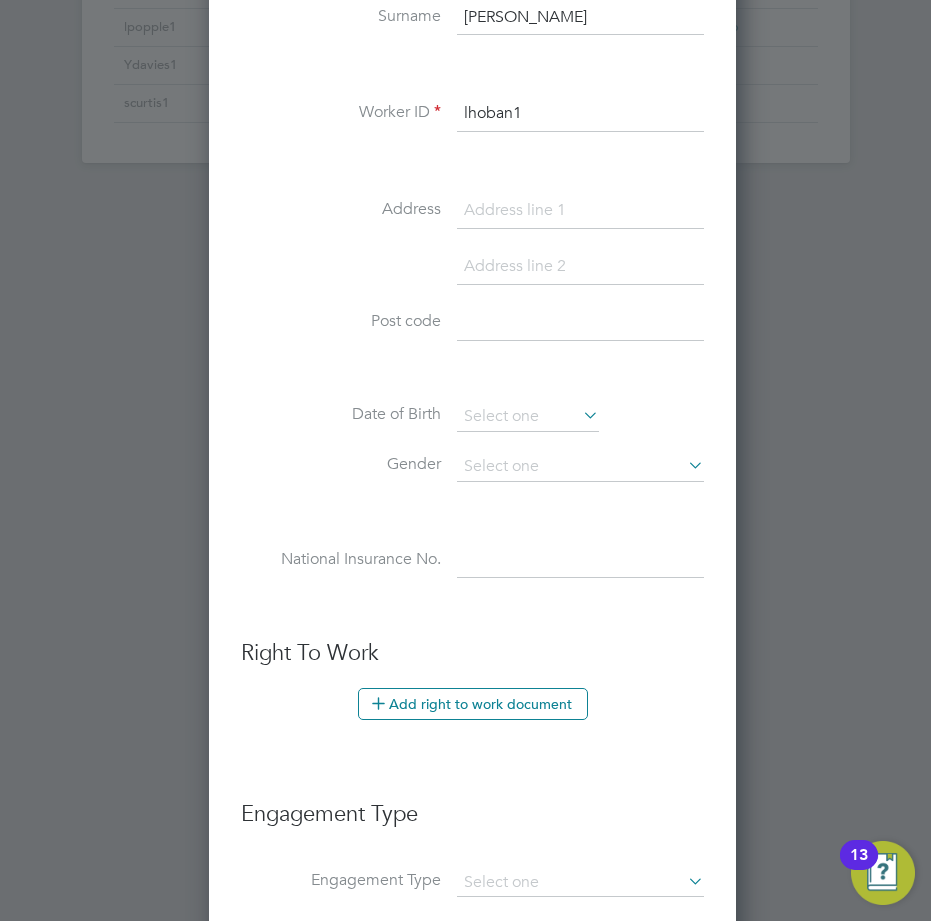 type on "lhoban1" 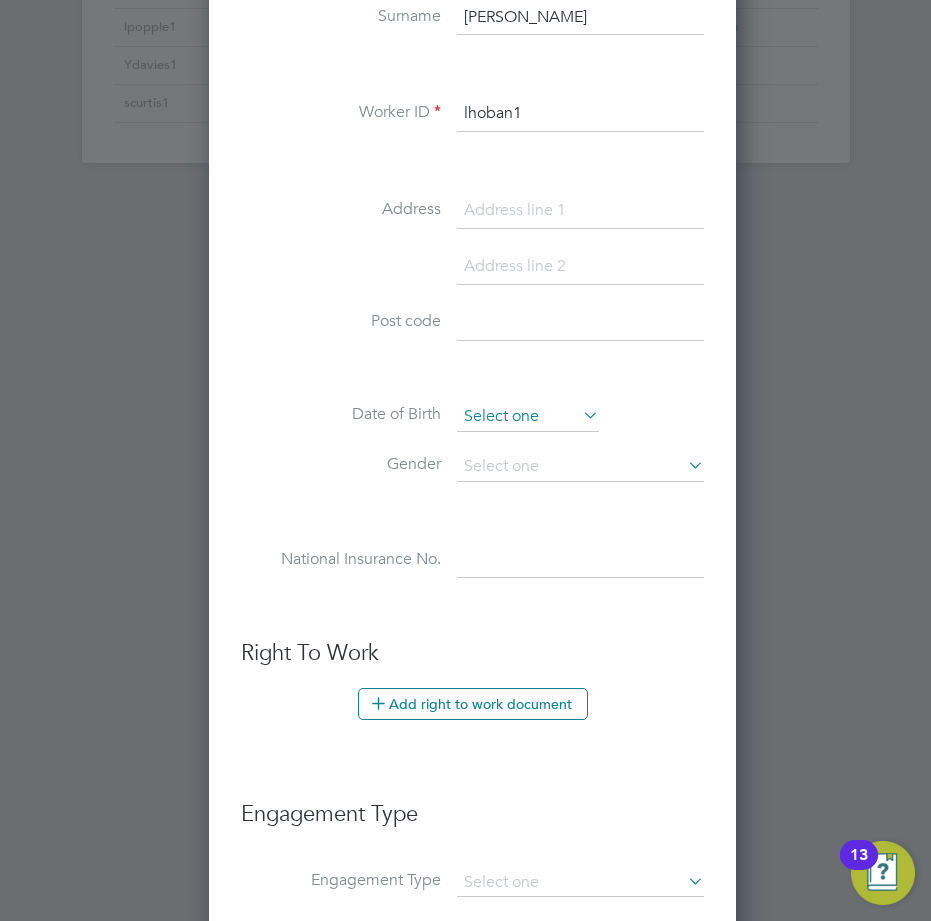 click at bounding box center [528, 417] 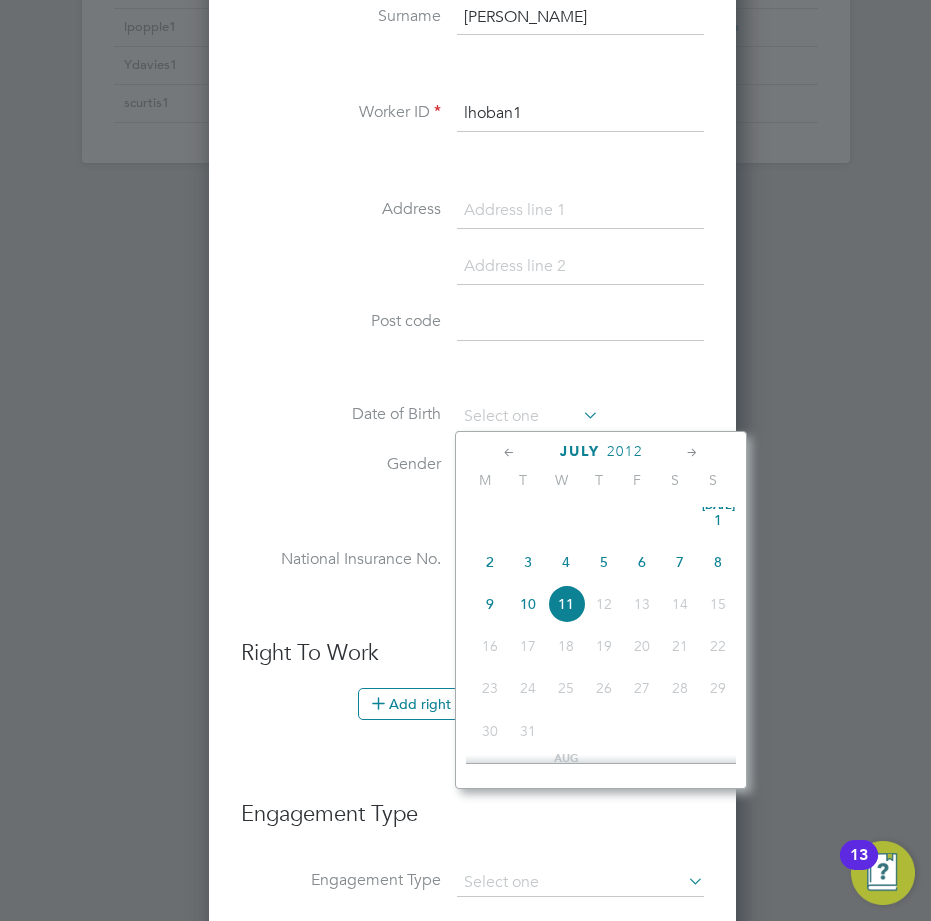 click on "2012" 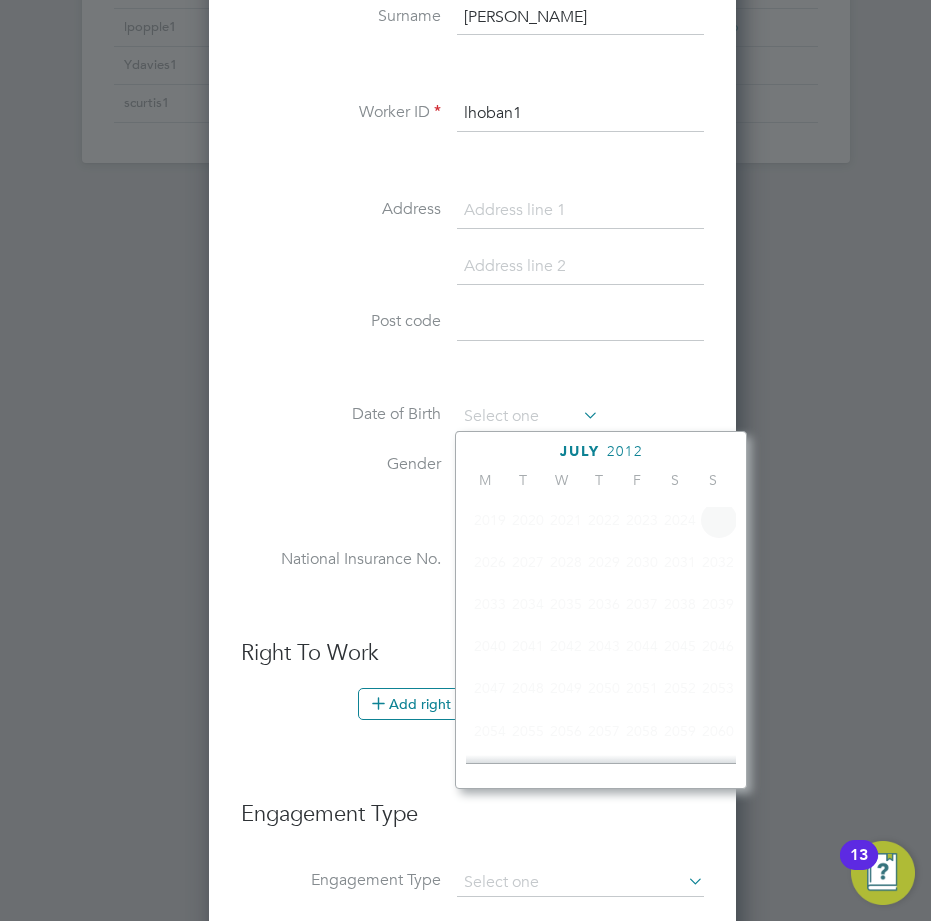 scroll, scrollTop: 518, scrollLeft: 0, axis: vertical 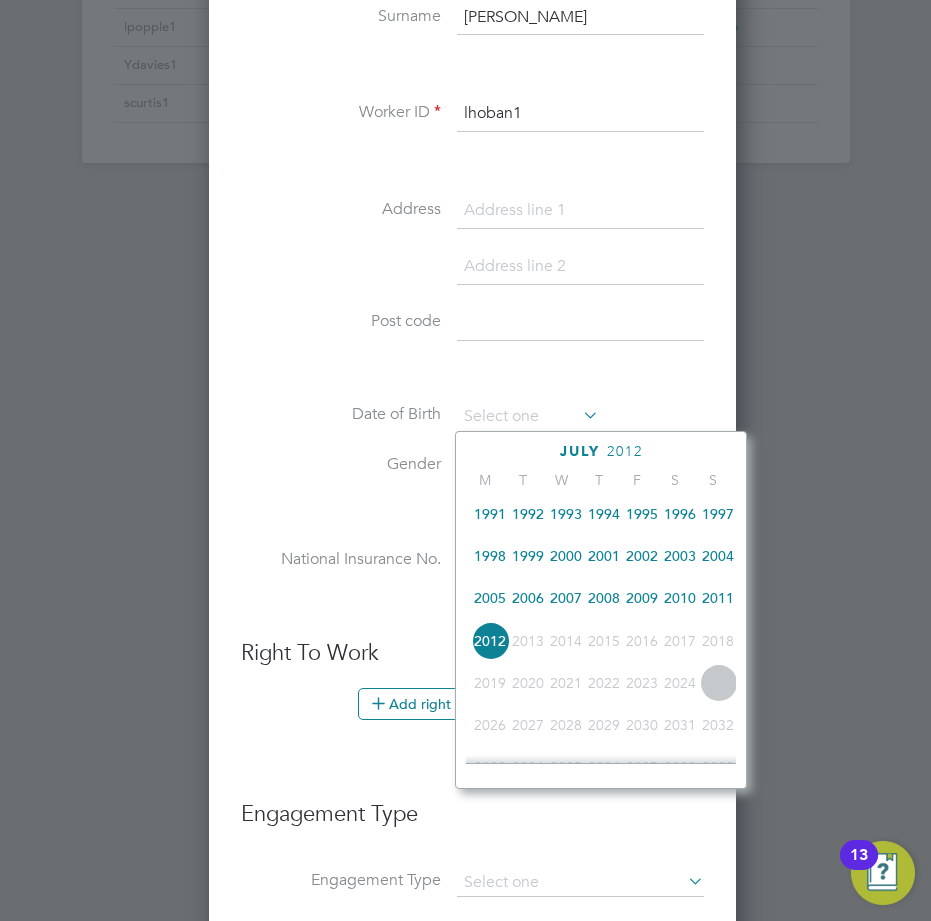 click on "2006" 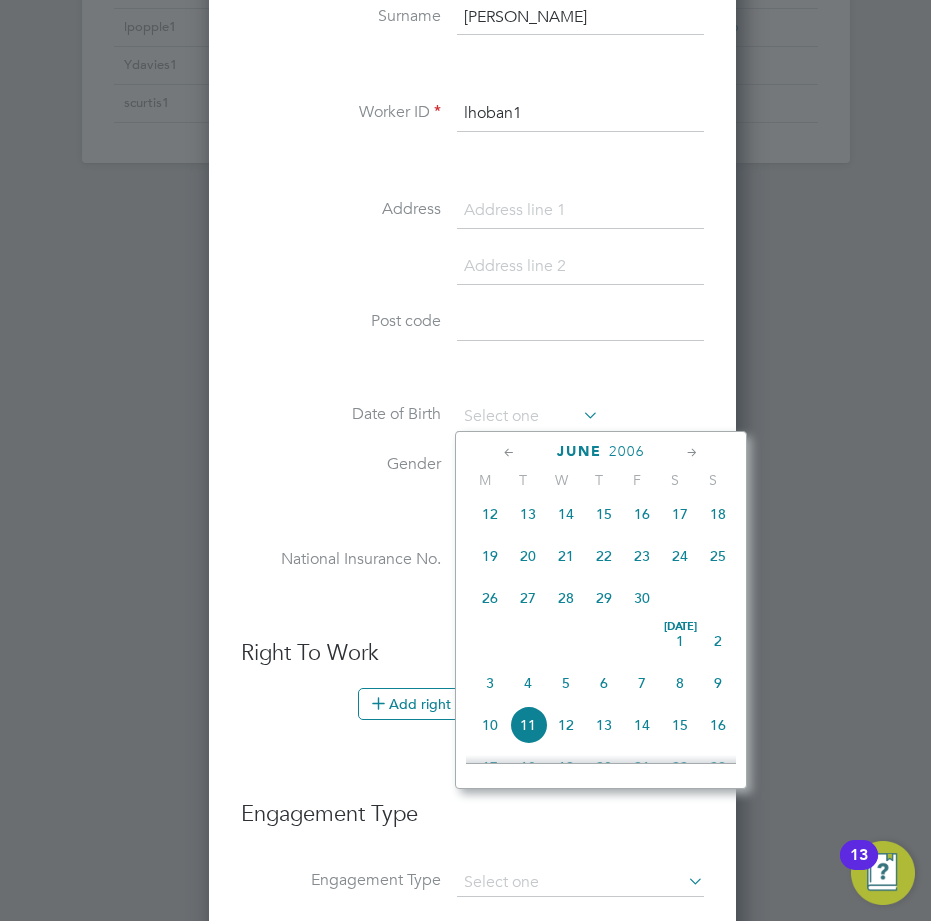 click on "10" 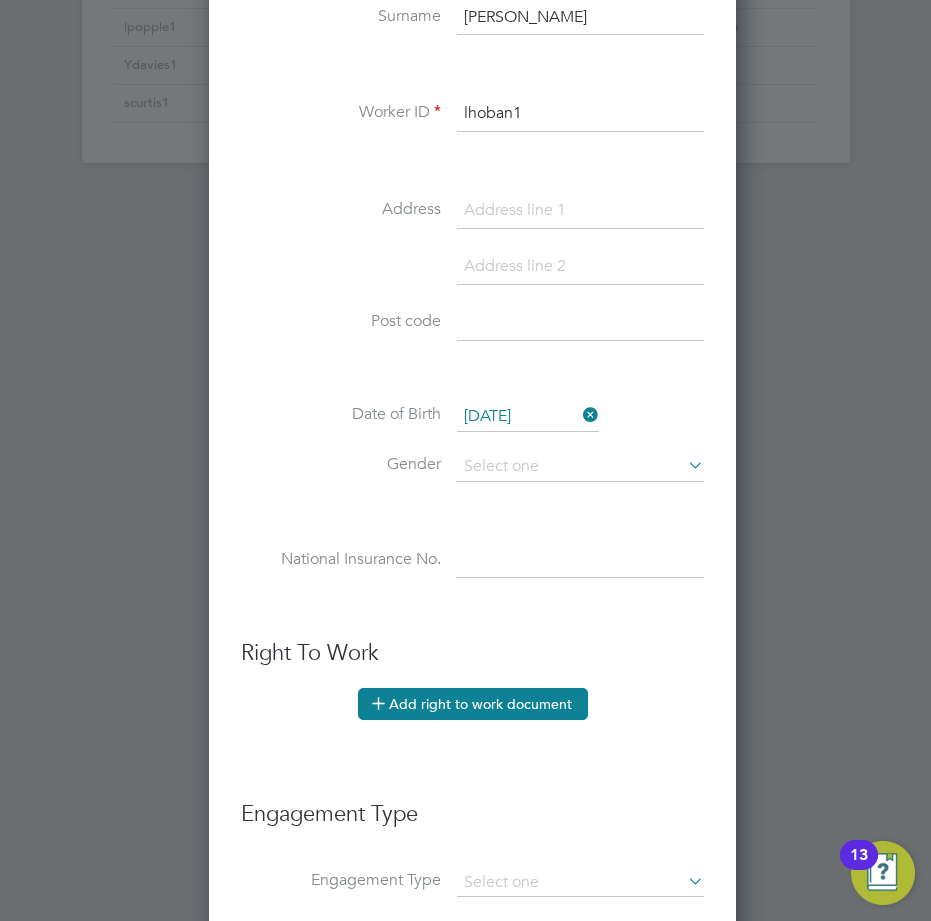 click on "Add right to work document" at bounding box center (473, 704) 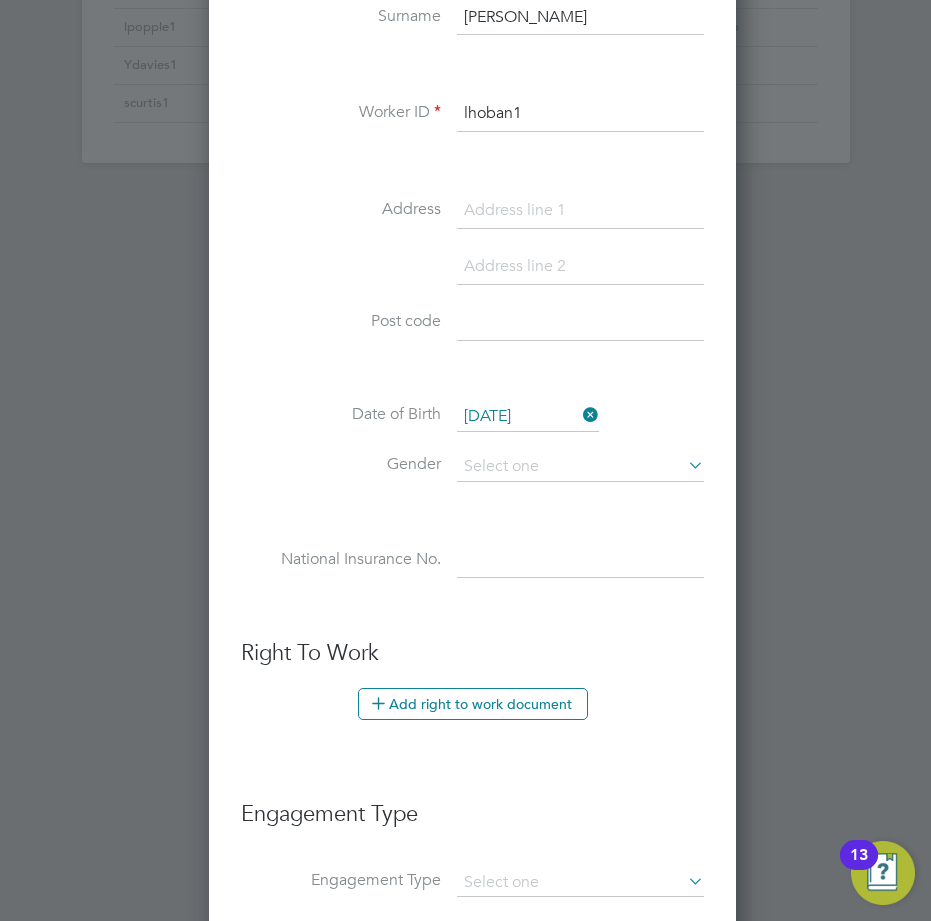 scroll, scrollTop: 27, scrollLeft: 27, axis: both 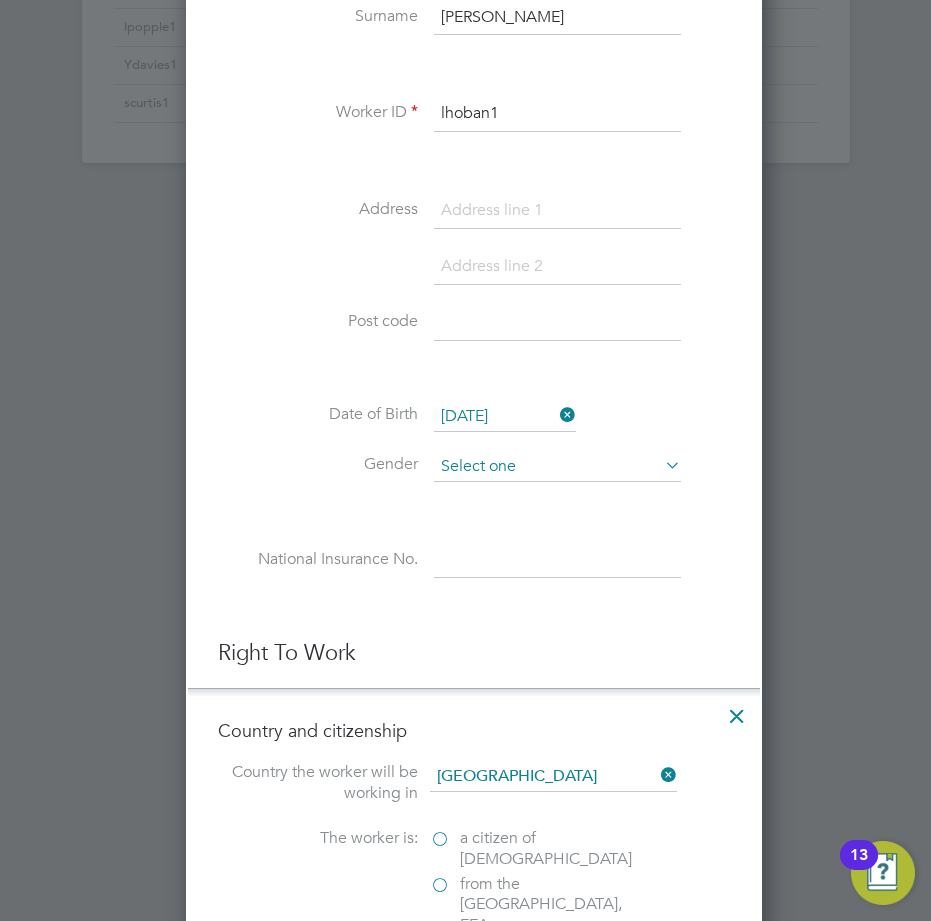 click at bounding box center (557, 467) 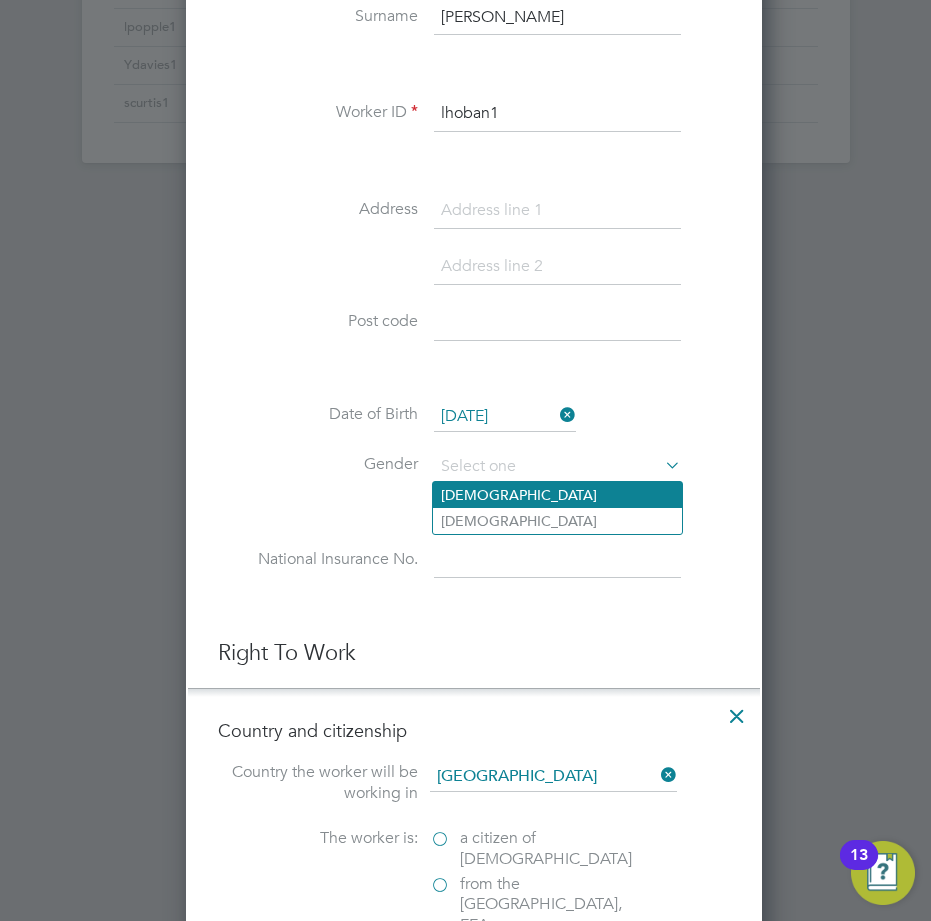 click on "[DEMOGRAPHIC_DATA]" 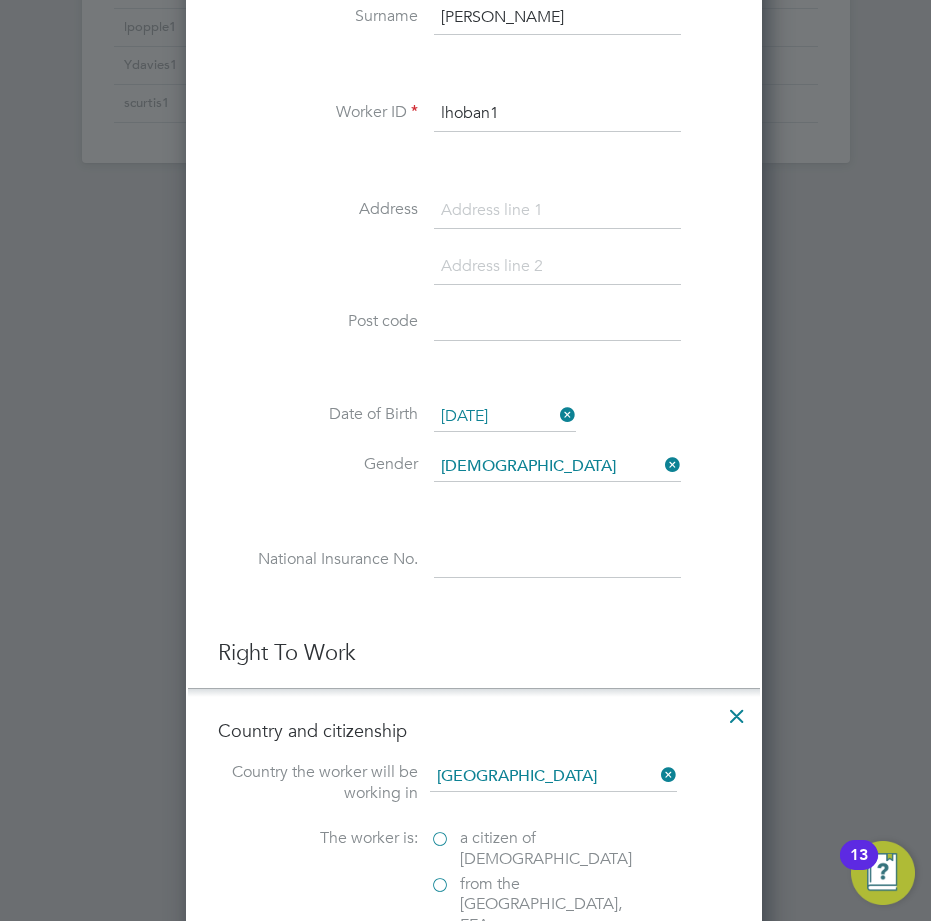 click at bounding box center [557, 561] 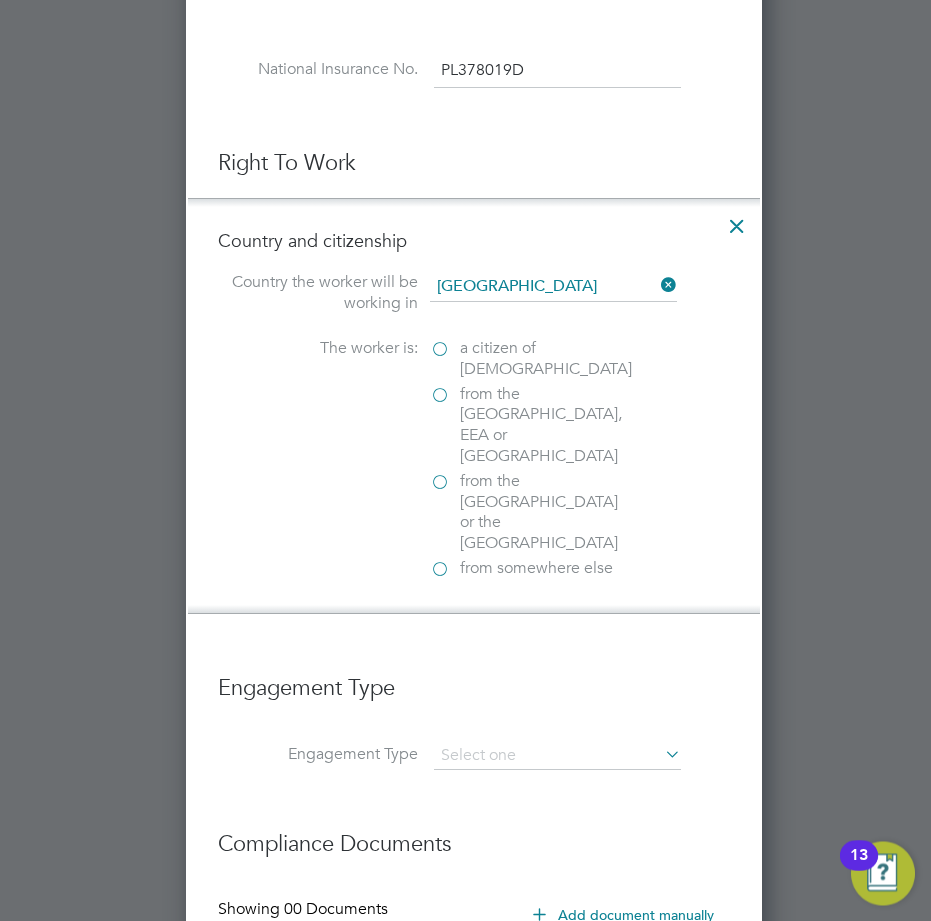 scroll, scrollTop: 1020, scrollLeft: 0, axis: vertical 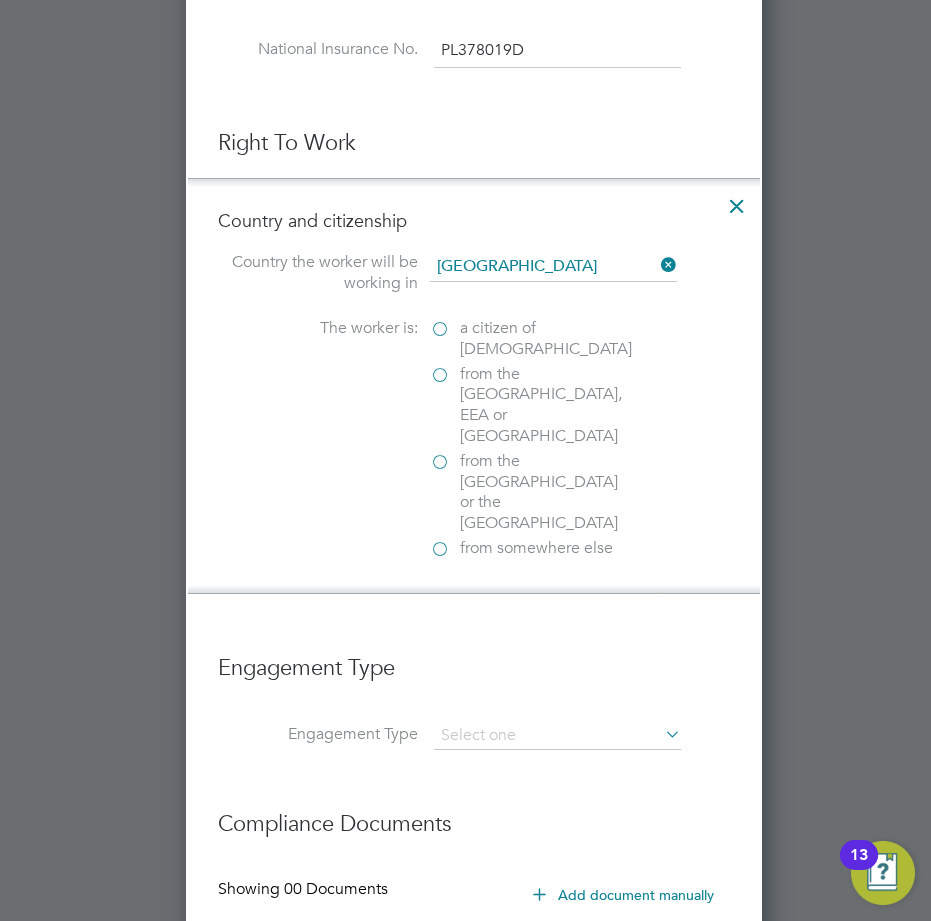 type on "PL 37 80 19 D" 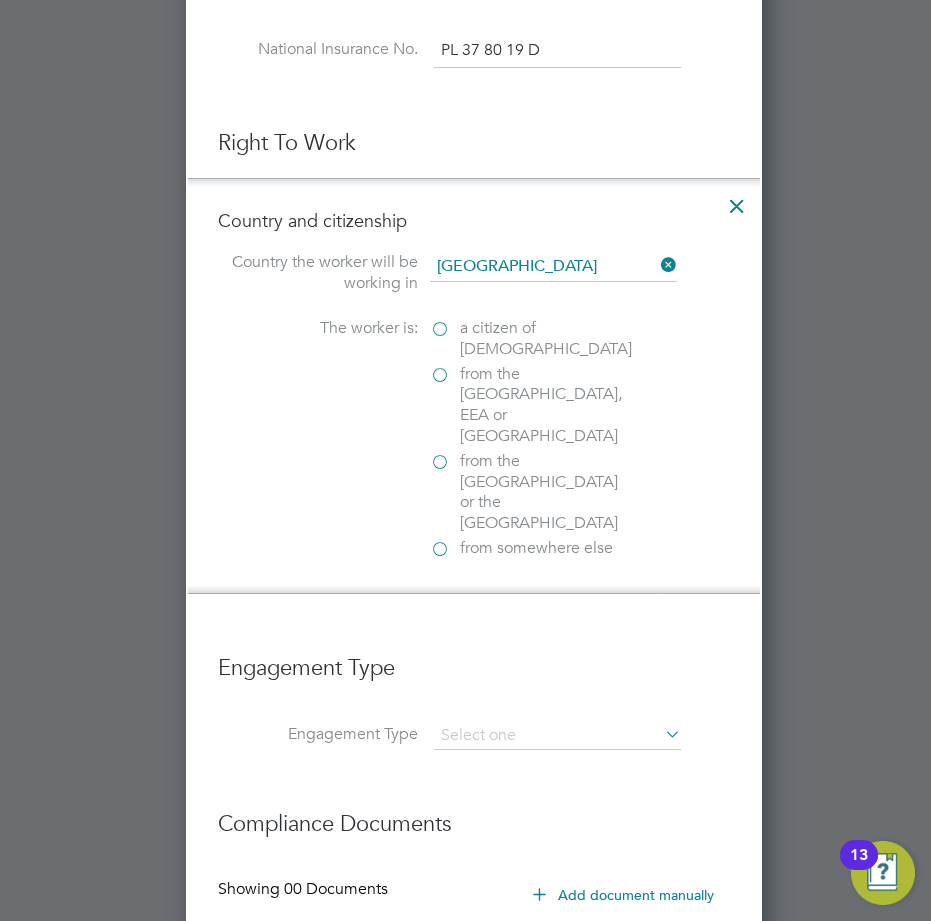 click on "a citizen of United Kingdom" at bounding box center [530, 339] 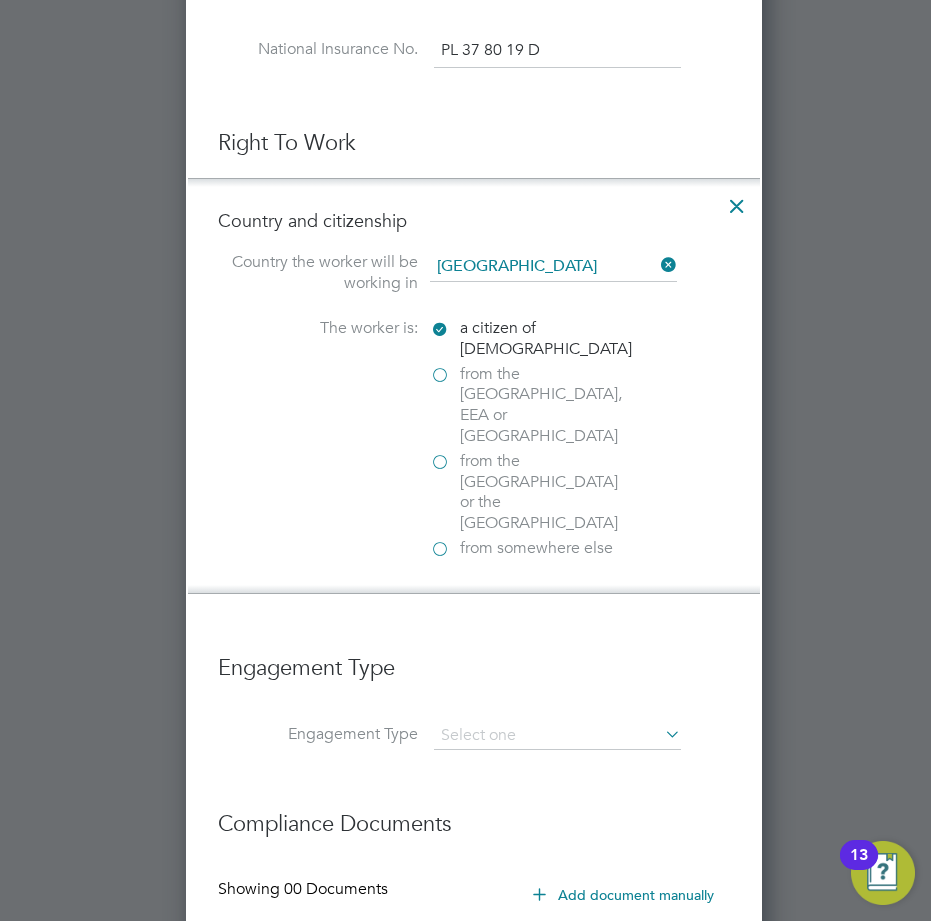 scroll, scrollTop: 14, scrollLeft: 27, axis: both 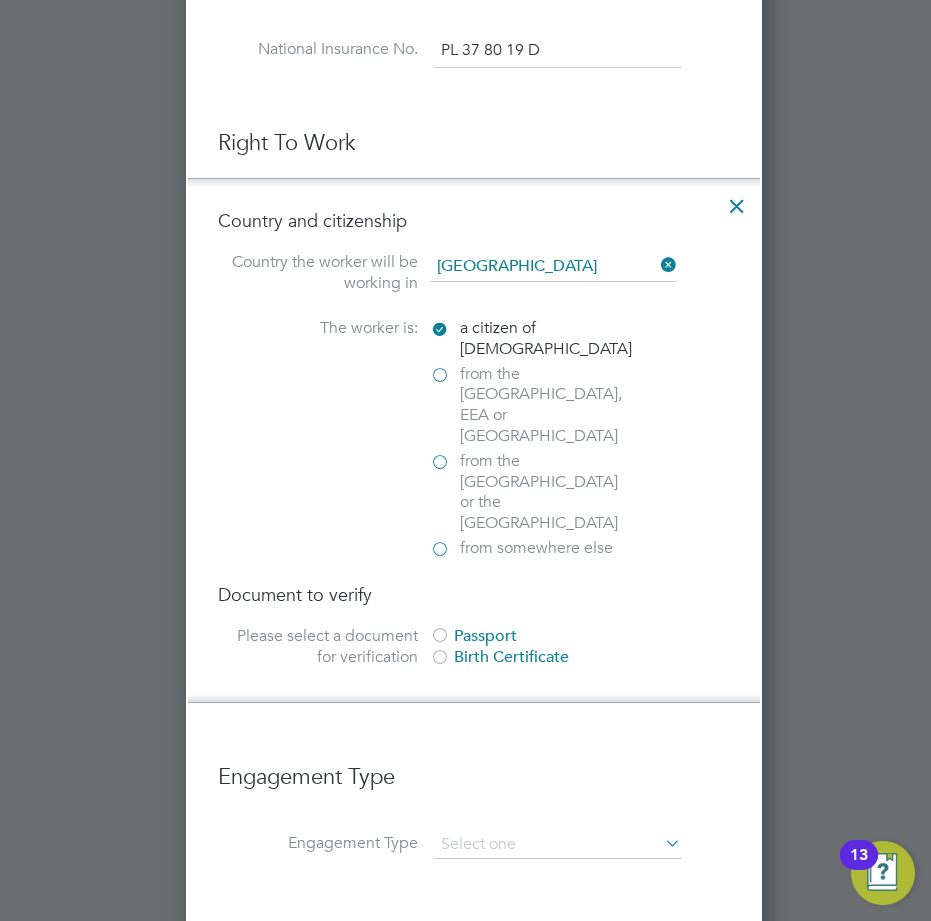 click at bounding box center [440, 637] 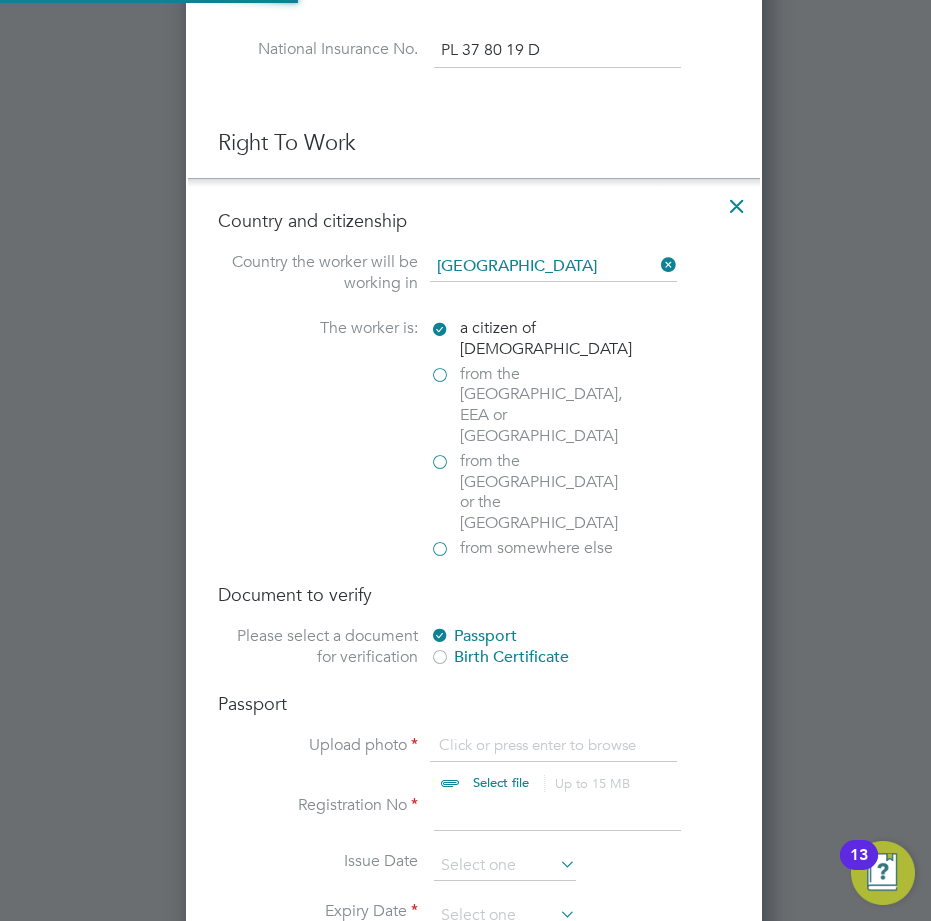 scroll, scrollTop: 2510, scrollLeft: 594, axis: both 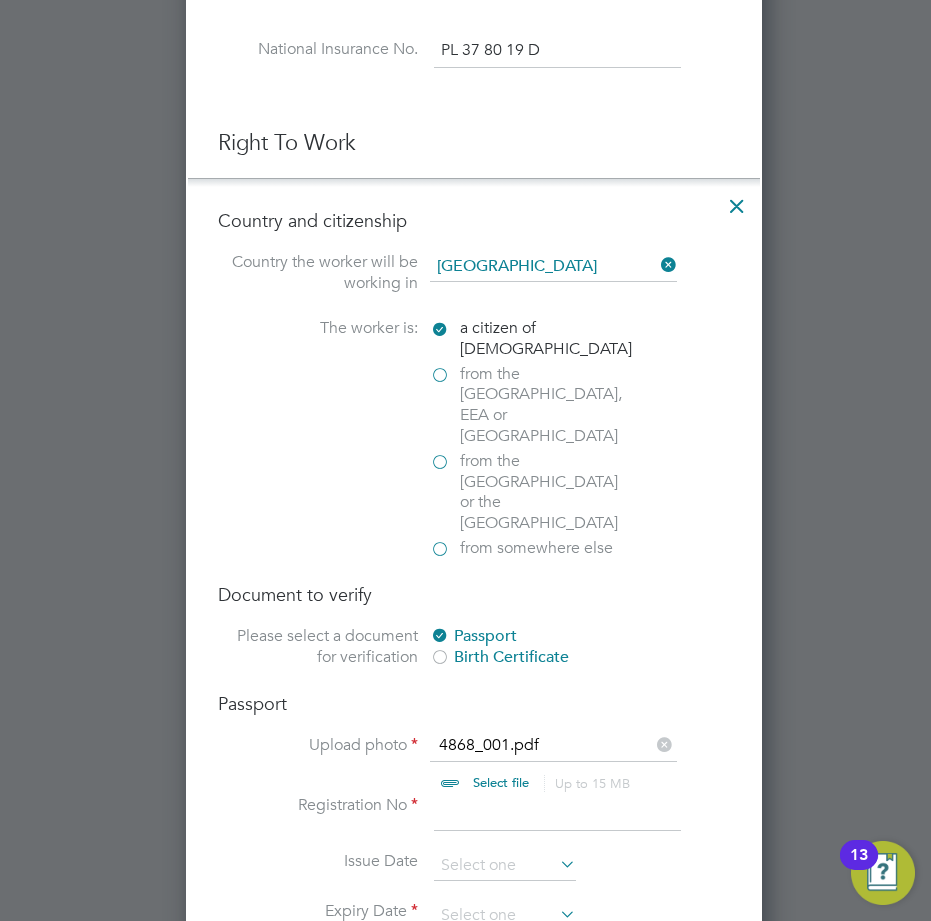 click at bounding box center (557, 813) 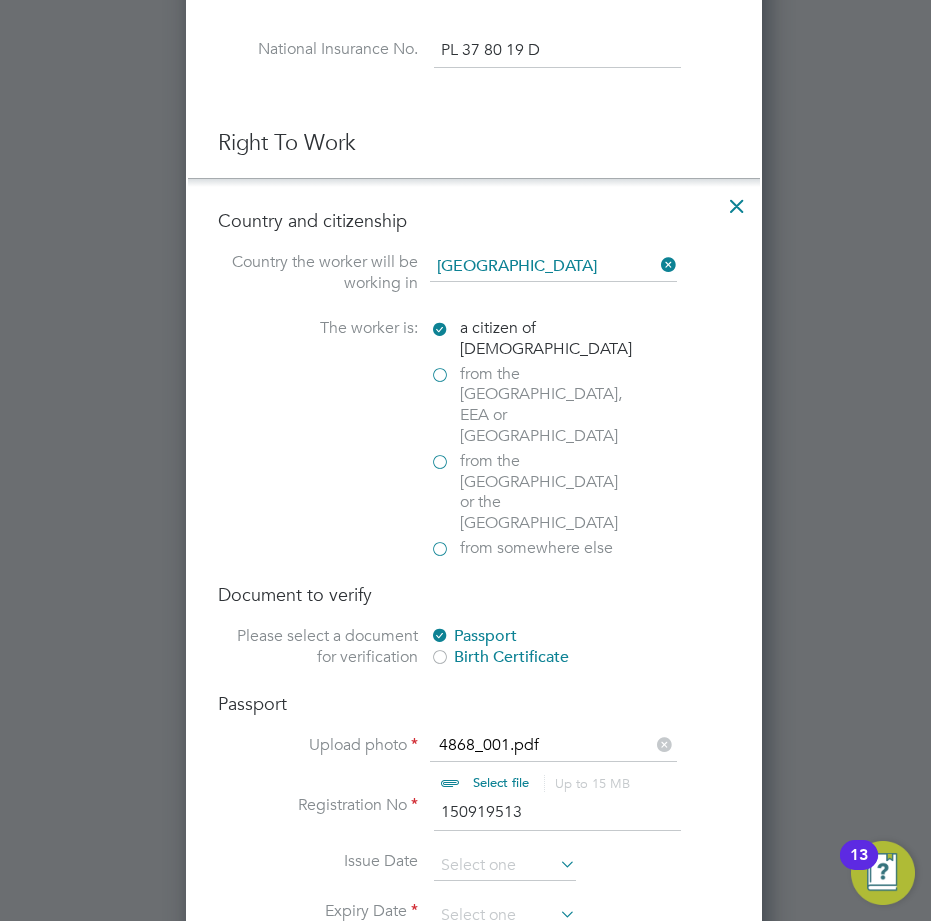 type on "150919513" 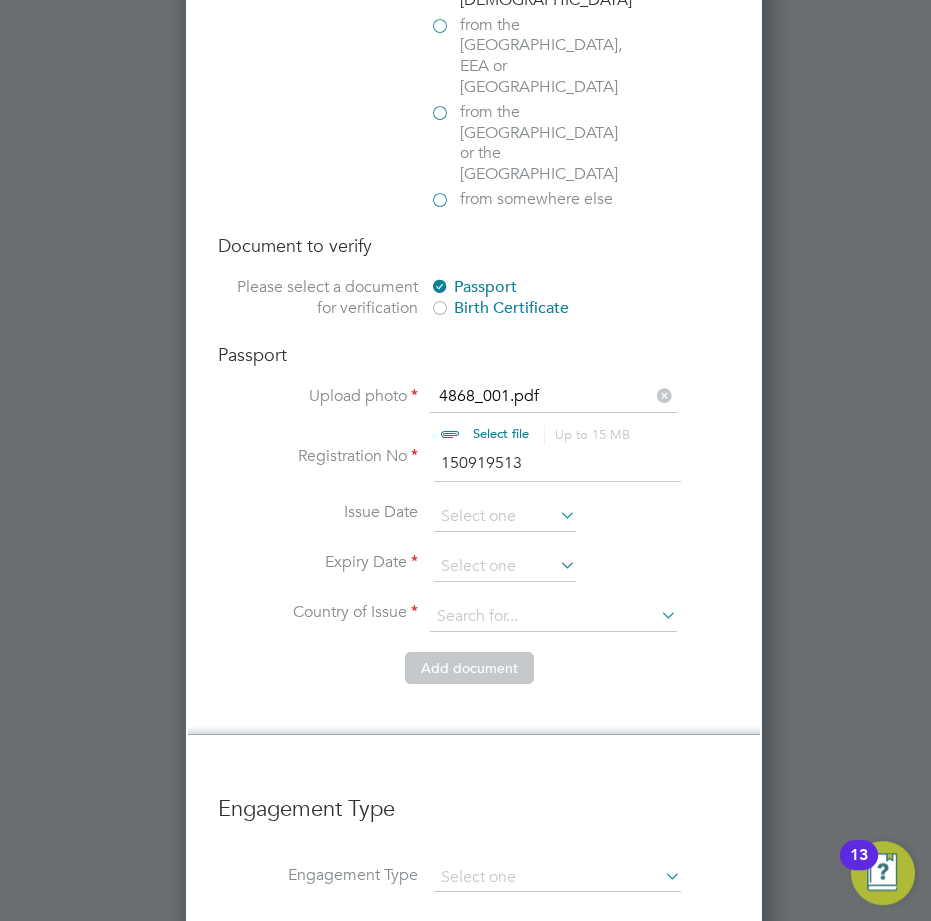 scroll, scrollTop: 1428, scrollLeft: 0, axis: vertical 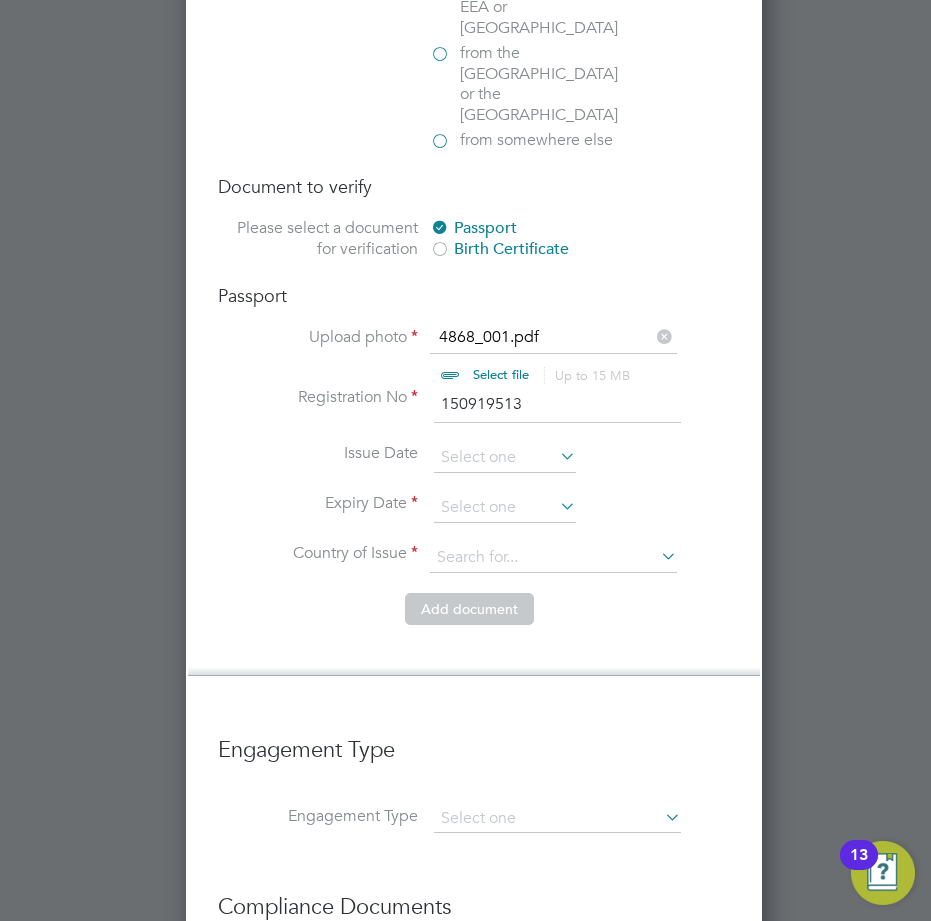 click at bounding box center [556, 456] 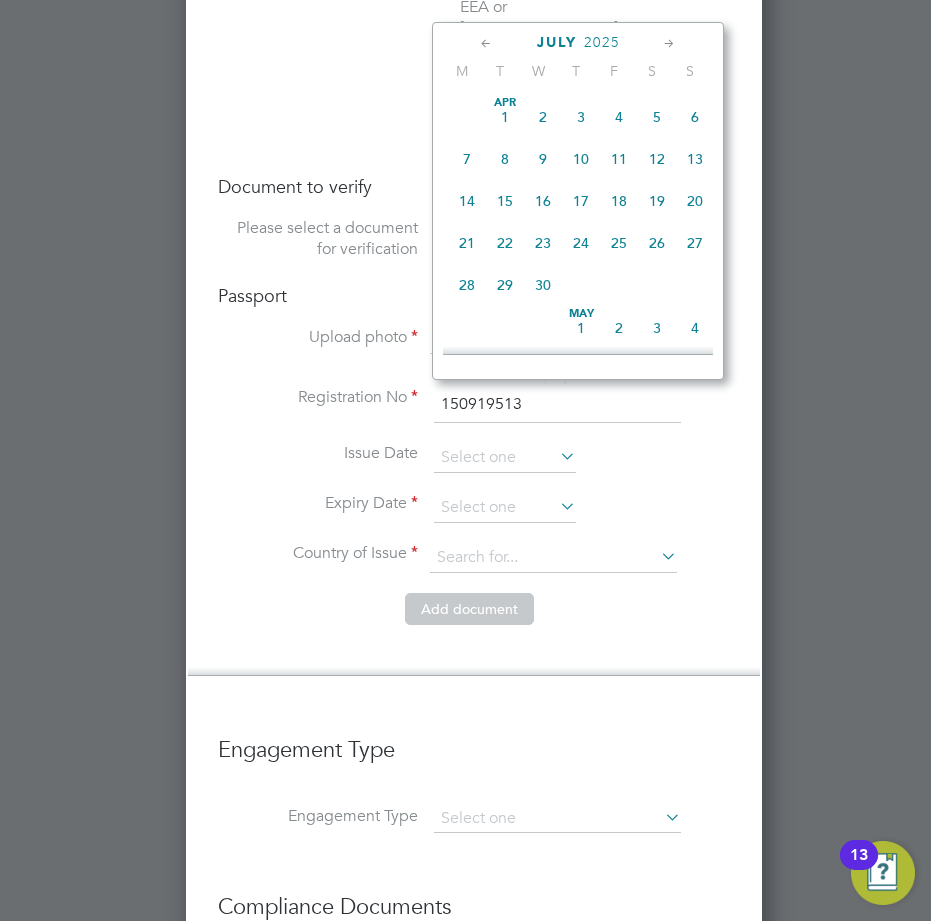 scroll, scrollTop: 639, scrollLeft: 0, axis: vertical 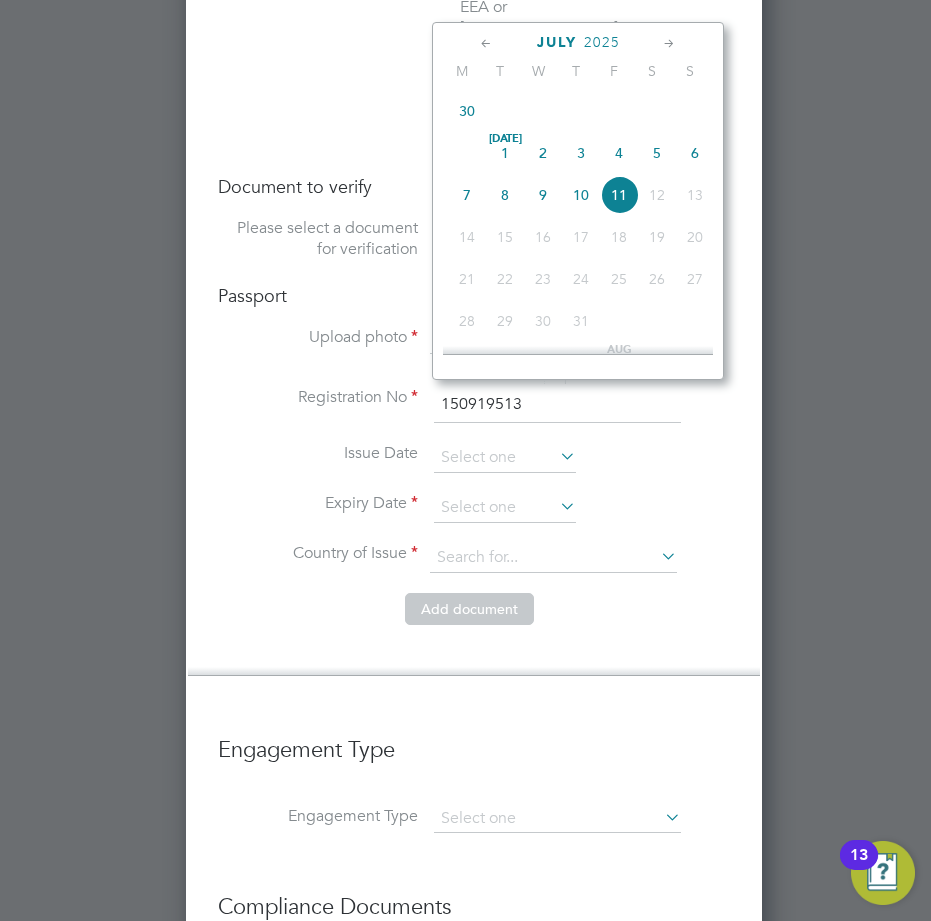 click on "2025" 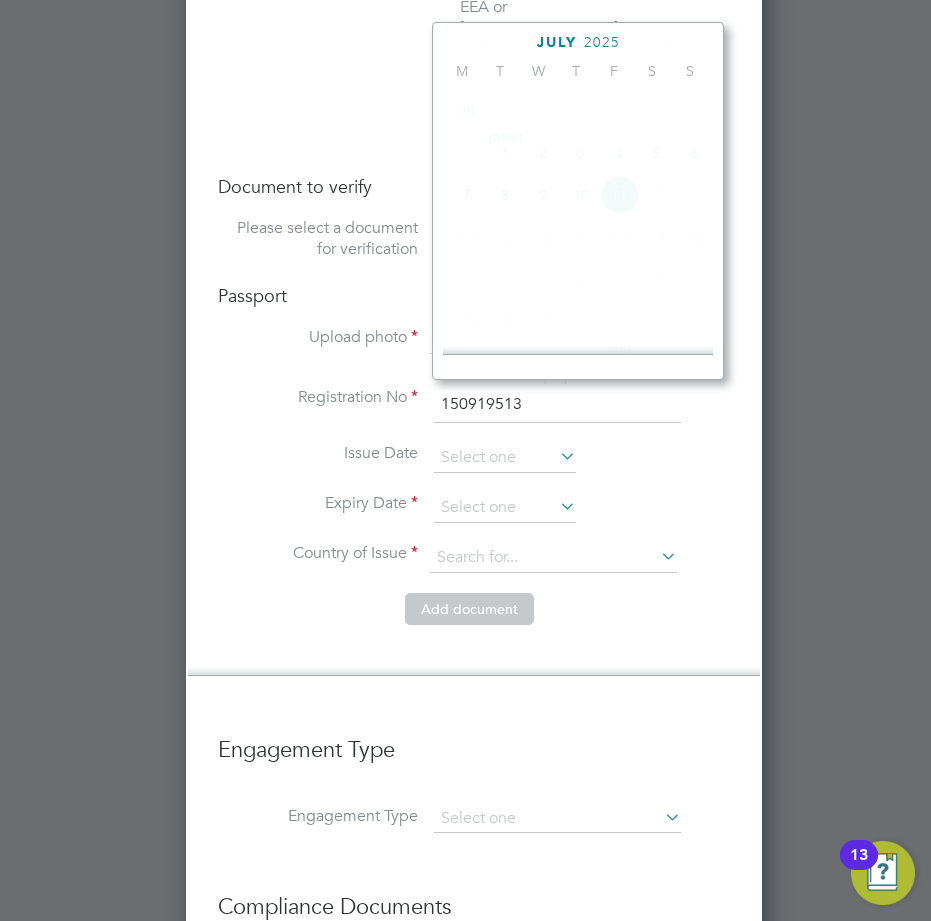 scroll, scrollTop: 518, scrollLeft: 0, axis: vertical 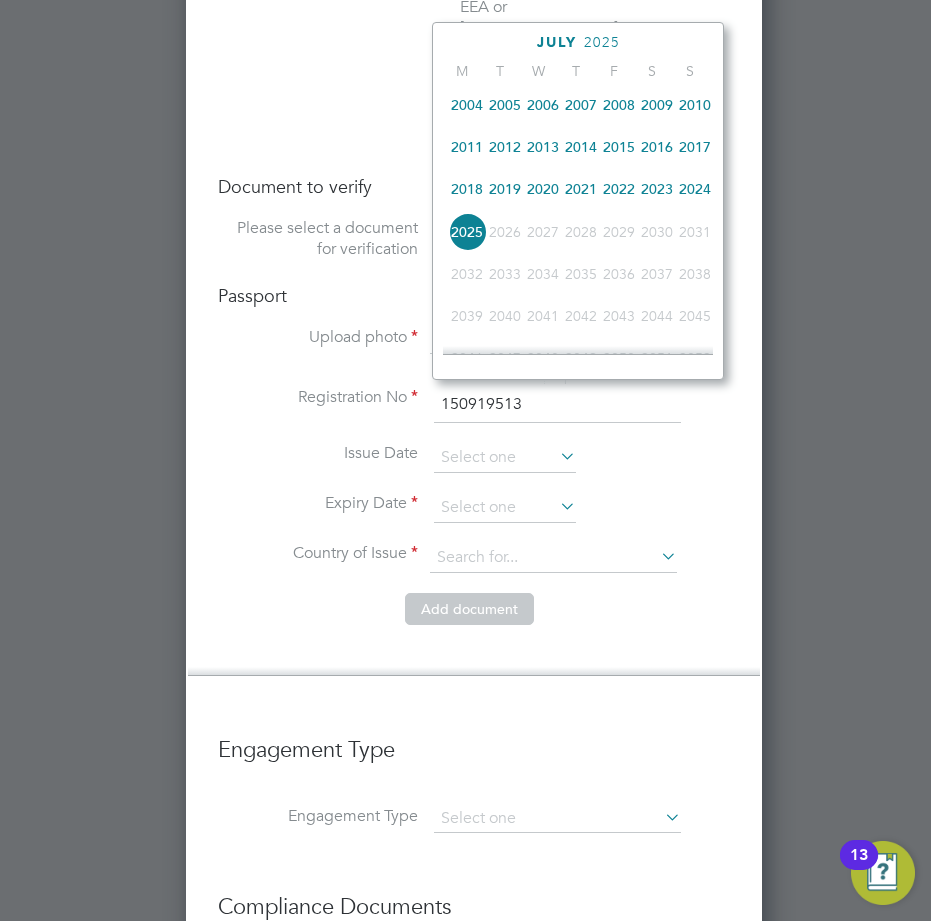 click on "2024" 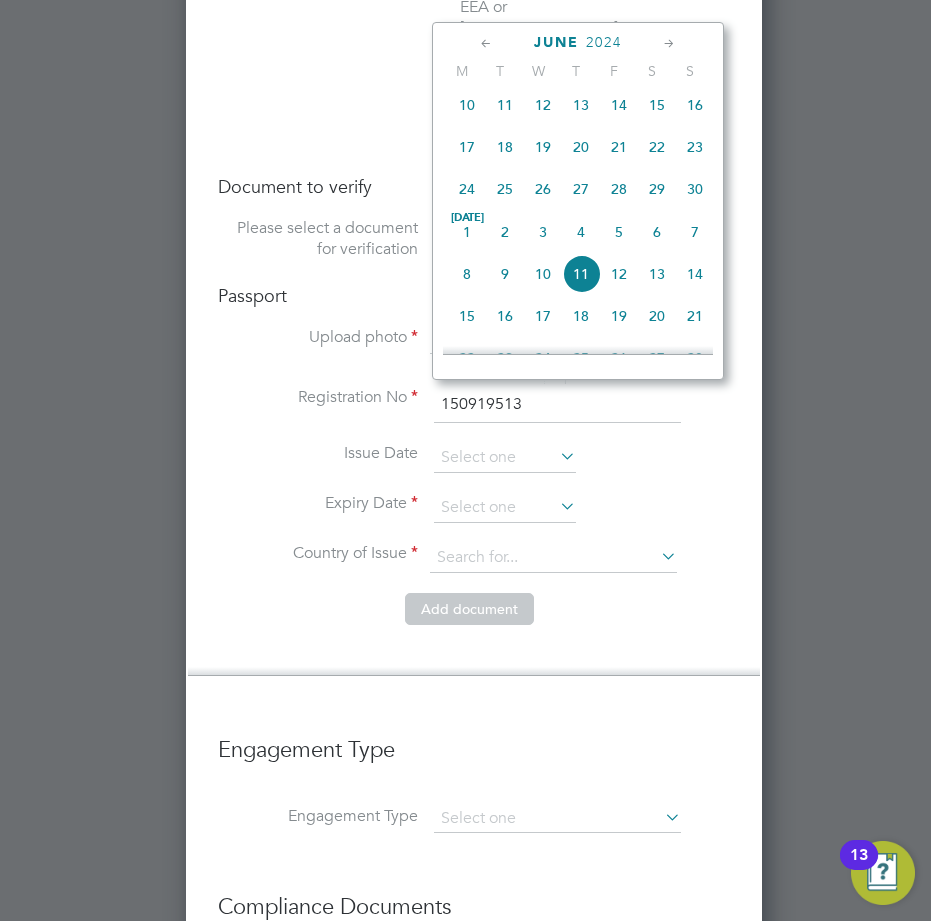 click 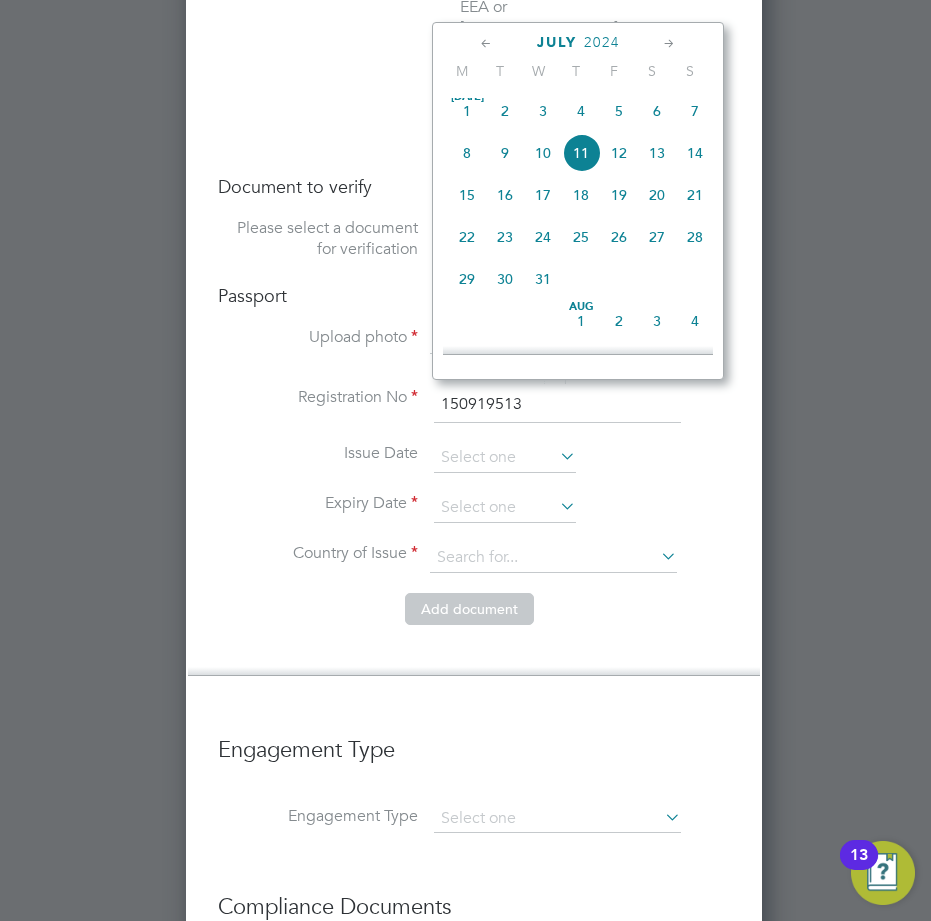 click 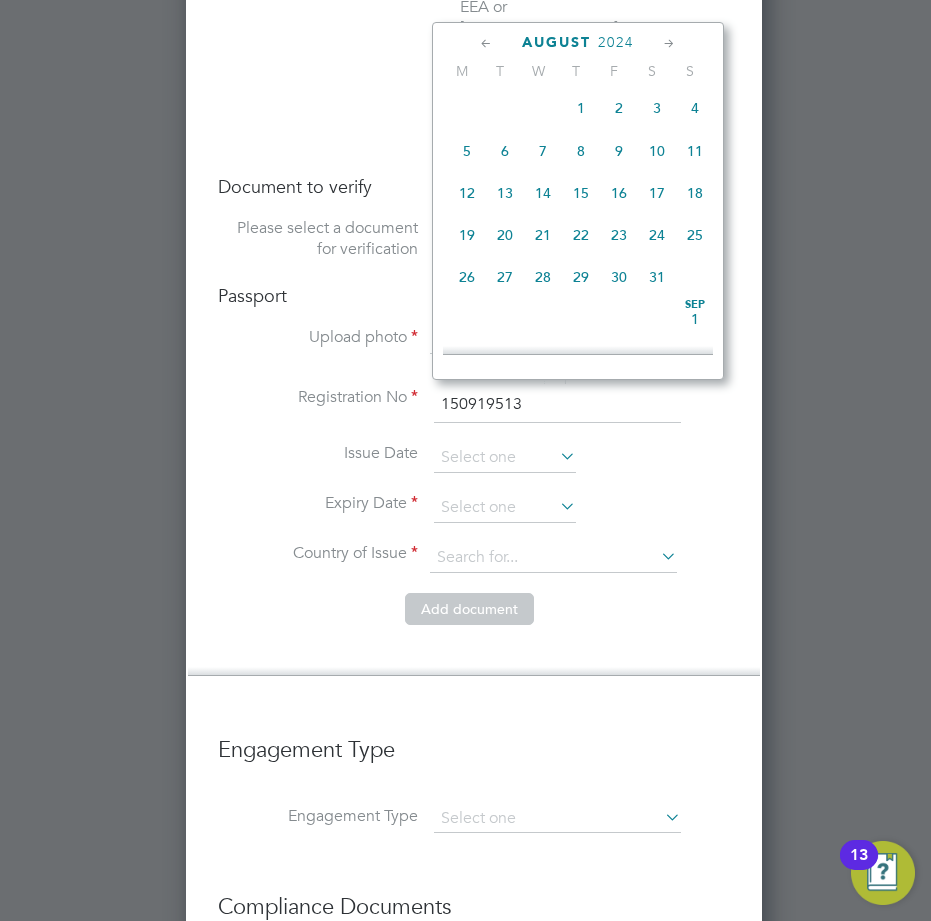 click on "21" 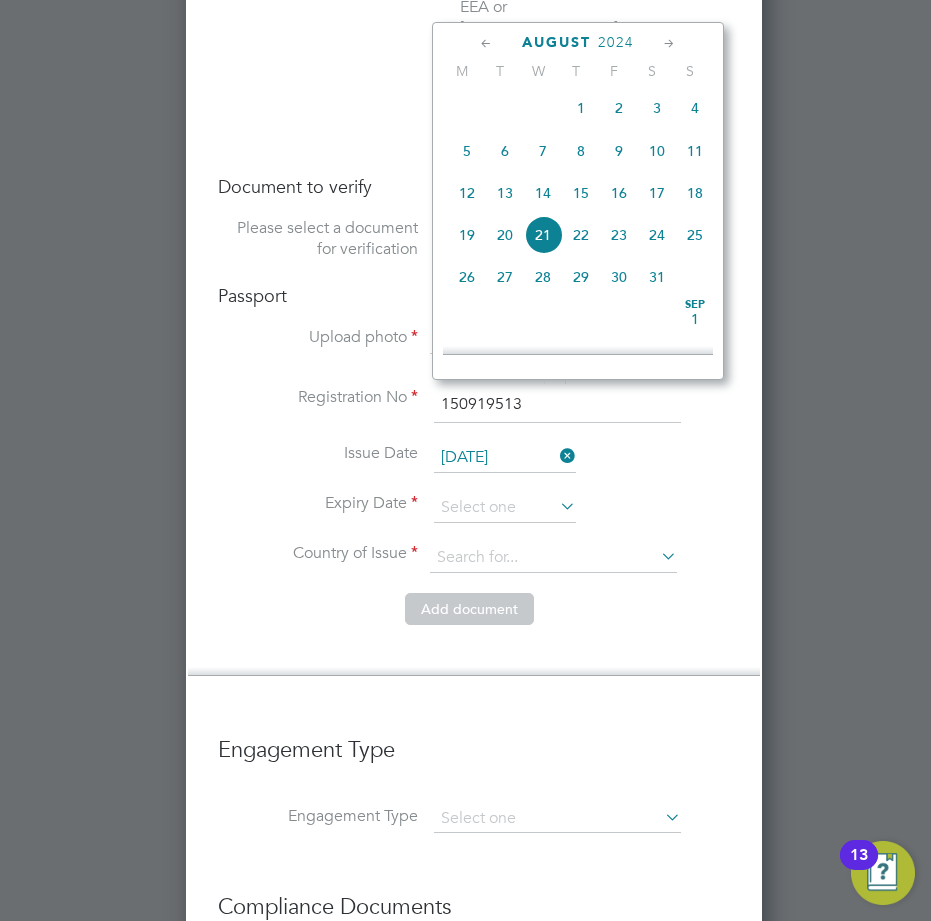 click on "21" 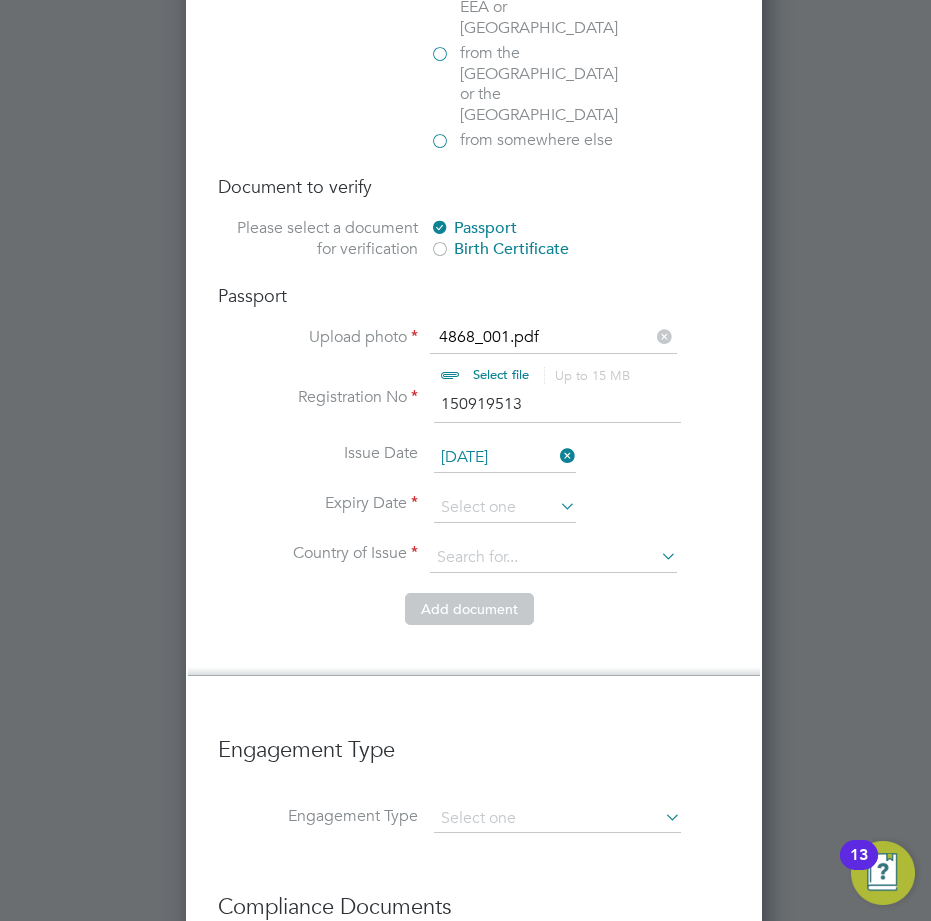 click at bounding box center (556, 506) 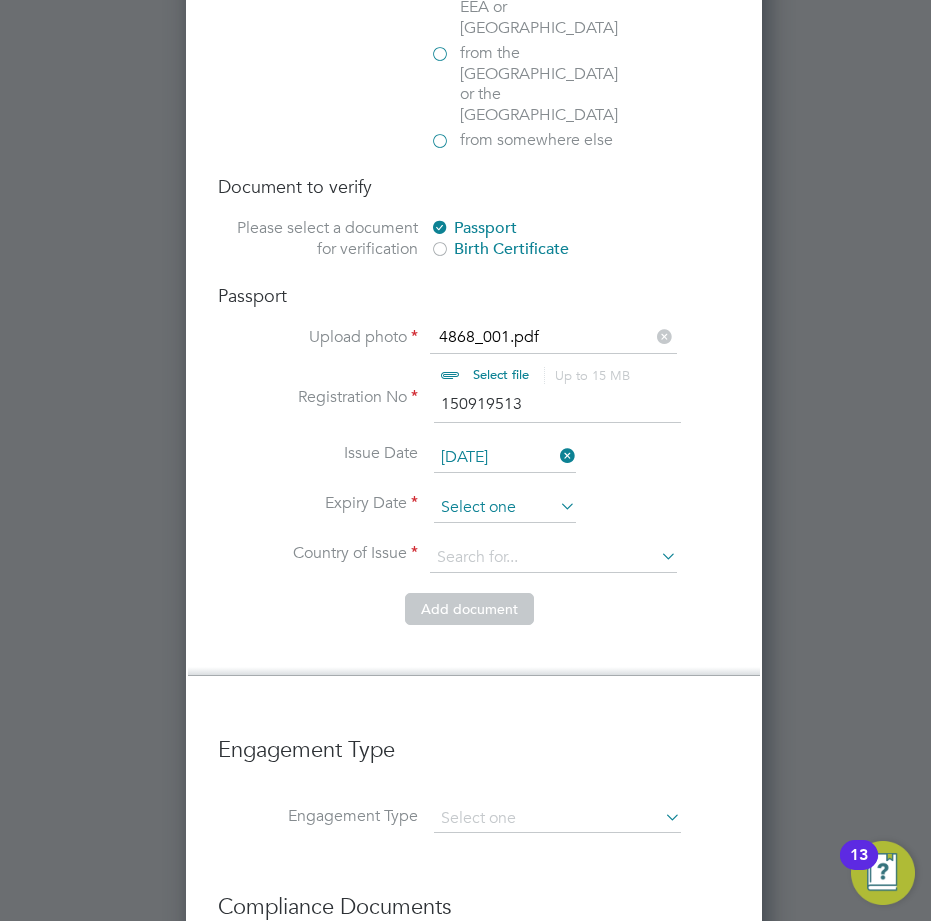 scroll, scrollTop: 639, scrollLeft: 0, axis: vertical 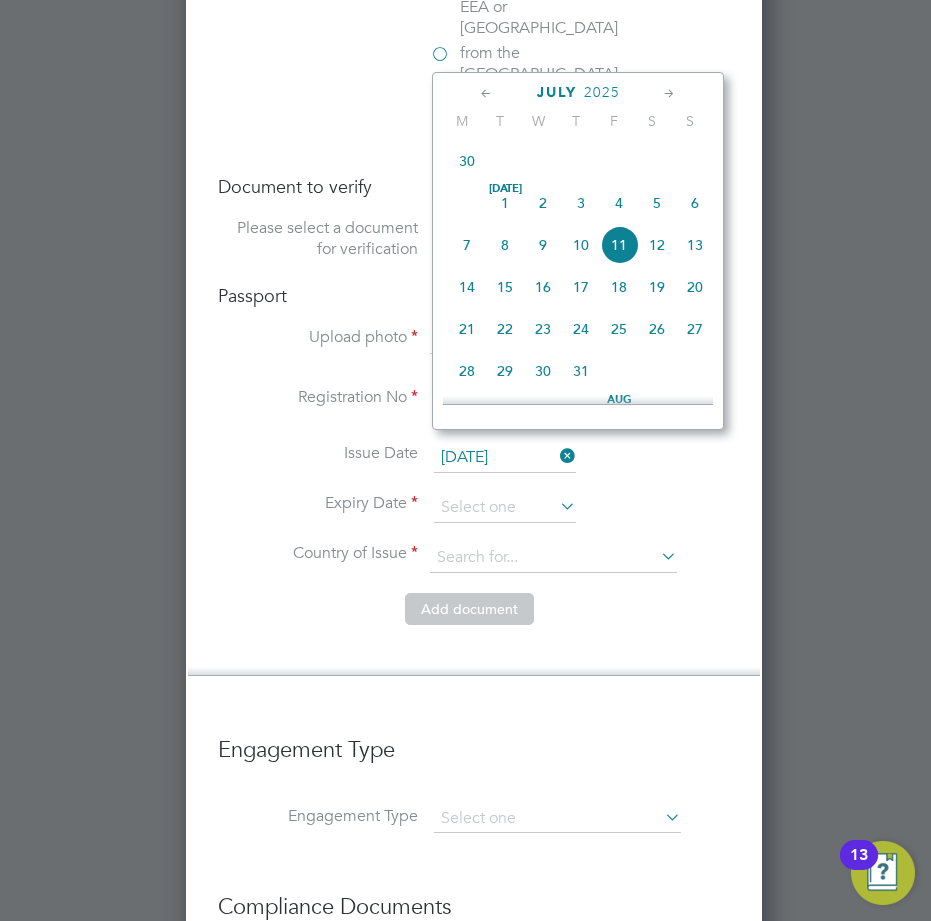 click on "2025" 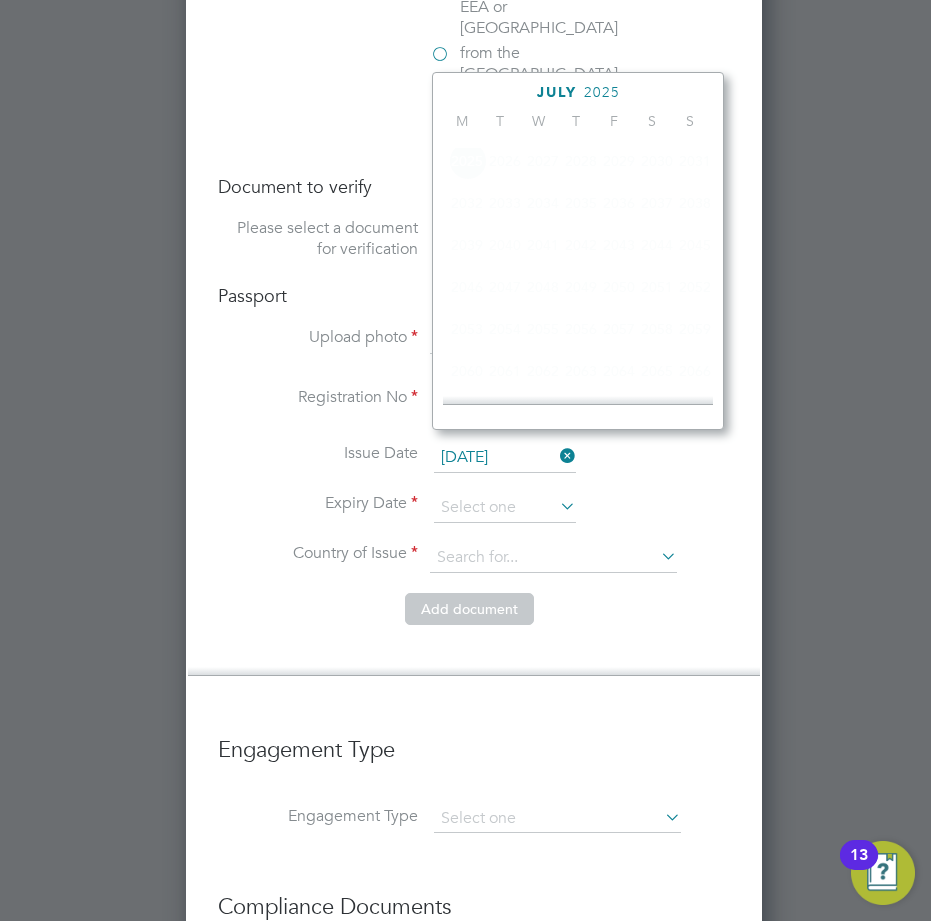 scroll, scrollTop: 518, scrollLeft: 0, axis: vertical 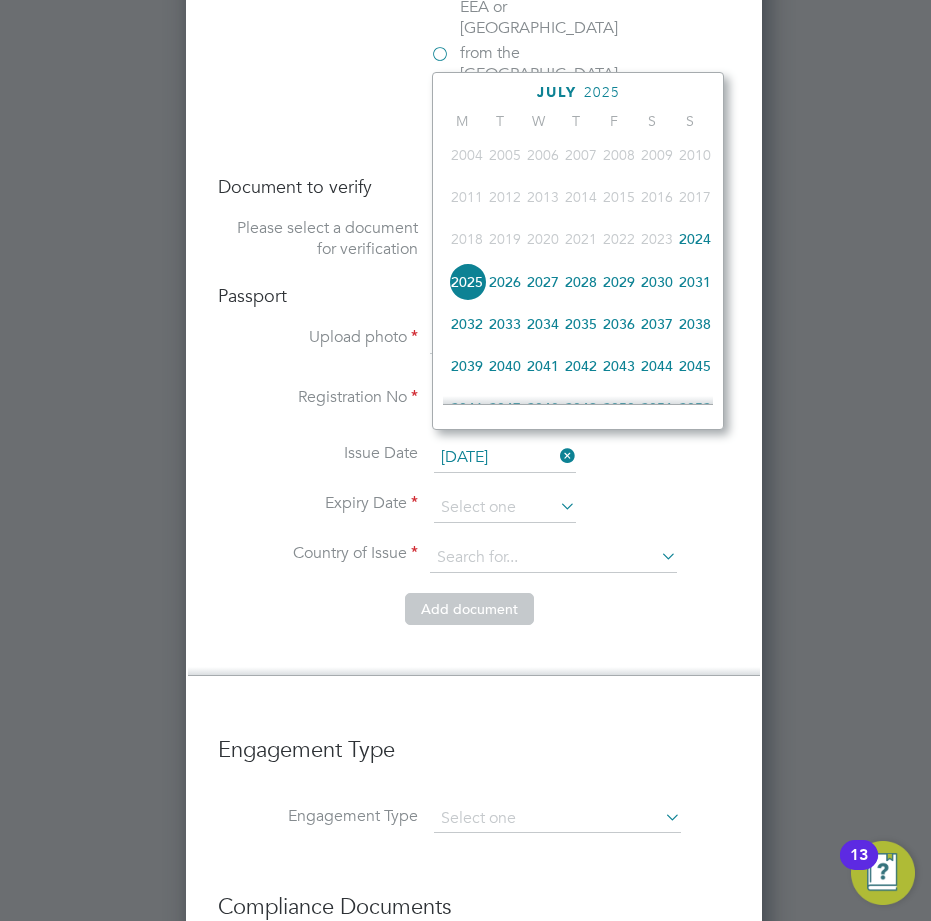 click on "2034" 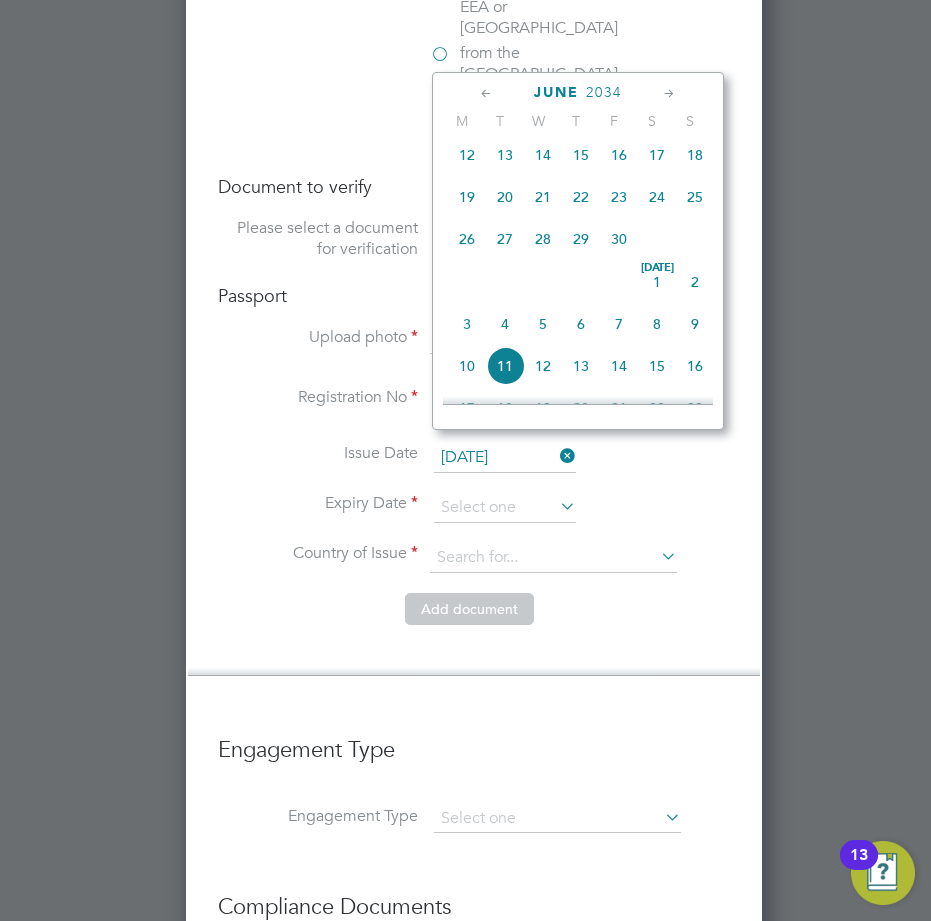 click on "11" 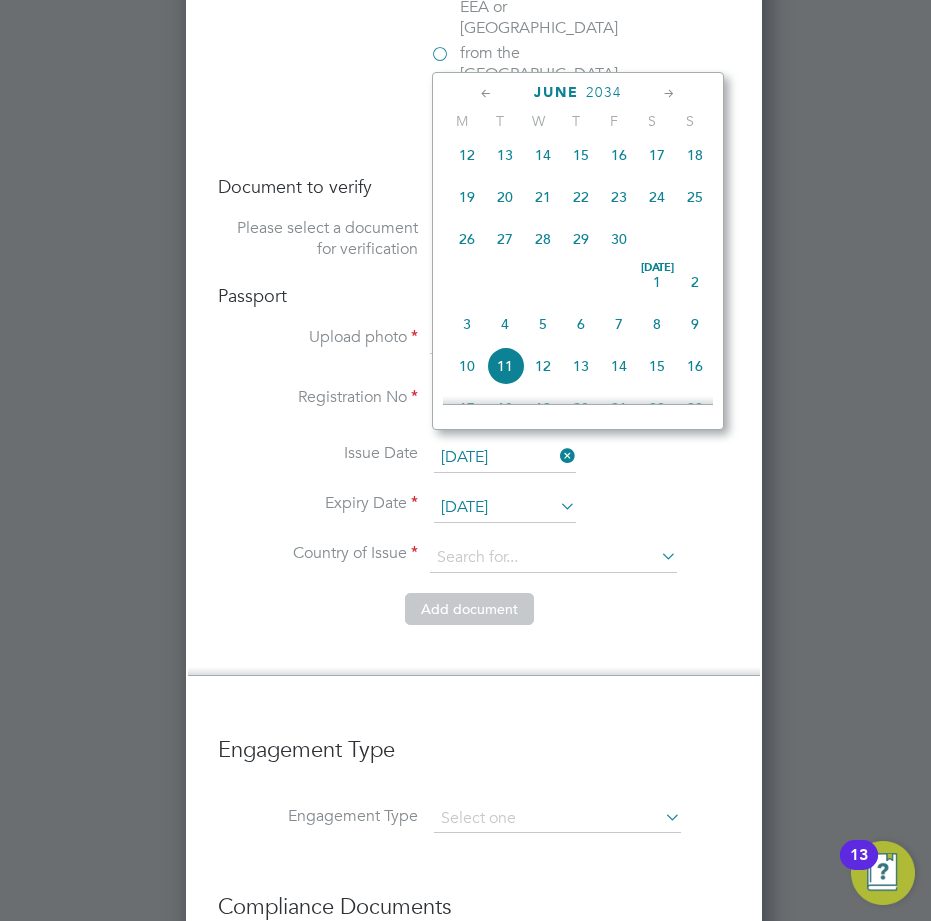 click on "11" 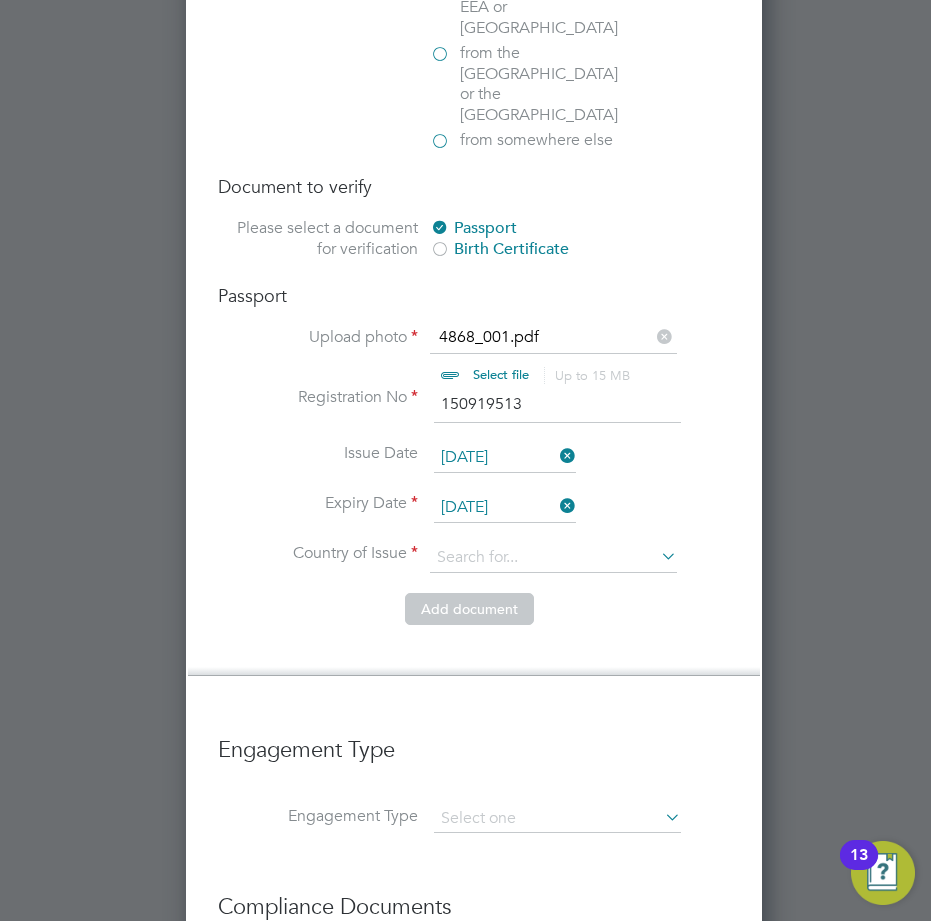 click at bounding box center [556, 506] 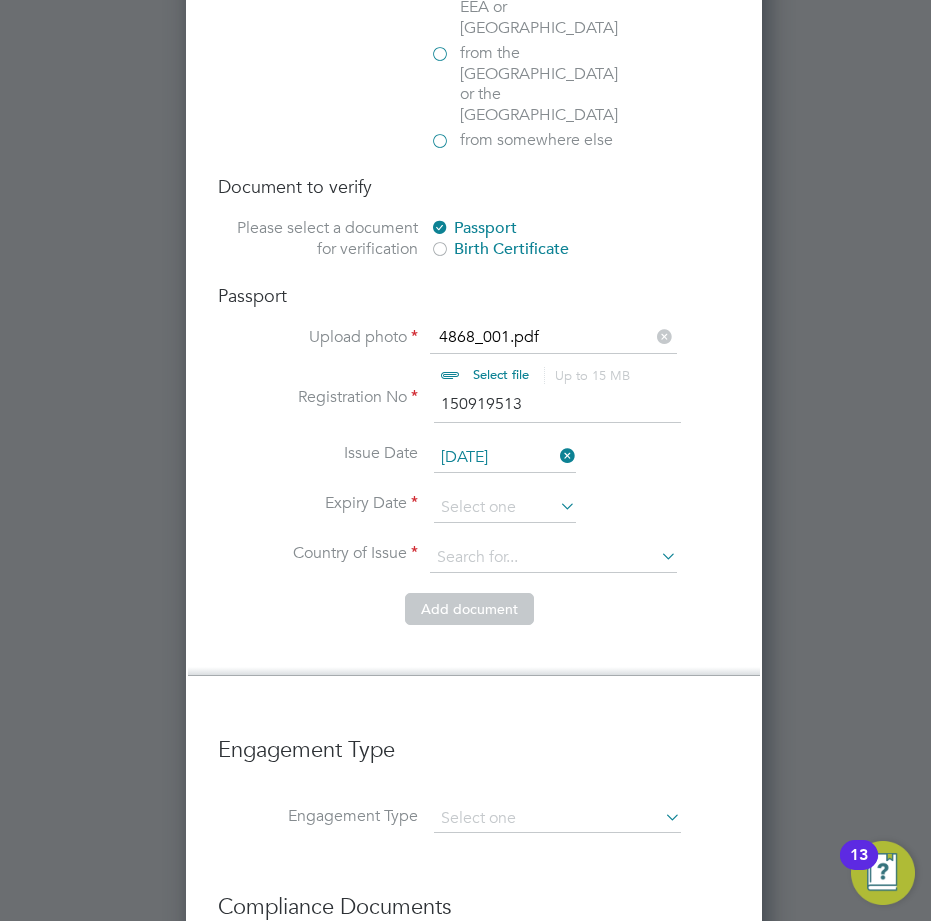 click at bounding box center [556, 506] 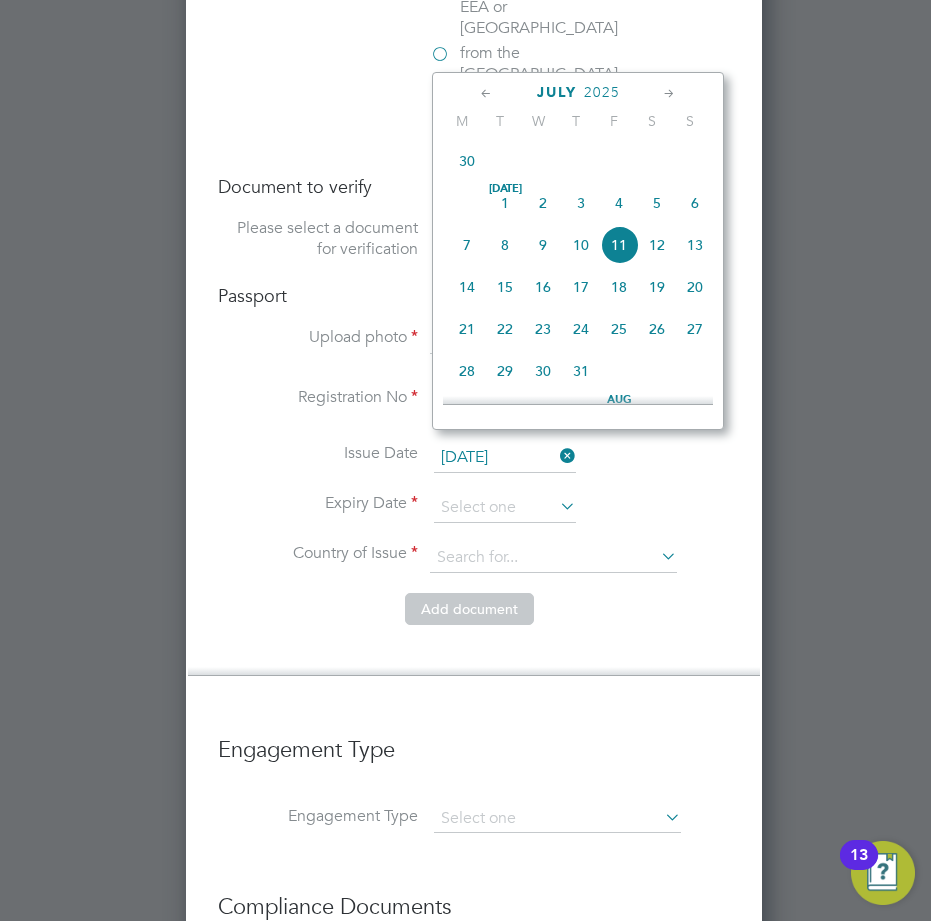 click on "2025" 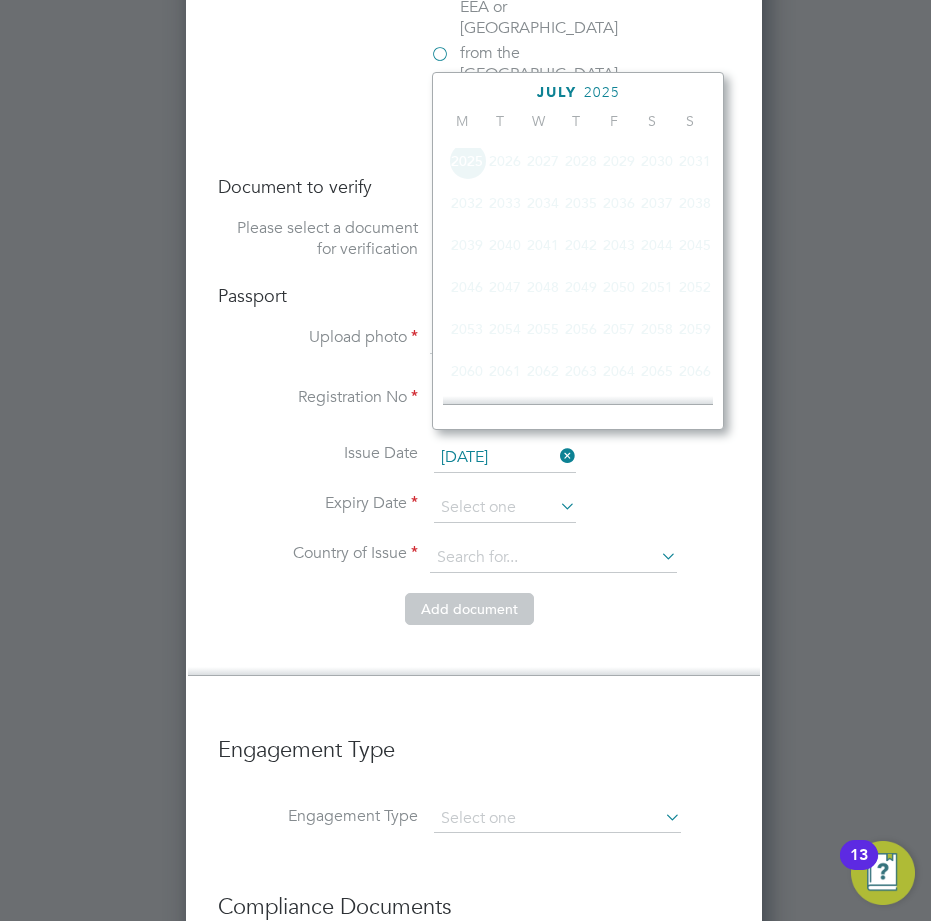 scroll, scrollTop: 518, scrollLeft: 0, axis: vertical 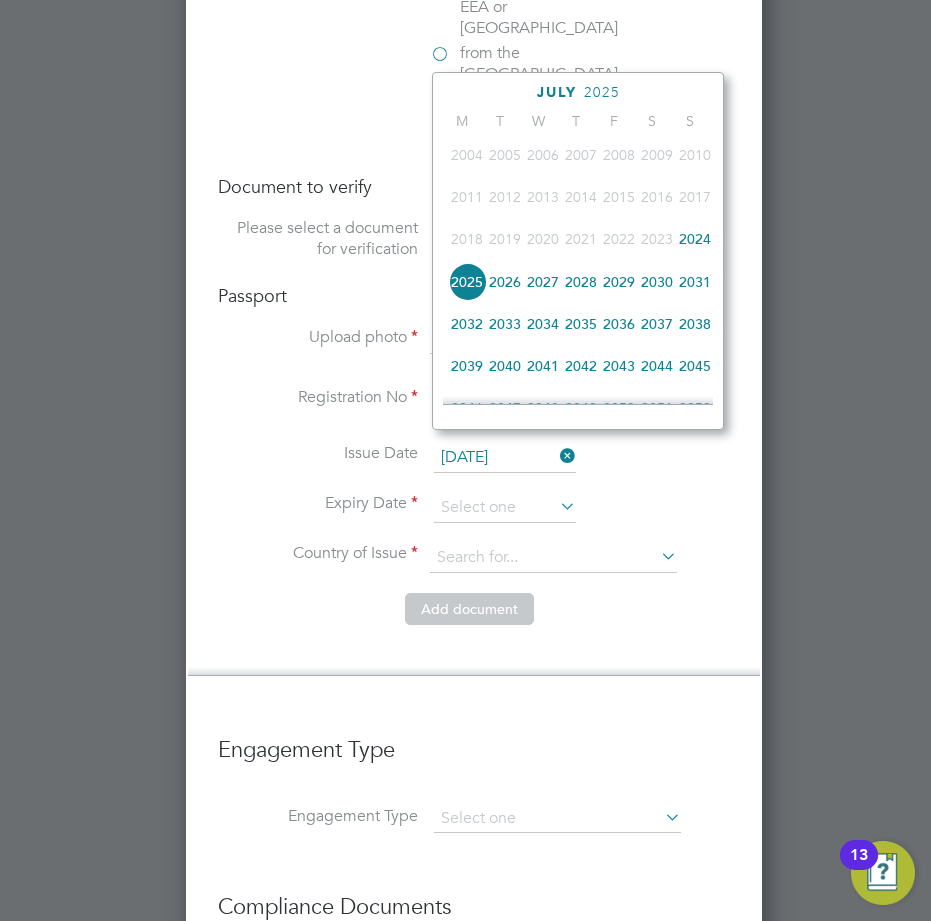 click on "2034" 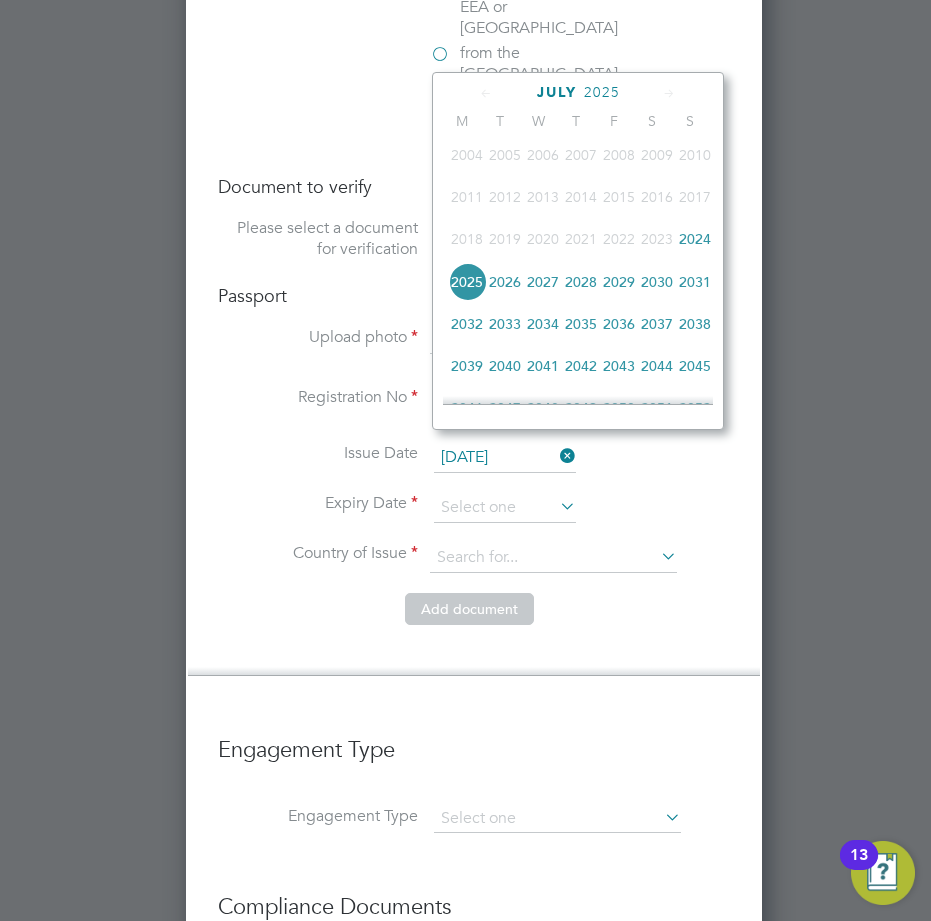 click on "2034" 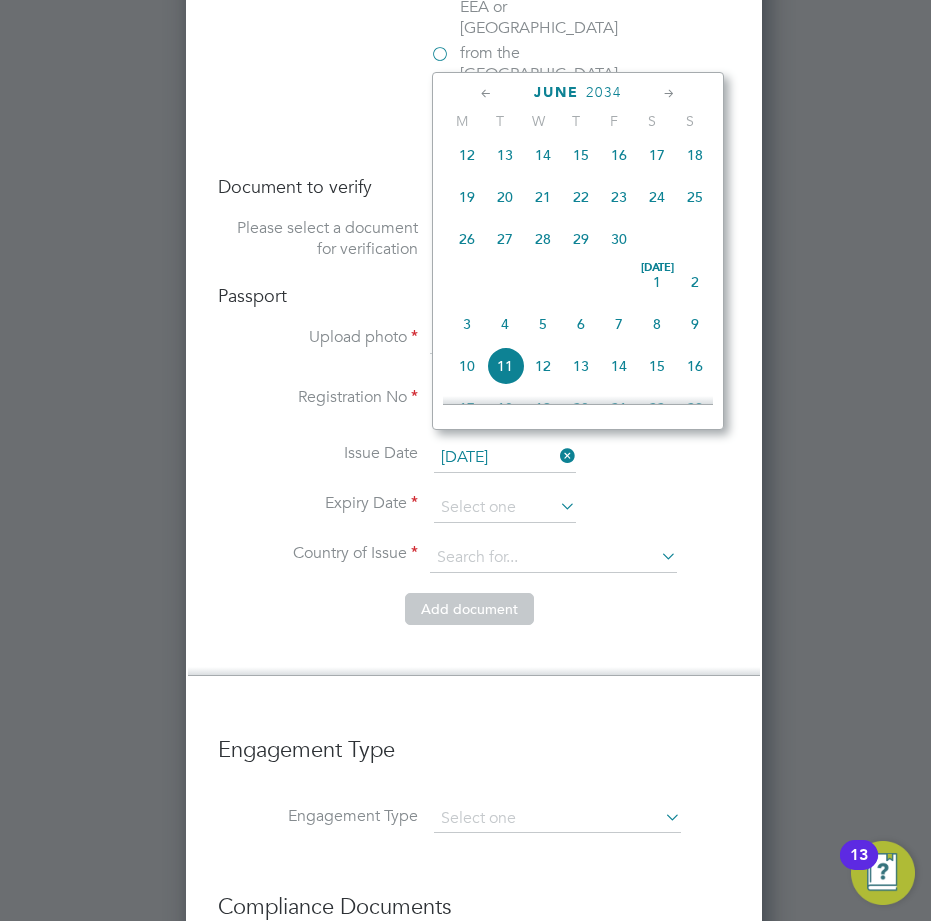click 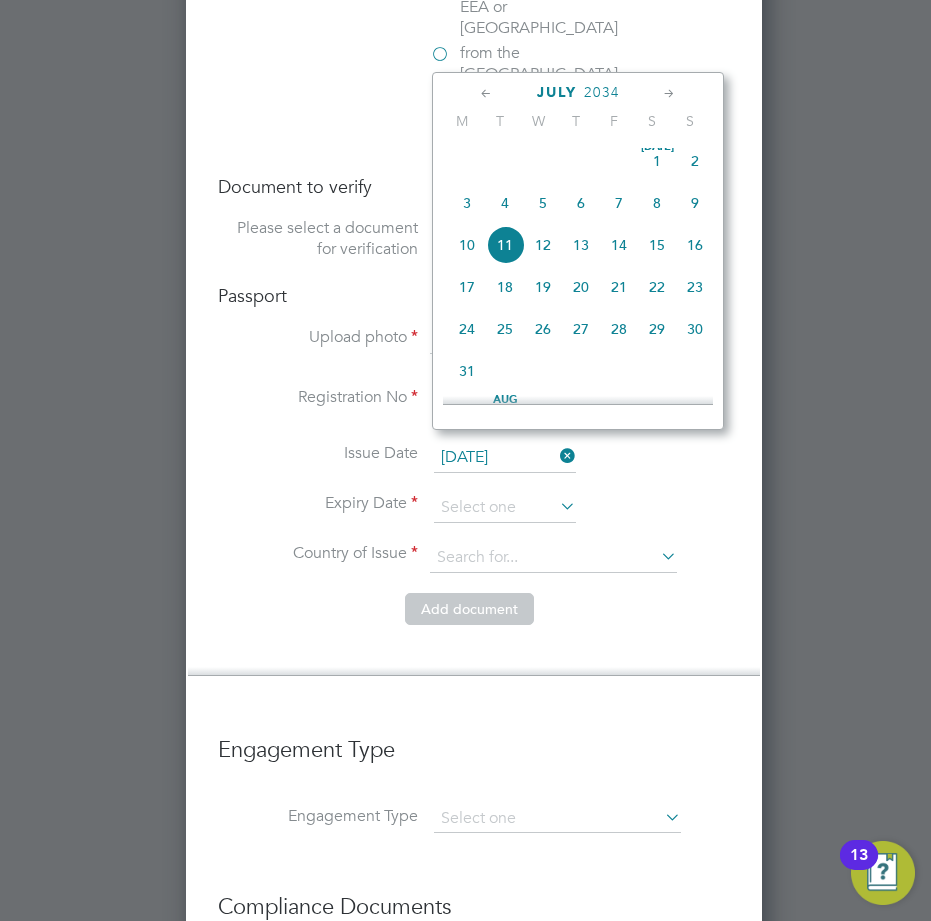 click 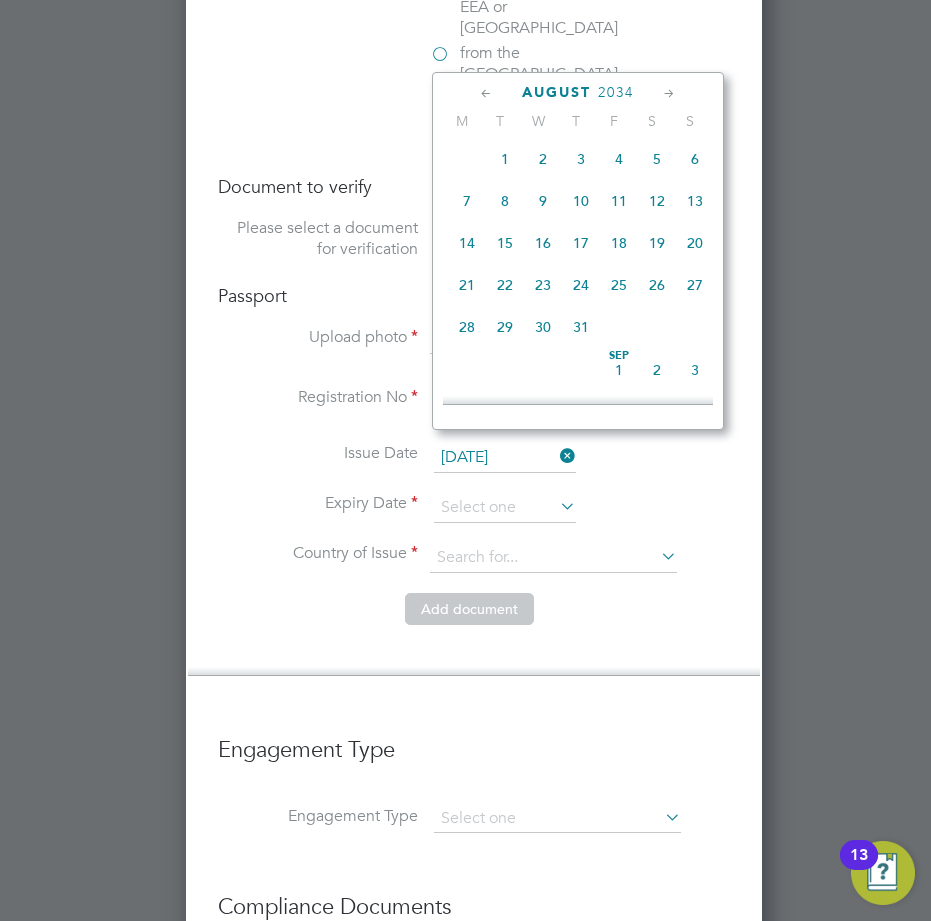 click on "11" 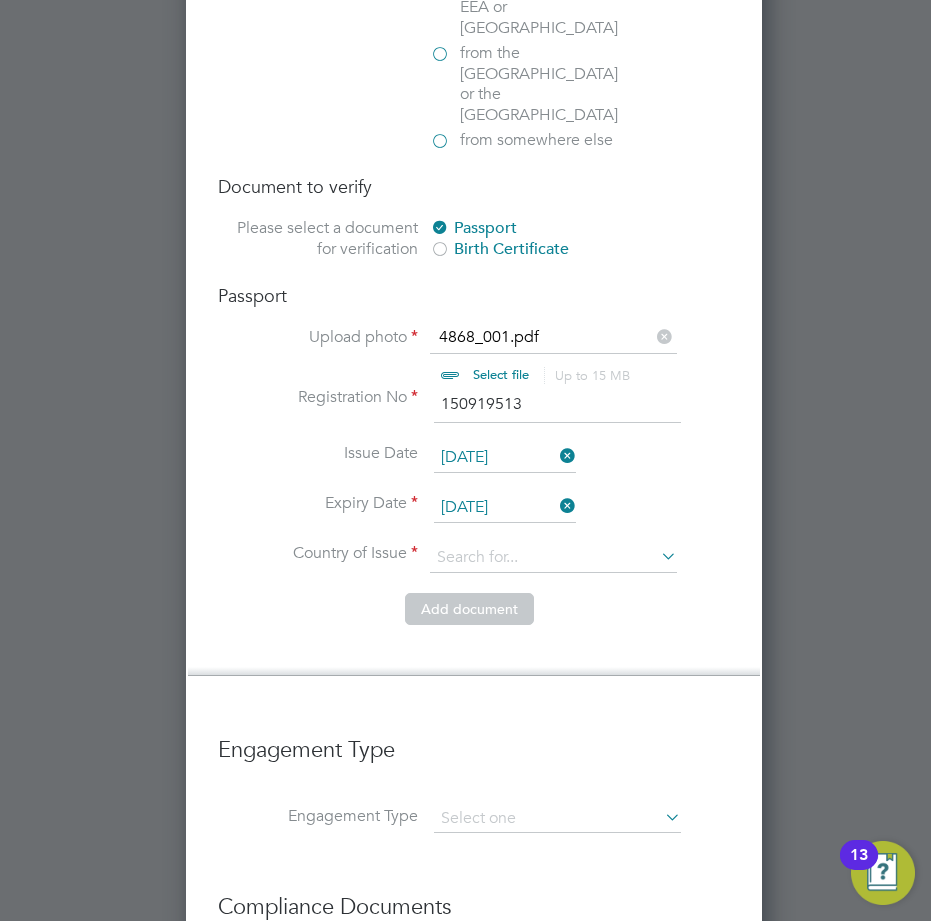 click on "11" 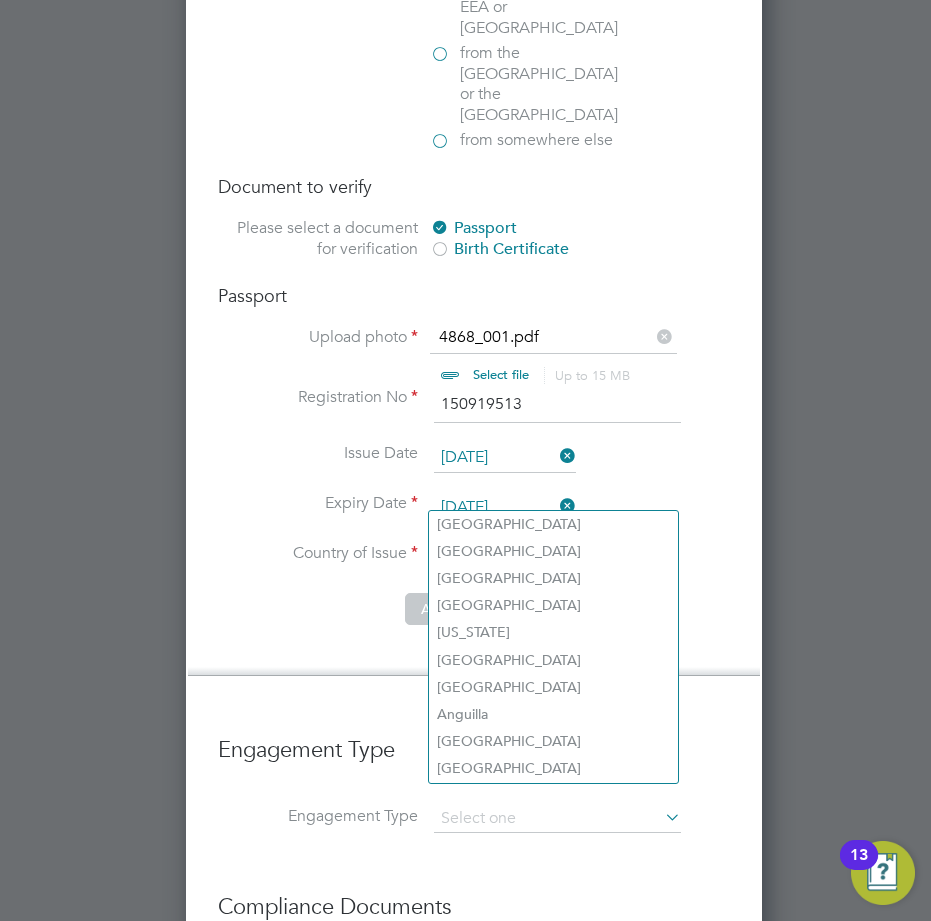 click at bounding box center [553, 558] 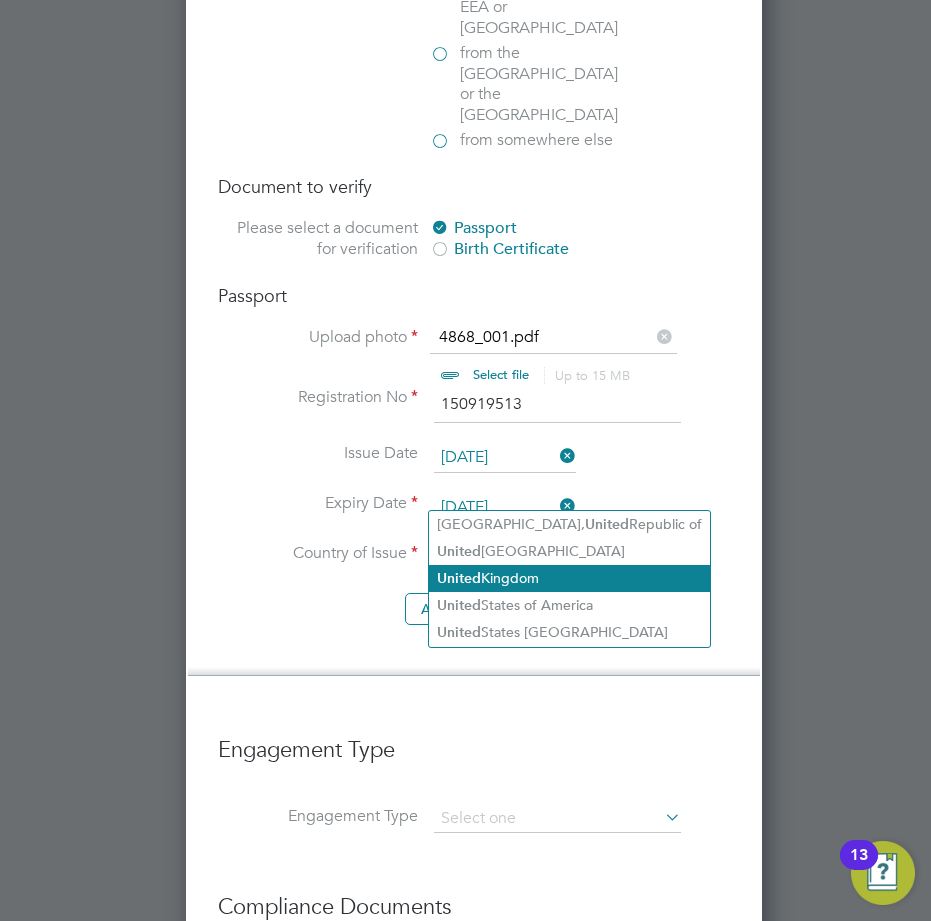 click on "United  Kingdom" 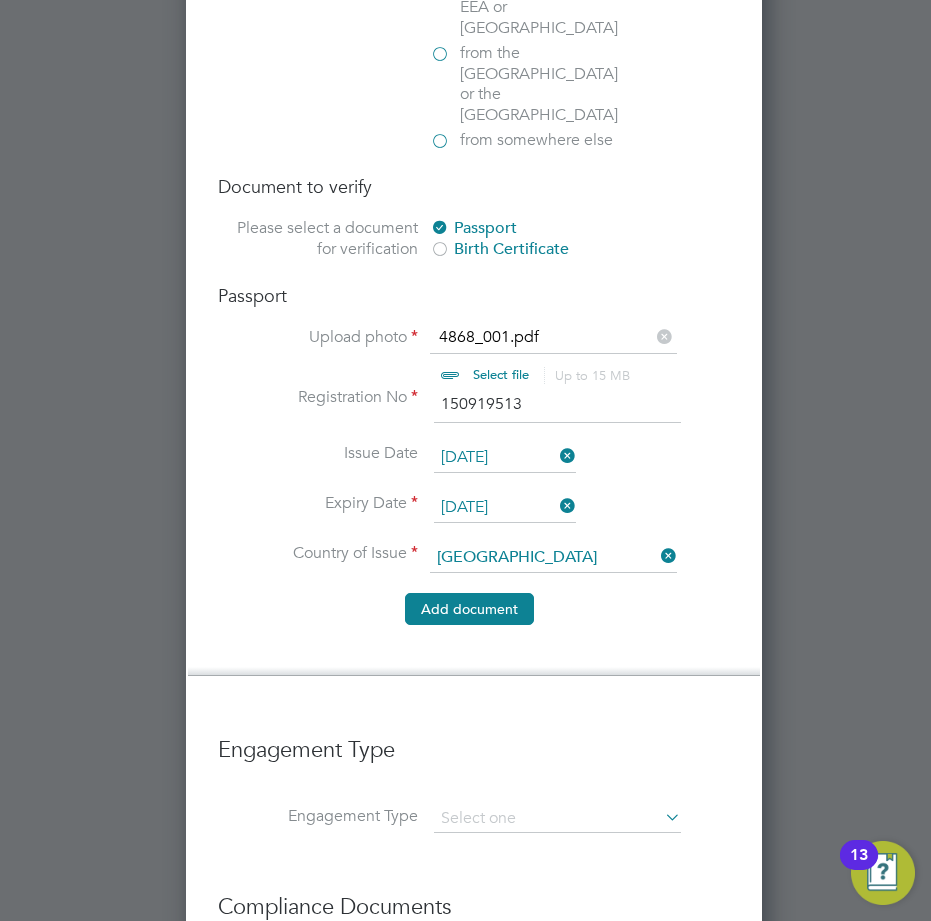 click on "Add document" at bounding box center [469, 609] 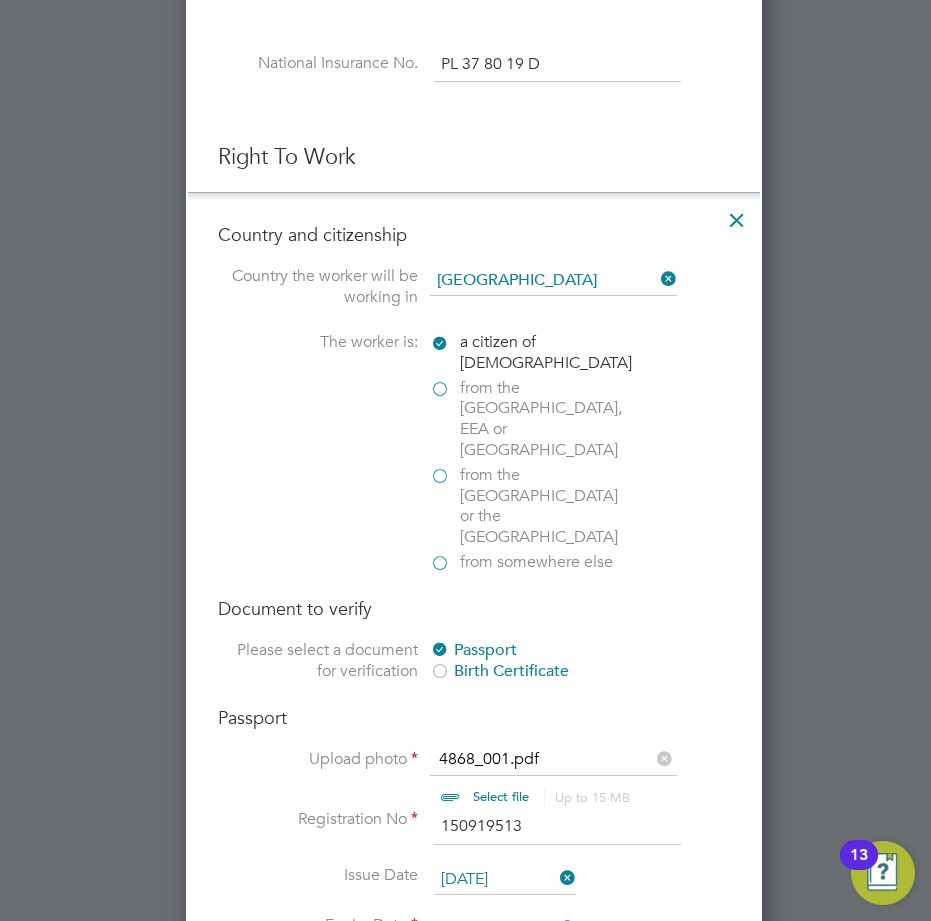 scroll, scrollTop: 27, scrollLeft: 27, axis: both 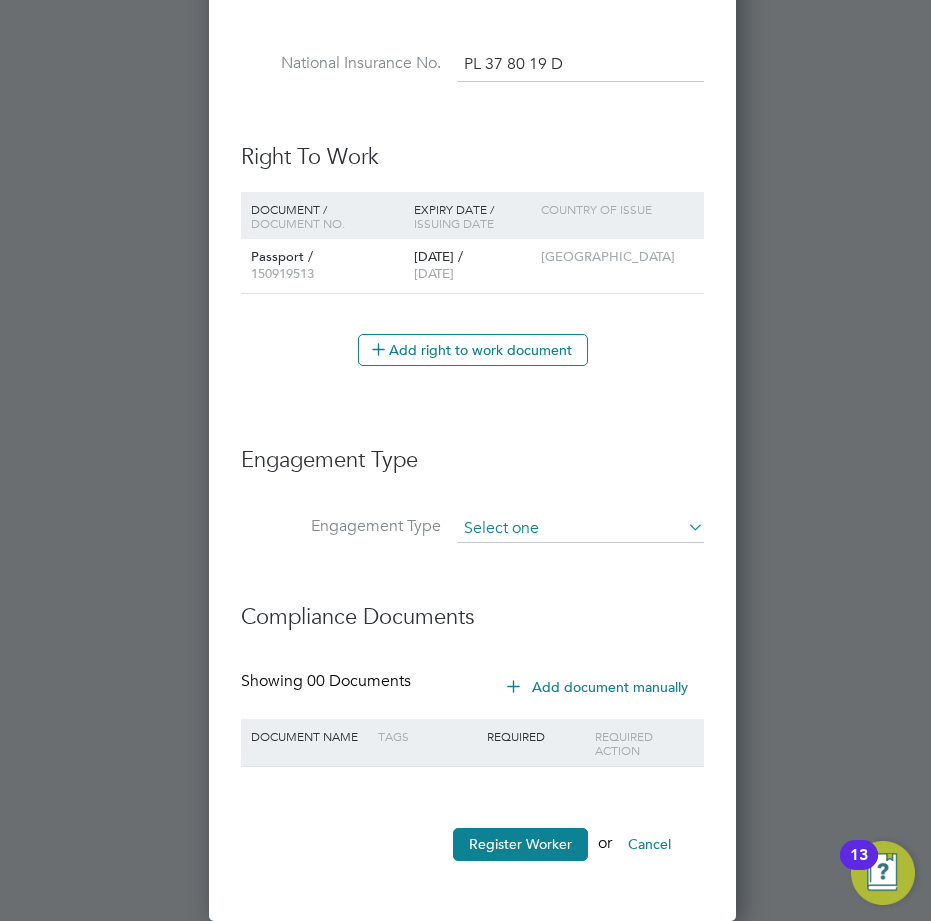 click at bounding box center (580, 529) 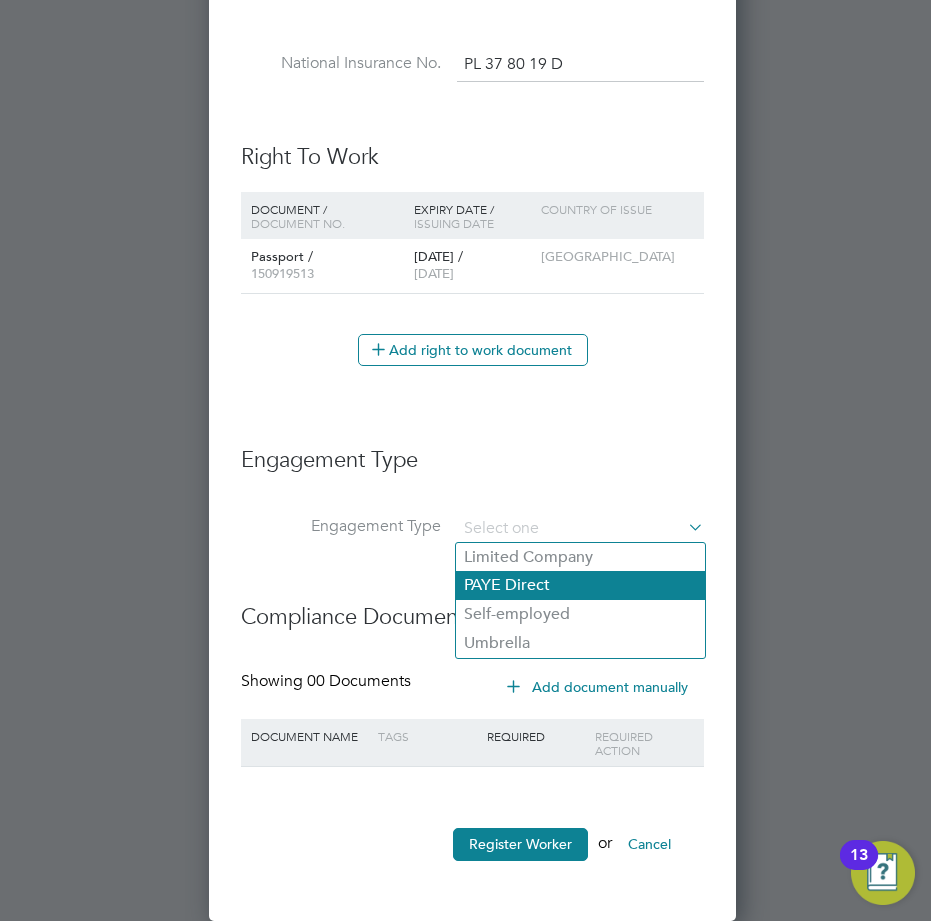 click on "PAYE Direct" 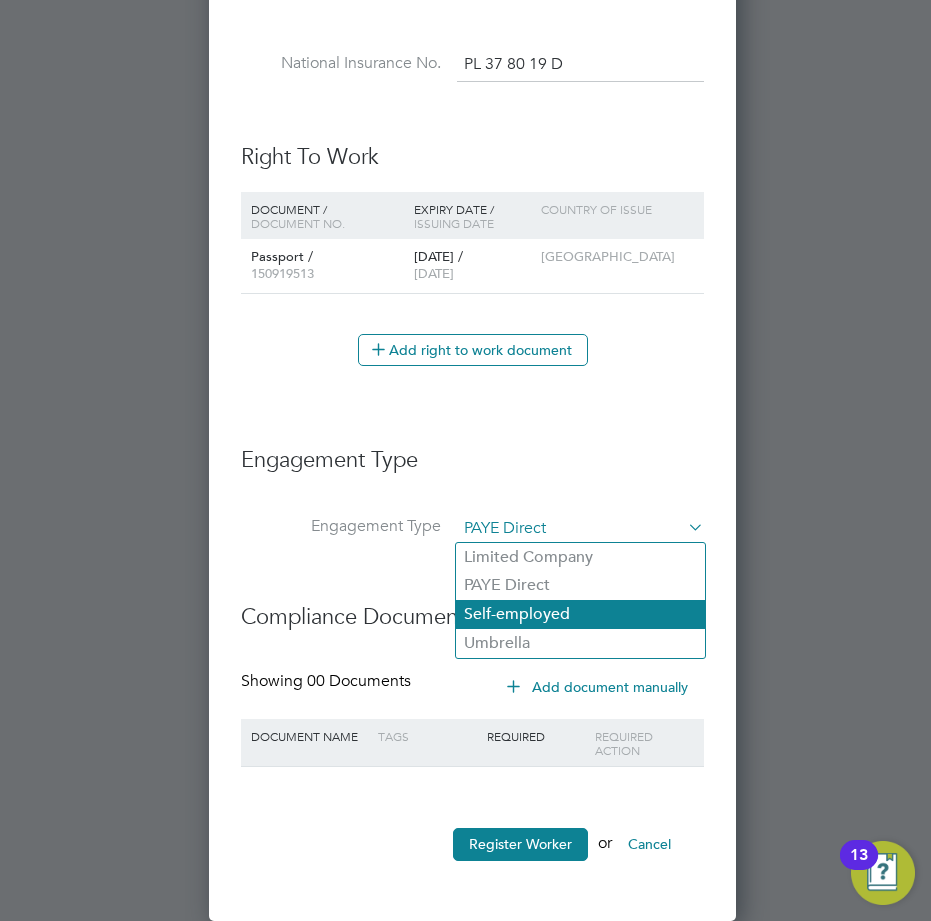 scroll, scrollTop: 0, scrollLeft: 27, axis: horizontal 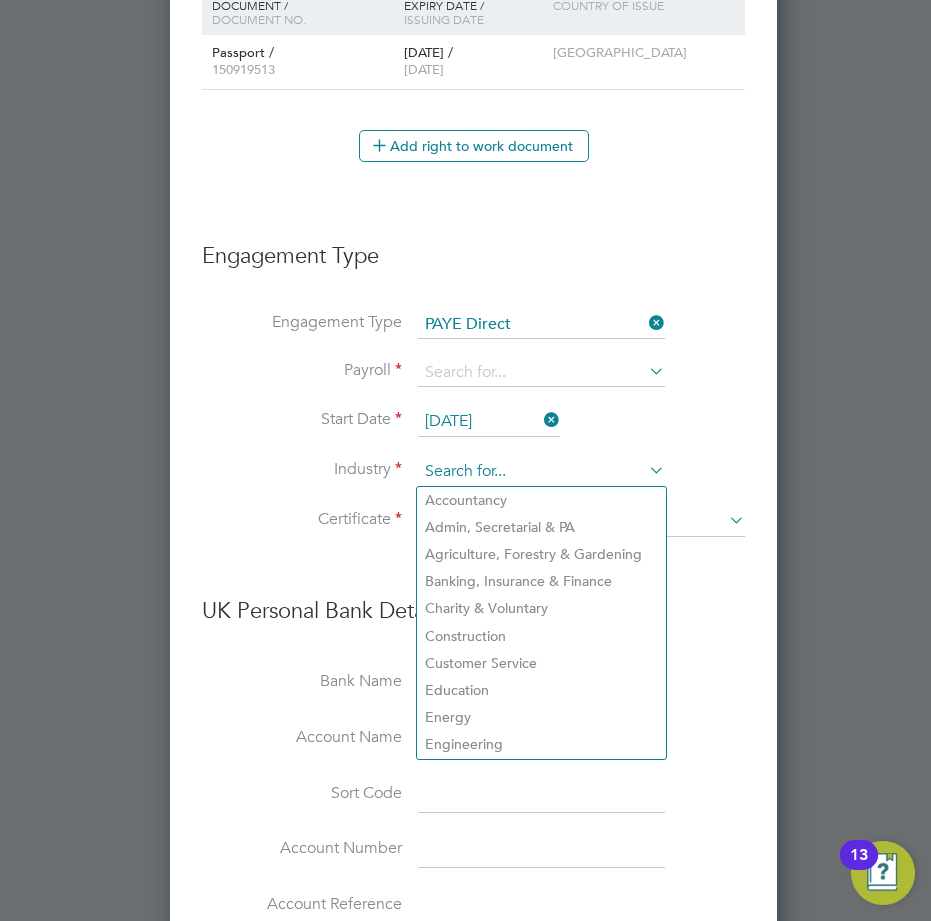 click at bounding box center [541, 472] 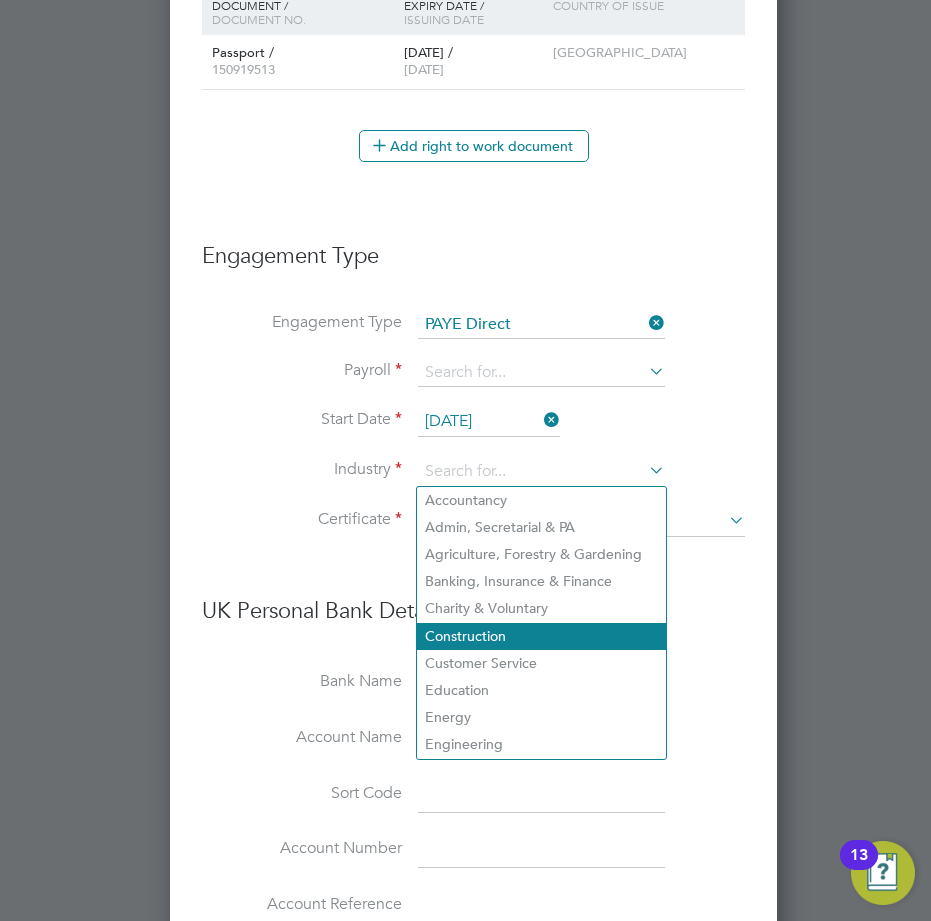 click on "Construction" 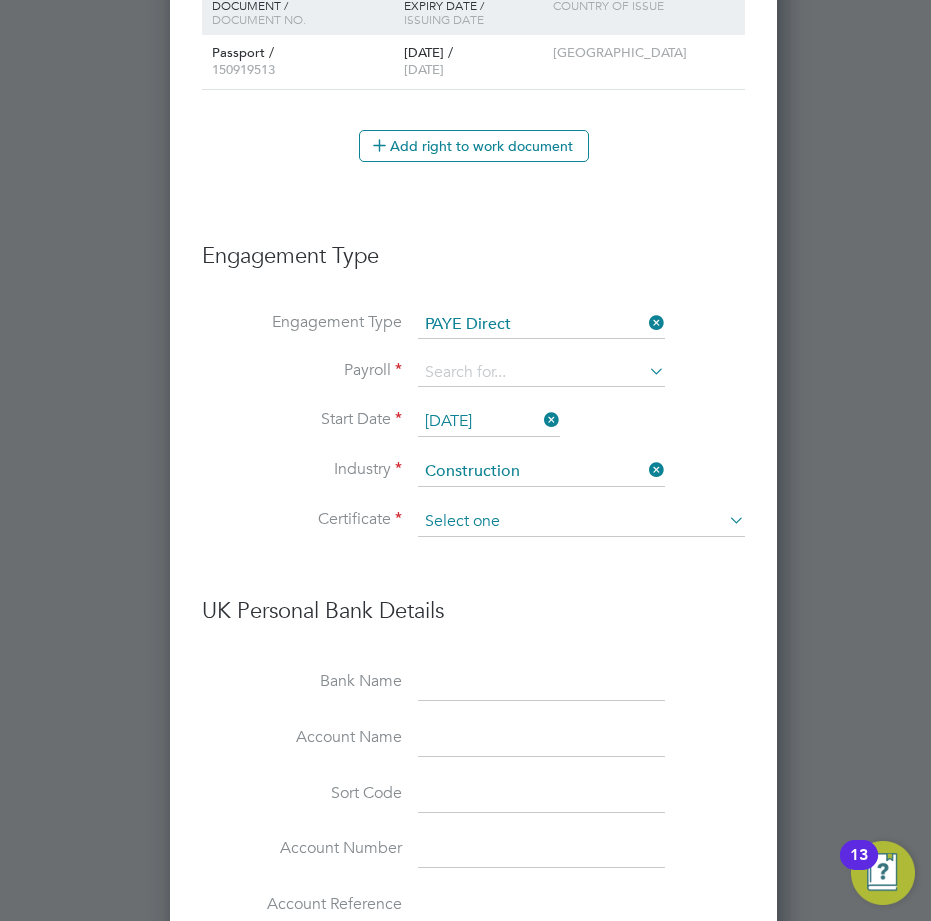 click at bounding box center (581, 522) 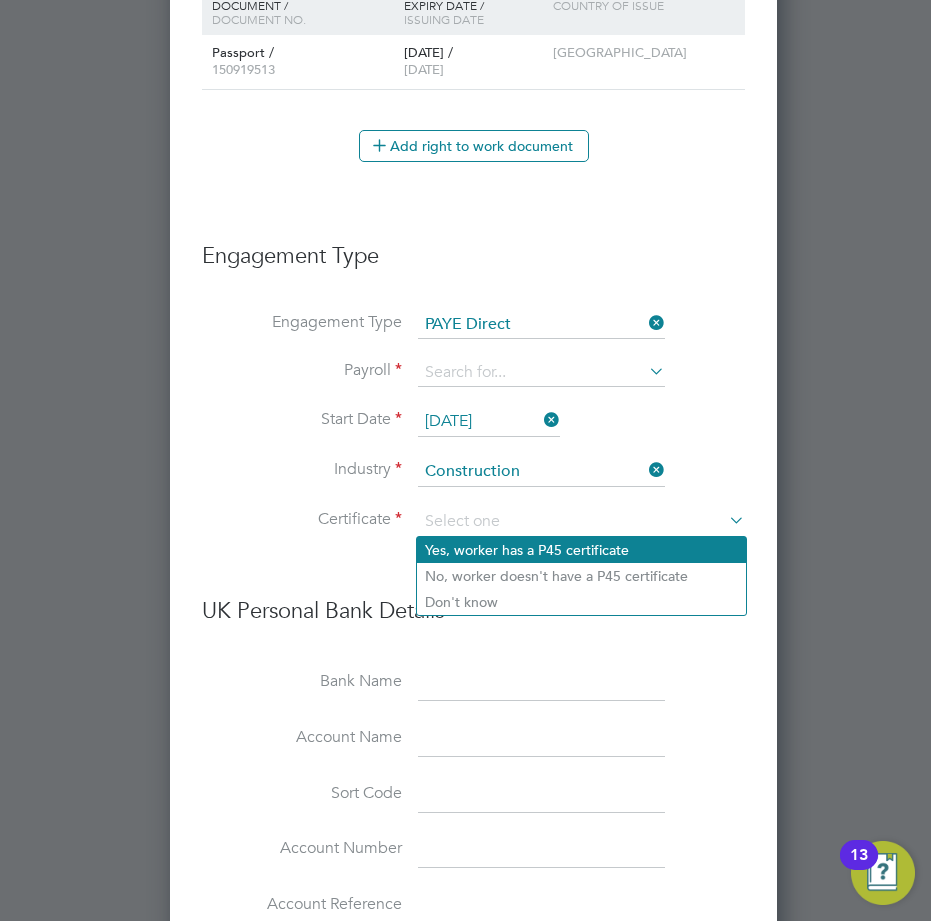click on "Yes, worker has a P45 certificate" 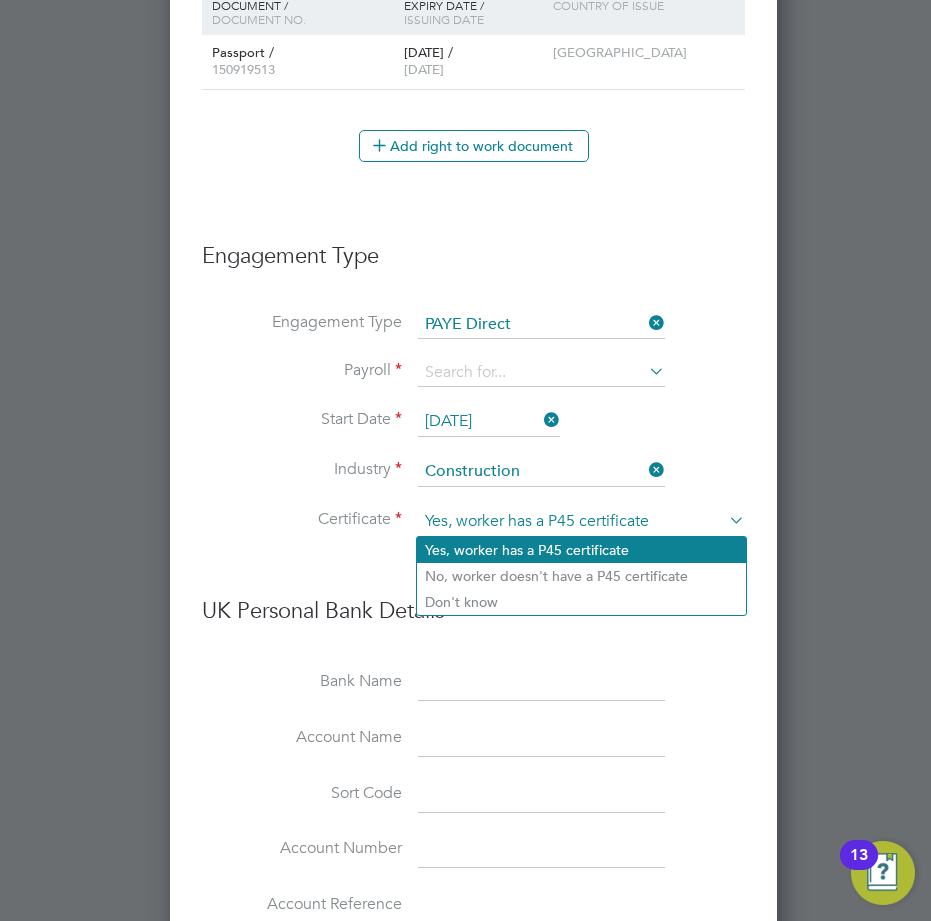scroll, scrollTop: 27, scrollLeft: 27, axis: both 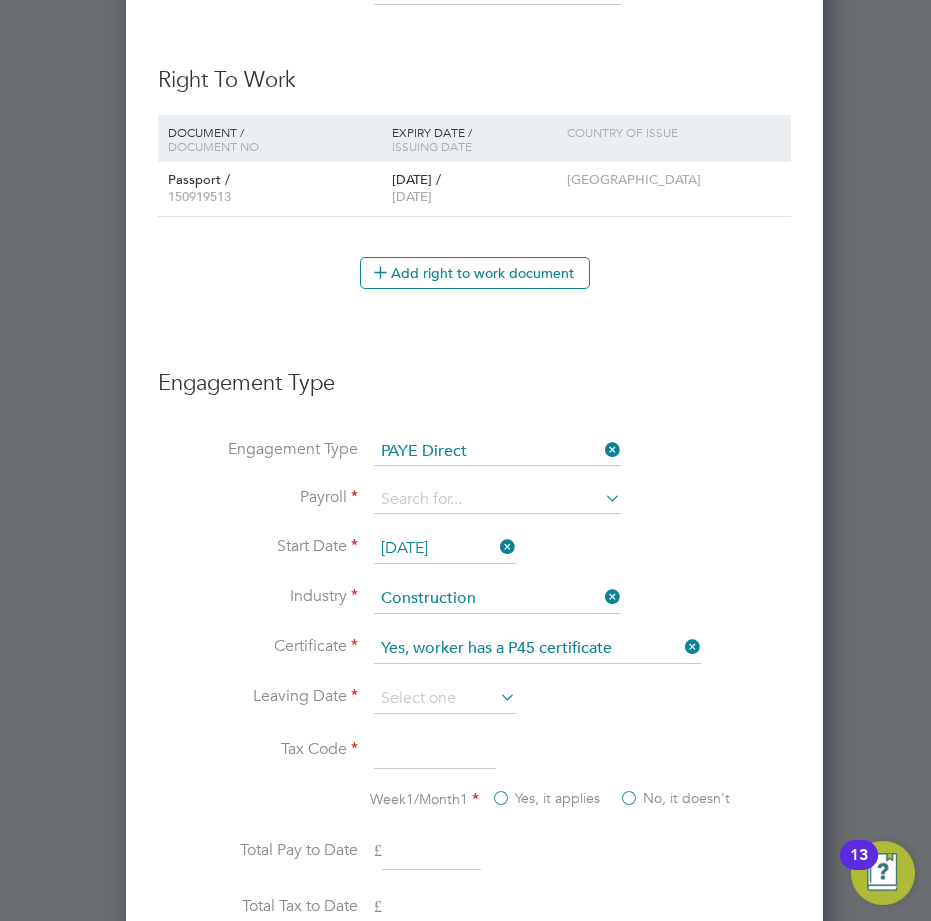 click at bounding box center (496, 697) 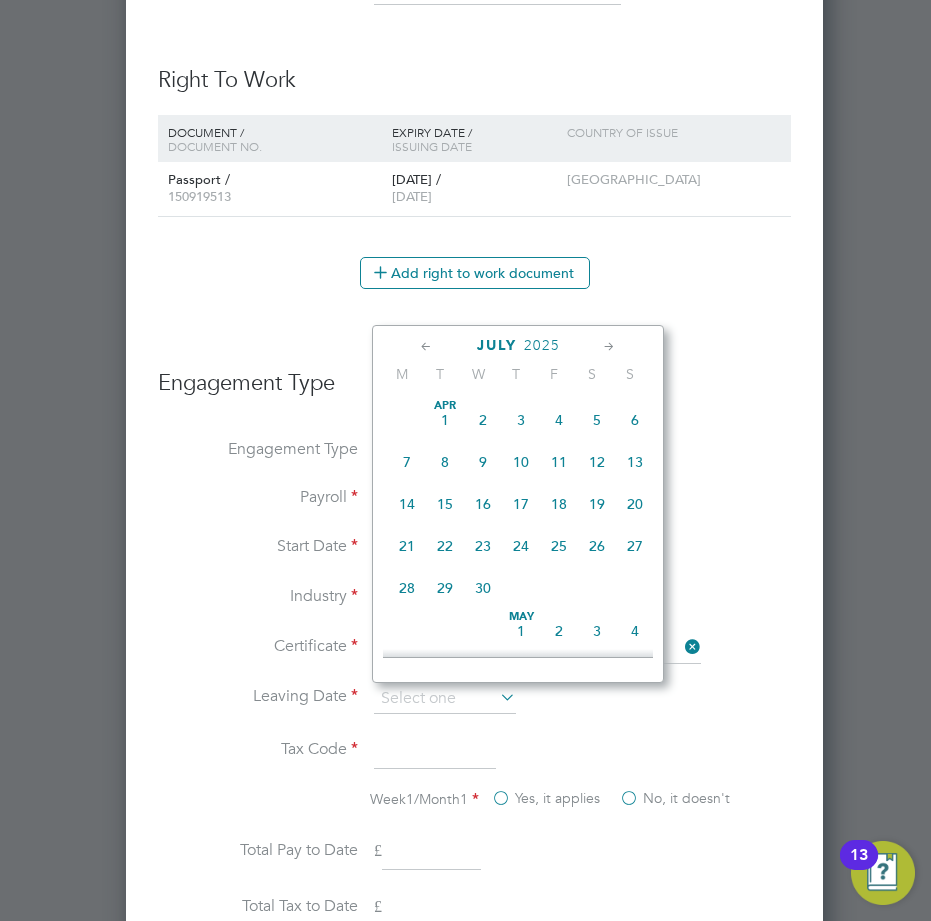 scroll, scrollTop: 639, scrollLeft: 0, axis: vertical 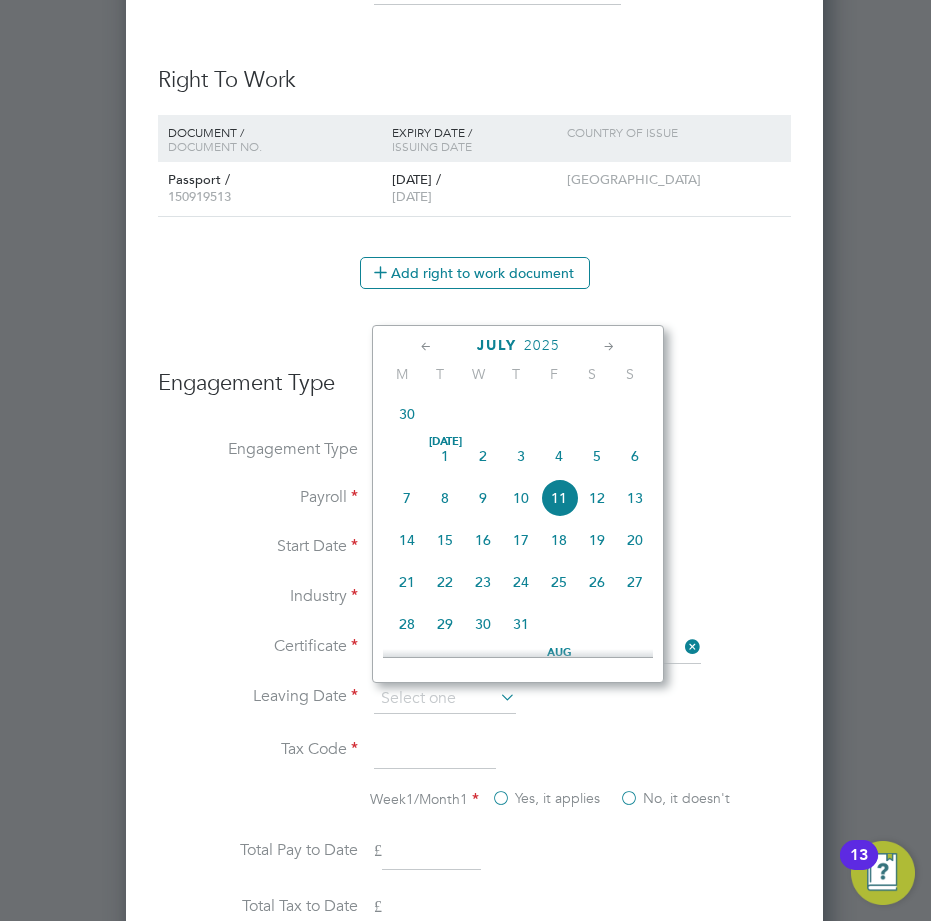 click at bounding box center (496, 697) 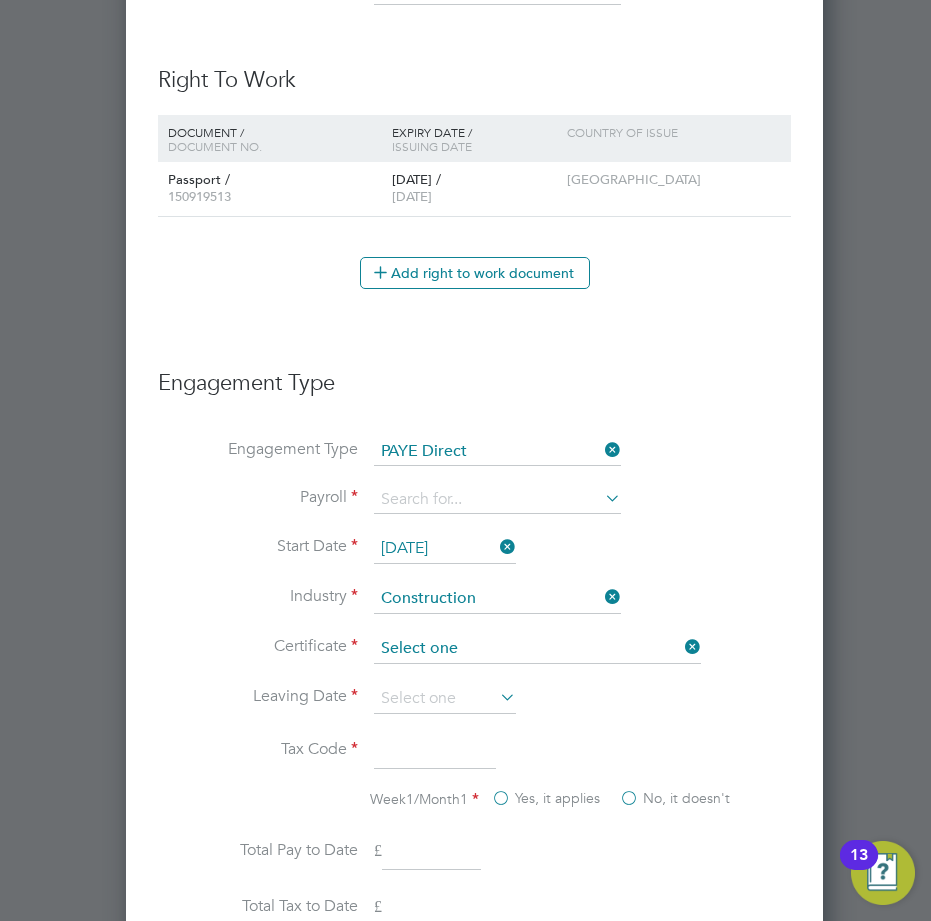 click at bounding box center (537, 649) 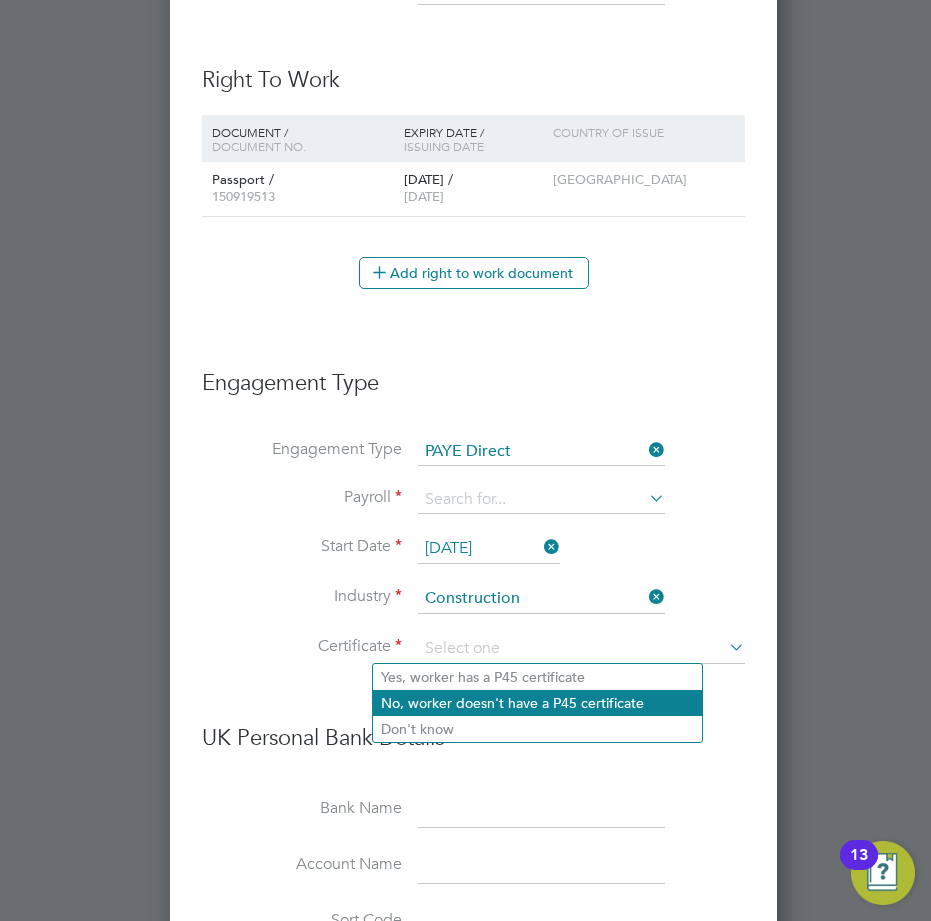 click on "No, worker doesn't have a P45 certificate" 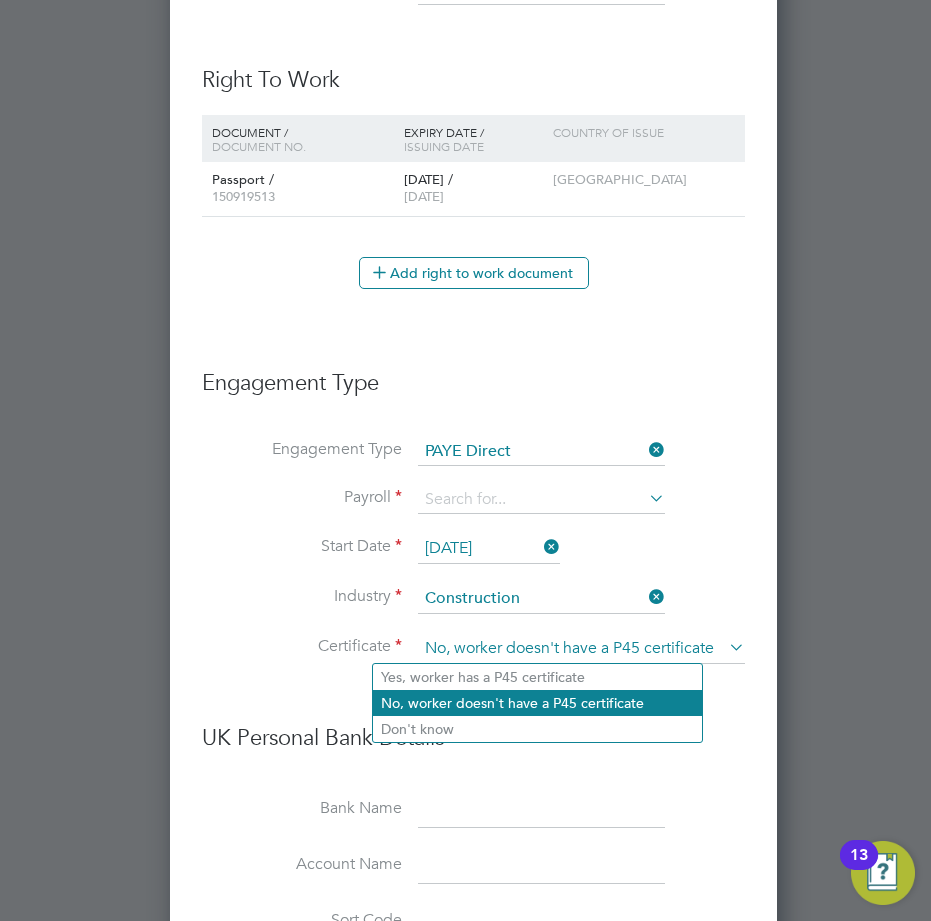 scroll, scrollTop: 27, scrollLeft: 27, axis: both 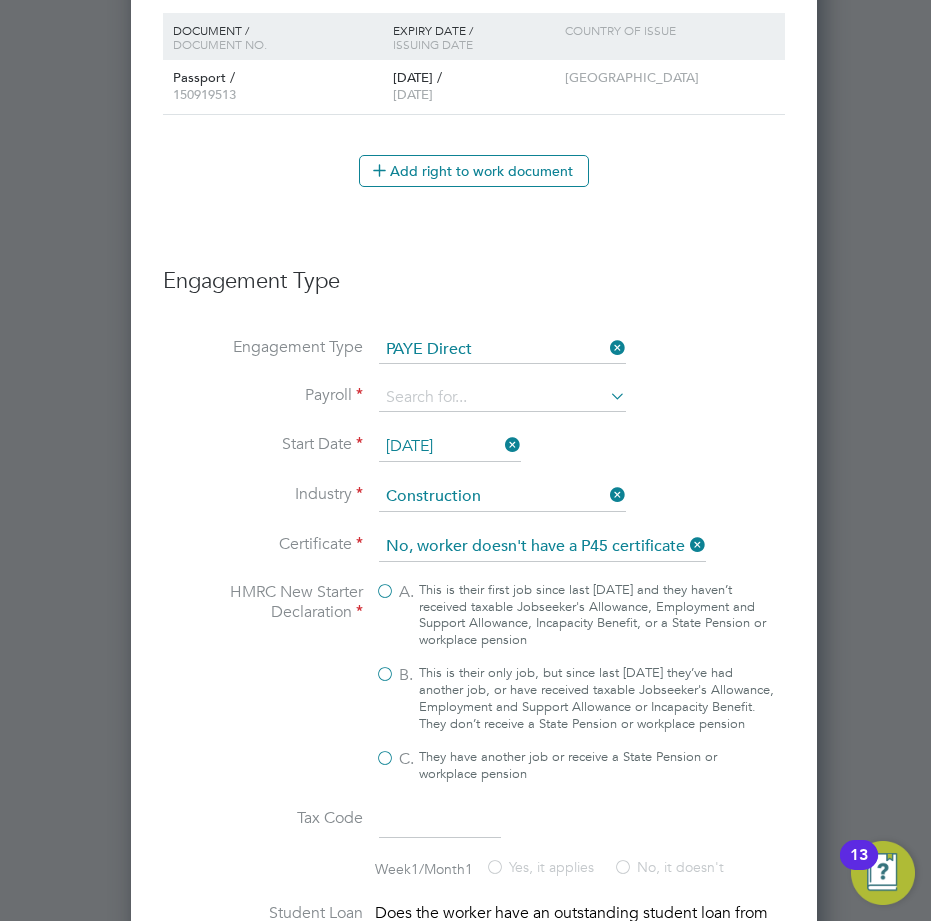 click on "B. This is their only job, but since last 6 April they’ve had another job, or have received taxable Jobseeker's Allowance, Employment and Support Allowance or Incapacity Benefit. They don’t receive a State Pension or workplace pension" at bounding box center [575, 699] 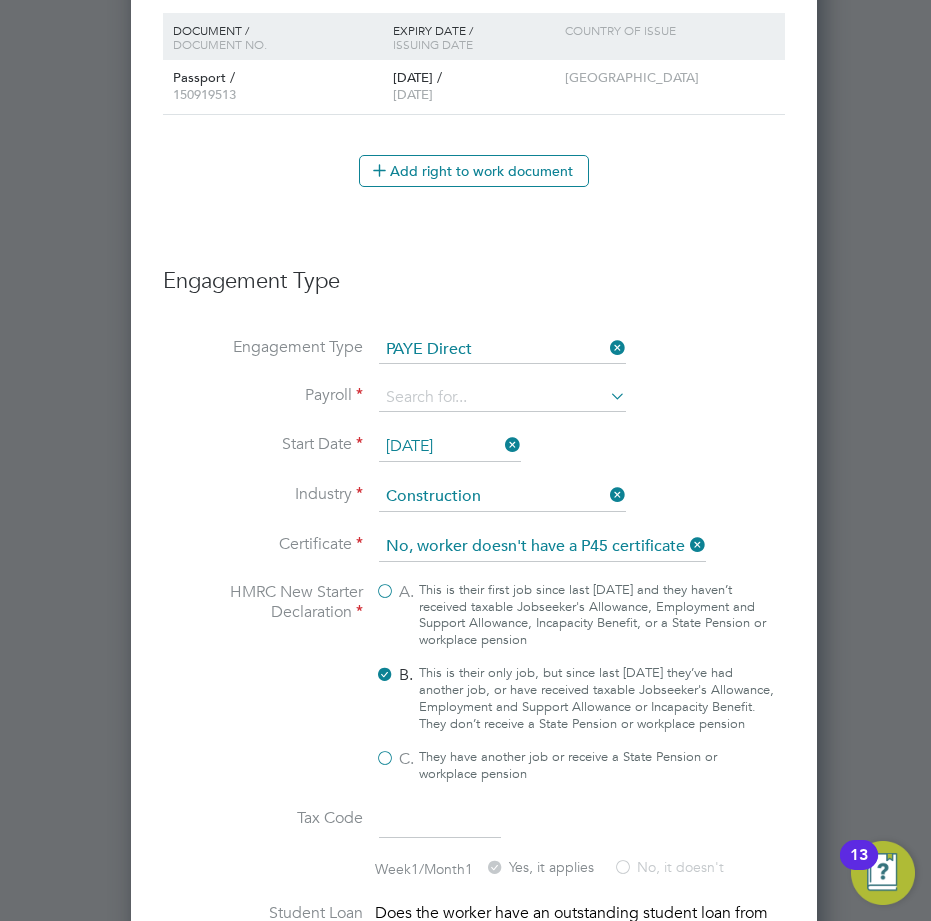 type on "1257L" 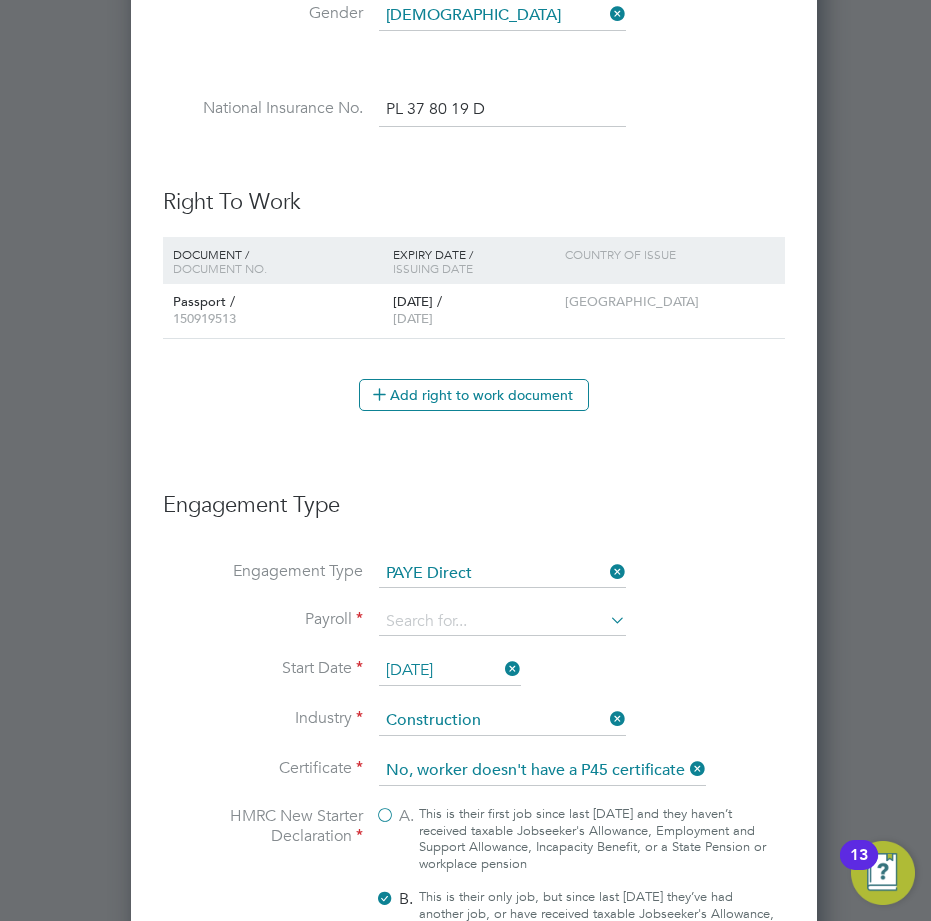 scroll, scrollTop: 1471, scrollLeft: 0, axis: vertical 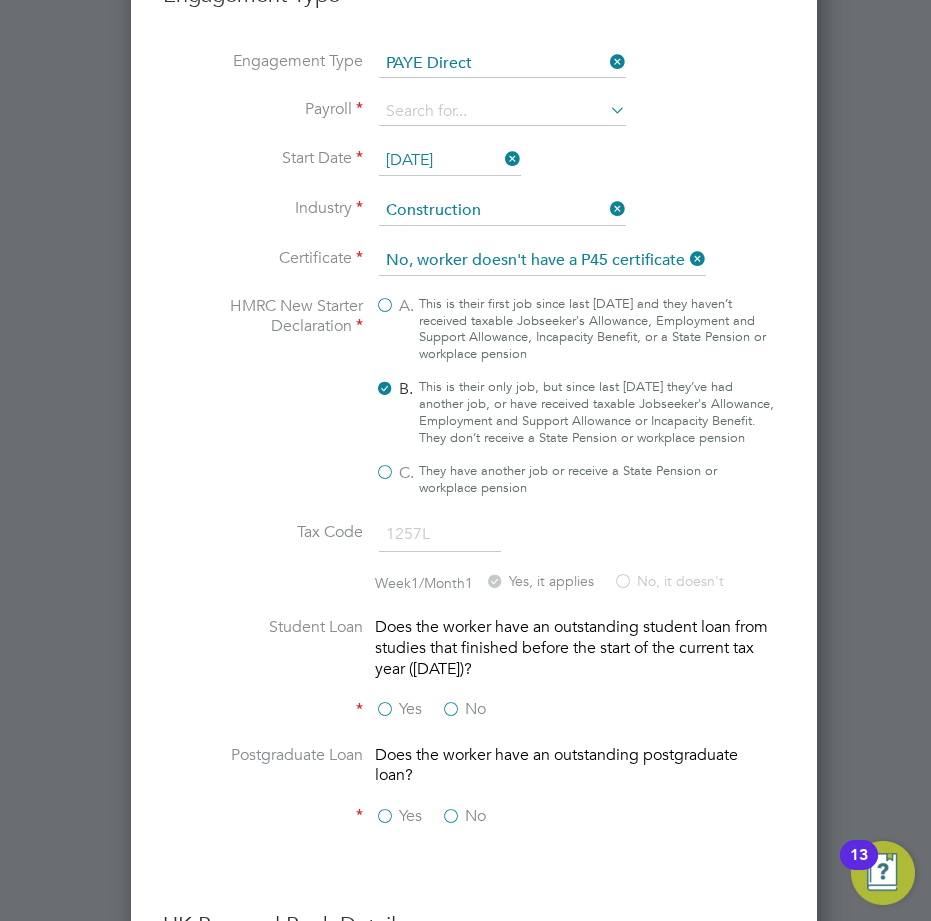 click on "No" at bounding box center (463, 709) 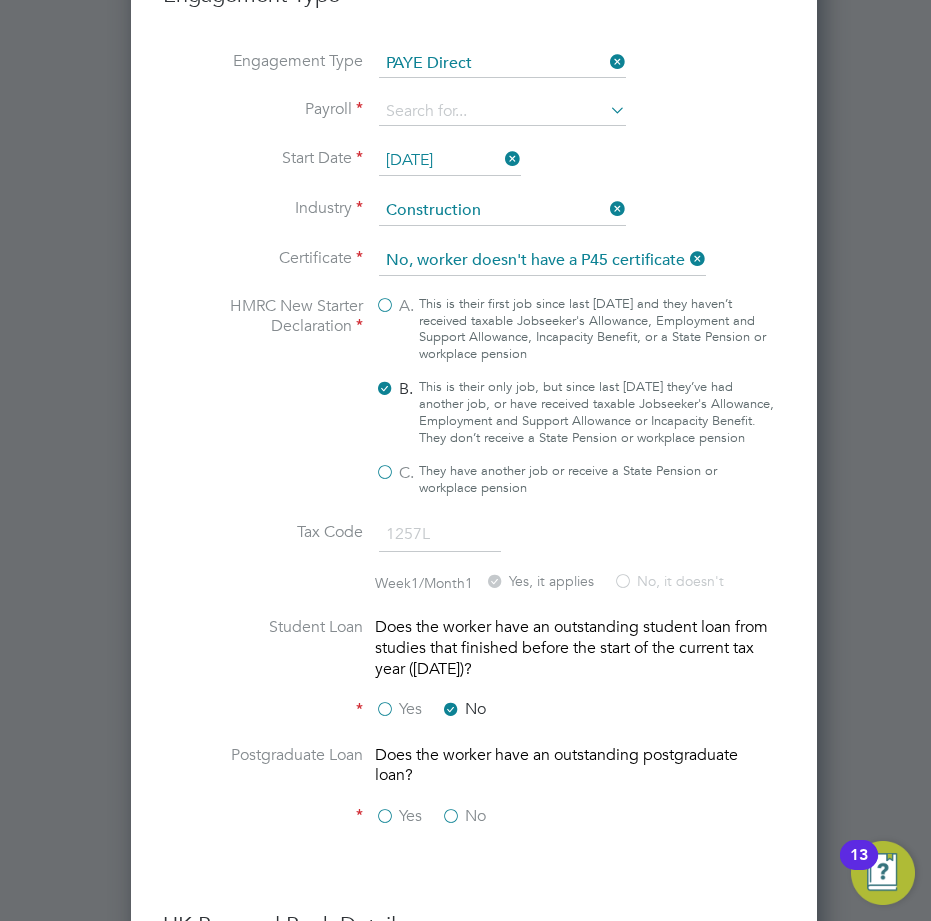 click on "No" at bounding box center [463, 816] 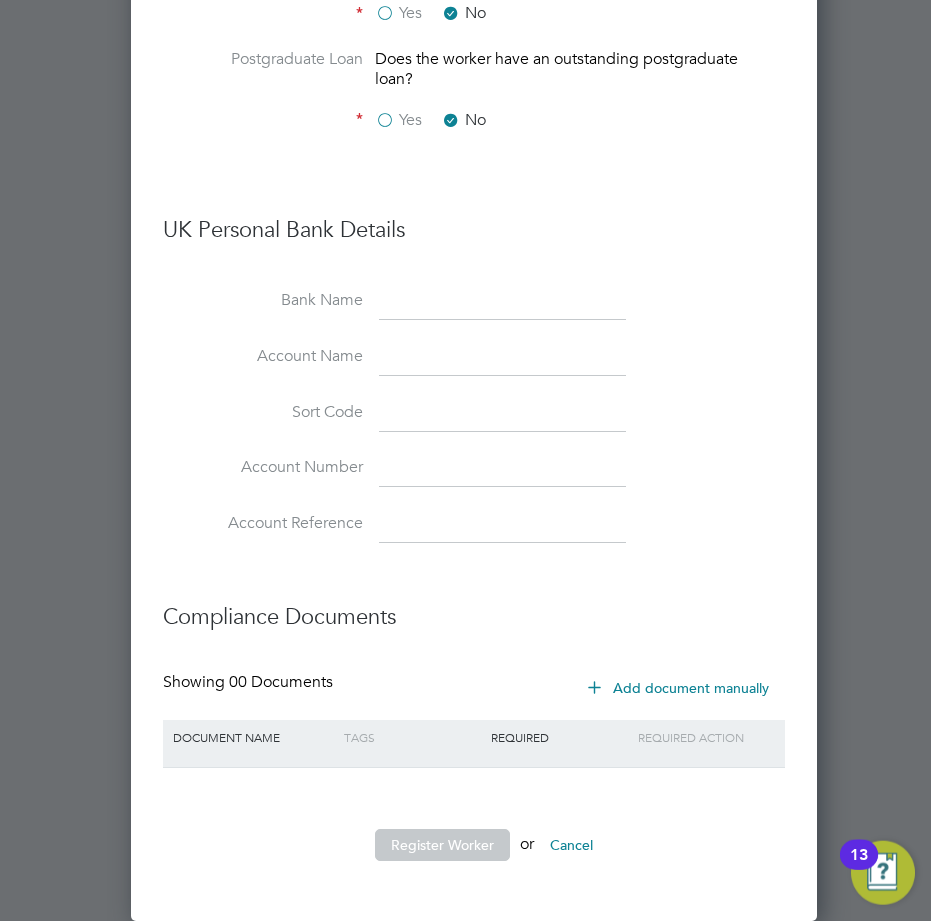 scroll, scrollTop: 2185, scrollLeft: 0, axis: vertical 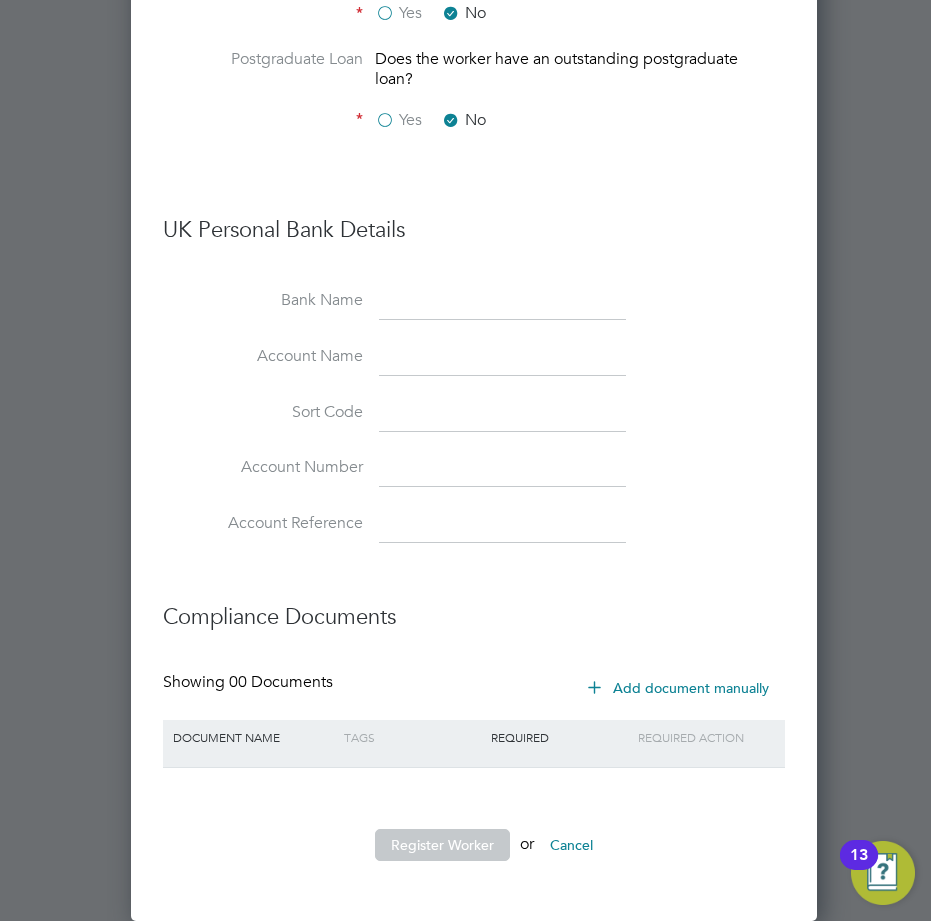 click on "Register Worker" at bounding box center [442, 845] 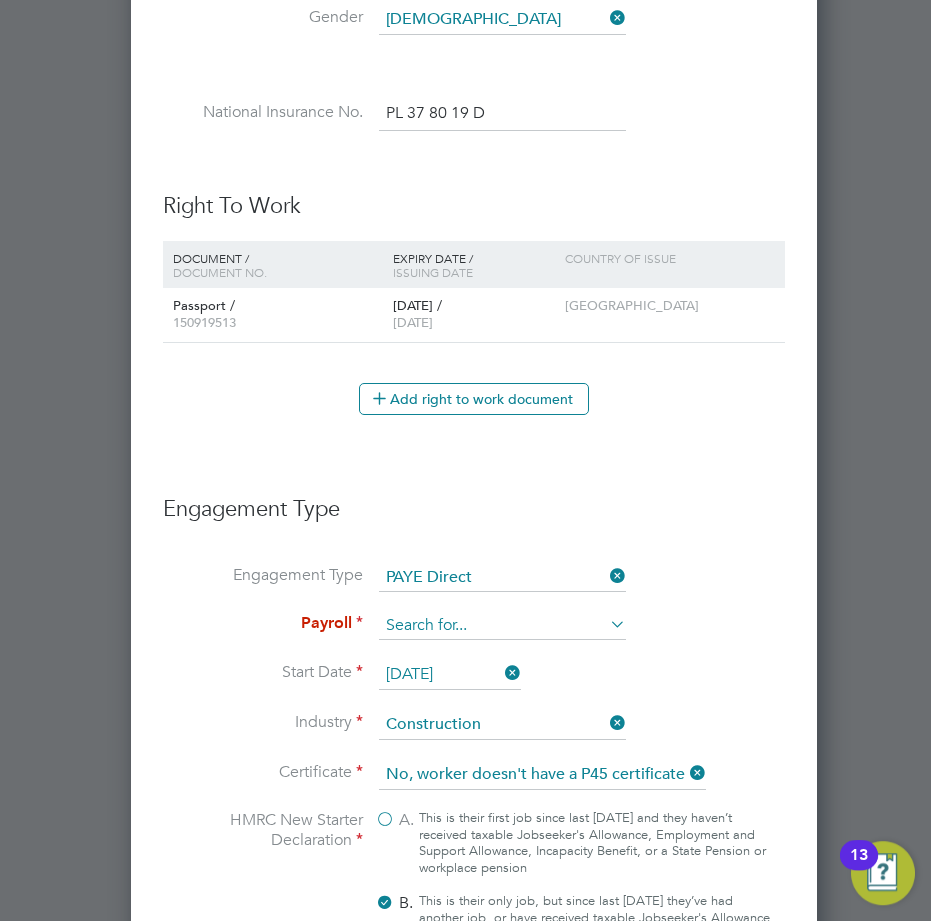 scroll, scrollTop: 859, scrollLeft: 0, axis: vertical 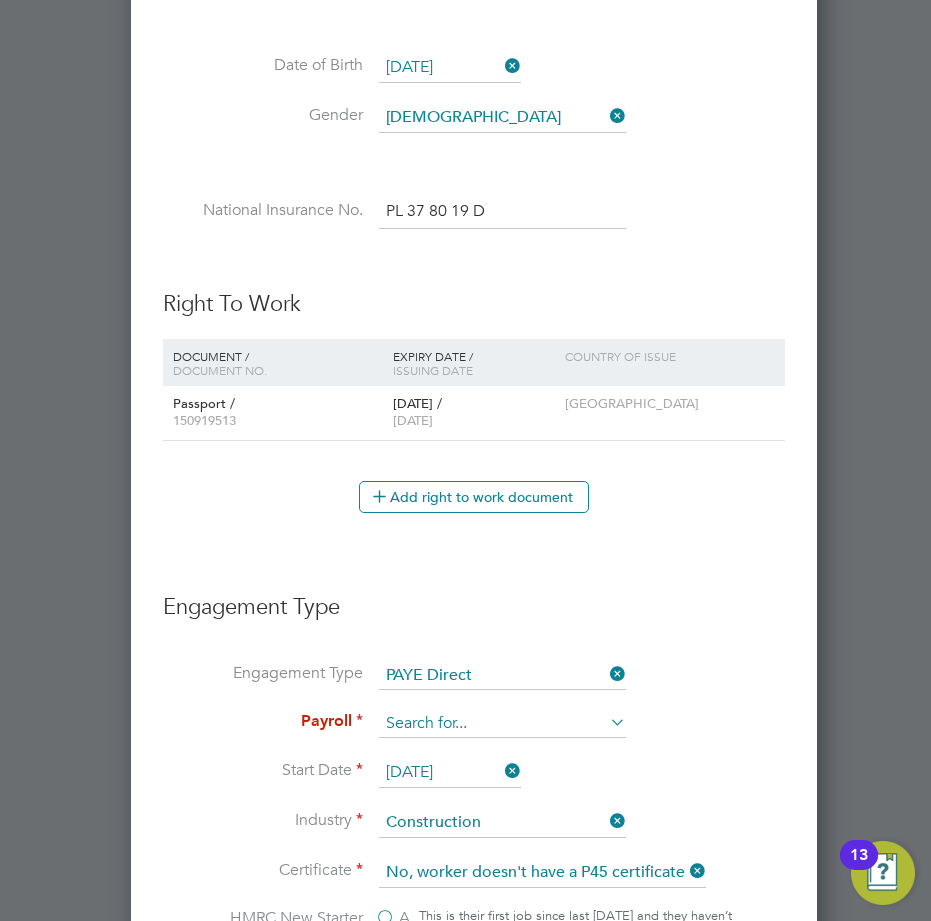 click at bounding box center [502, 724] 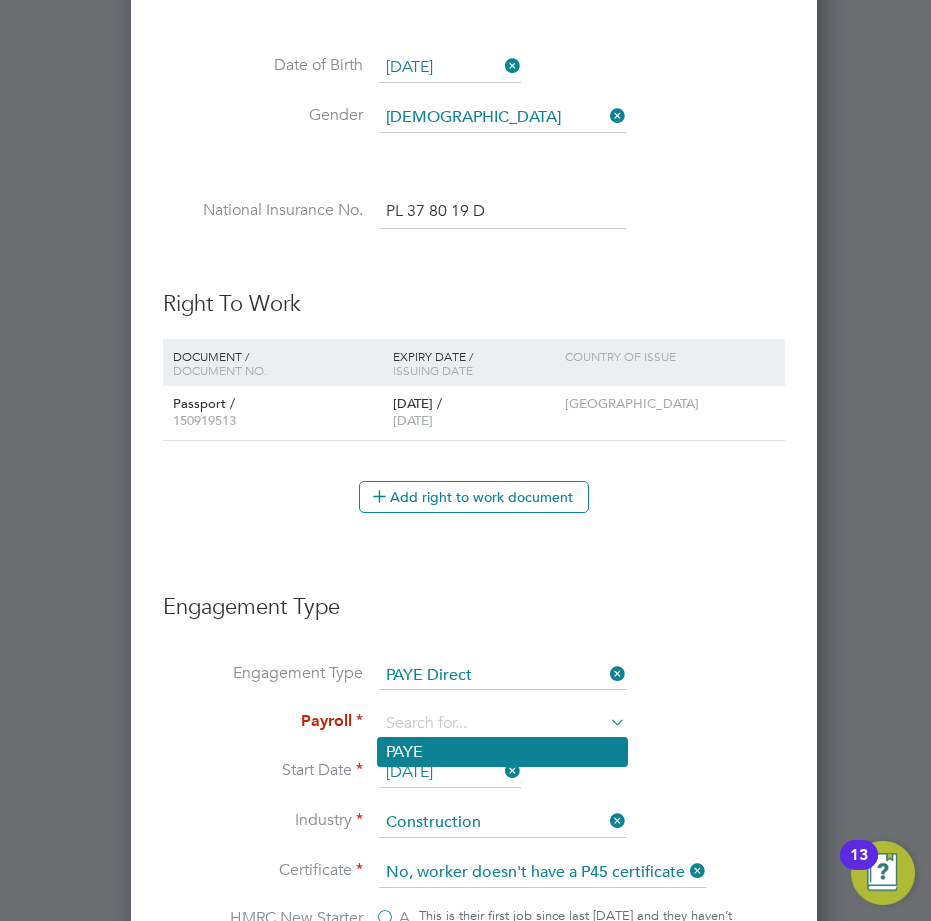 click on "PAYE" 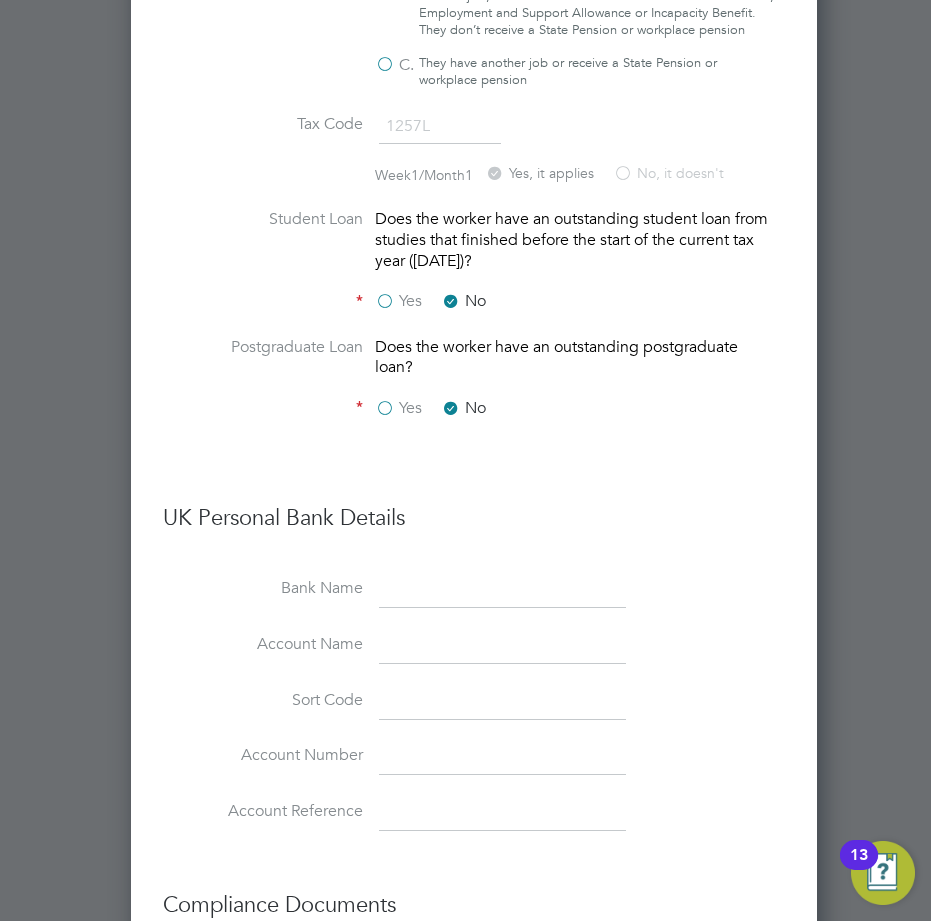 scroll, scrollTop: 2185, scrollLeft: 0, axis: vertical 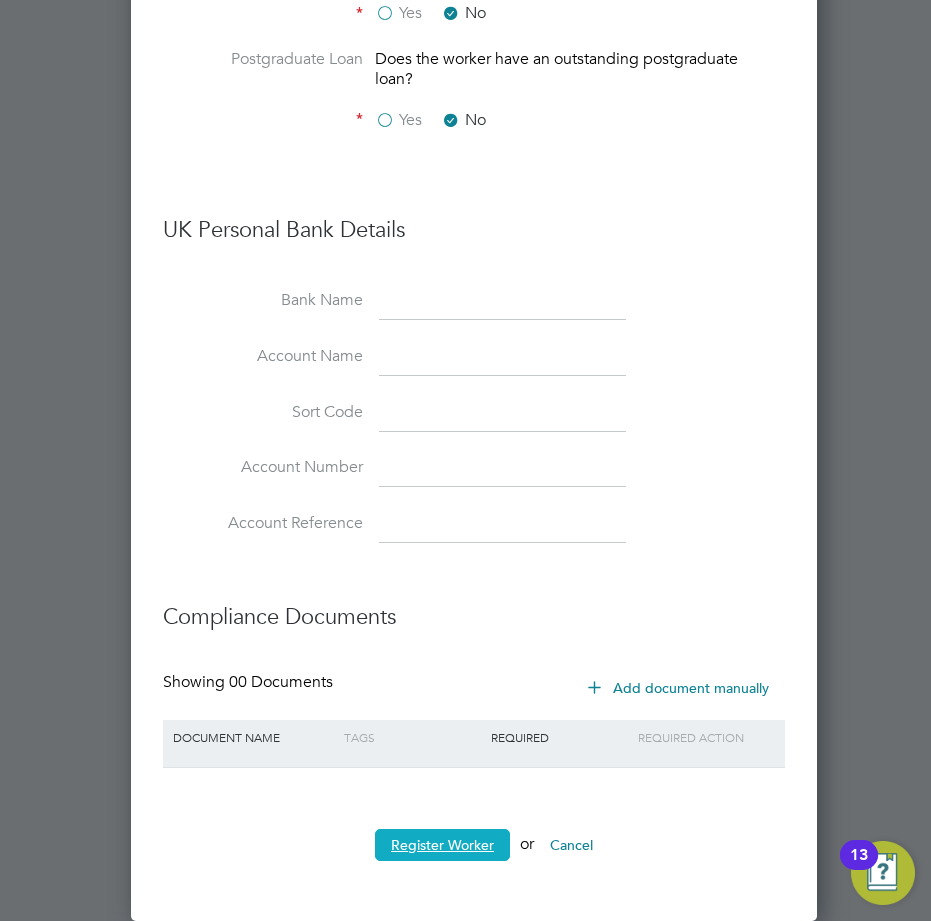 click on "Register Worker" at bounding box center (442, 845) 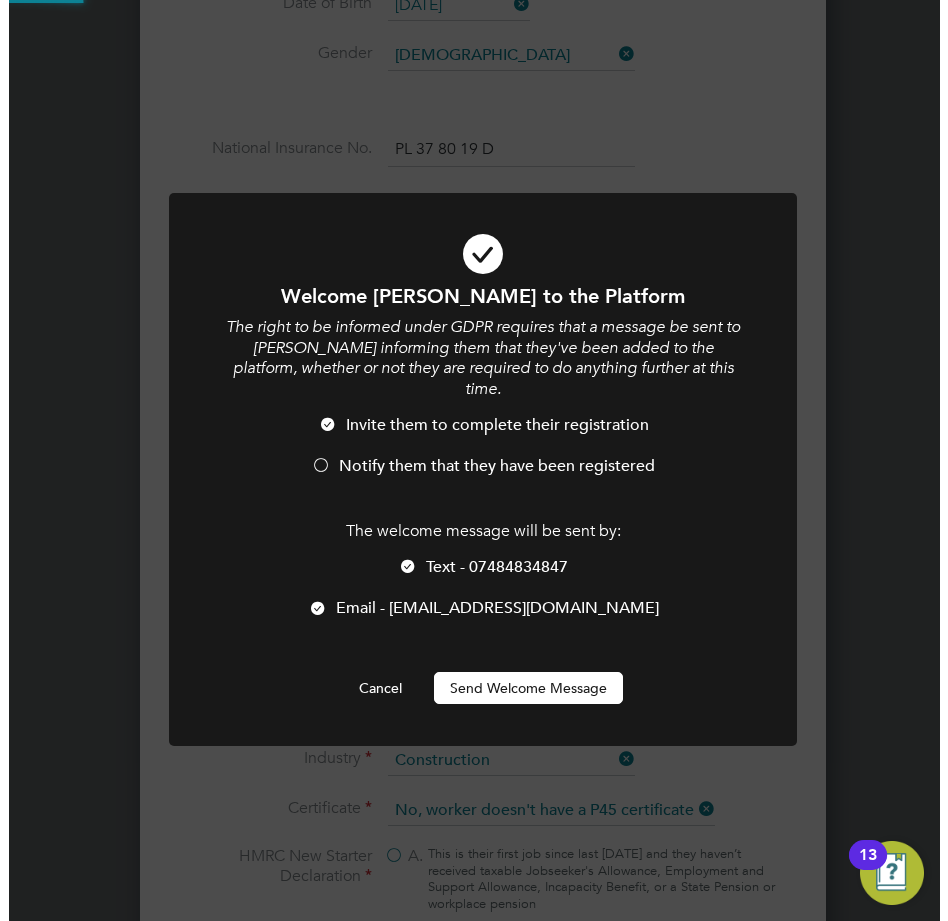 scroll, scrollTop: 0, scrollLeft: 0, axis: both 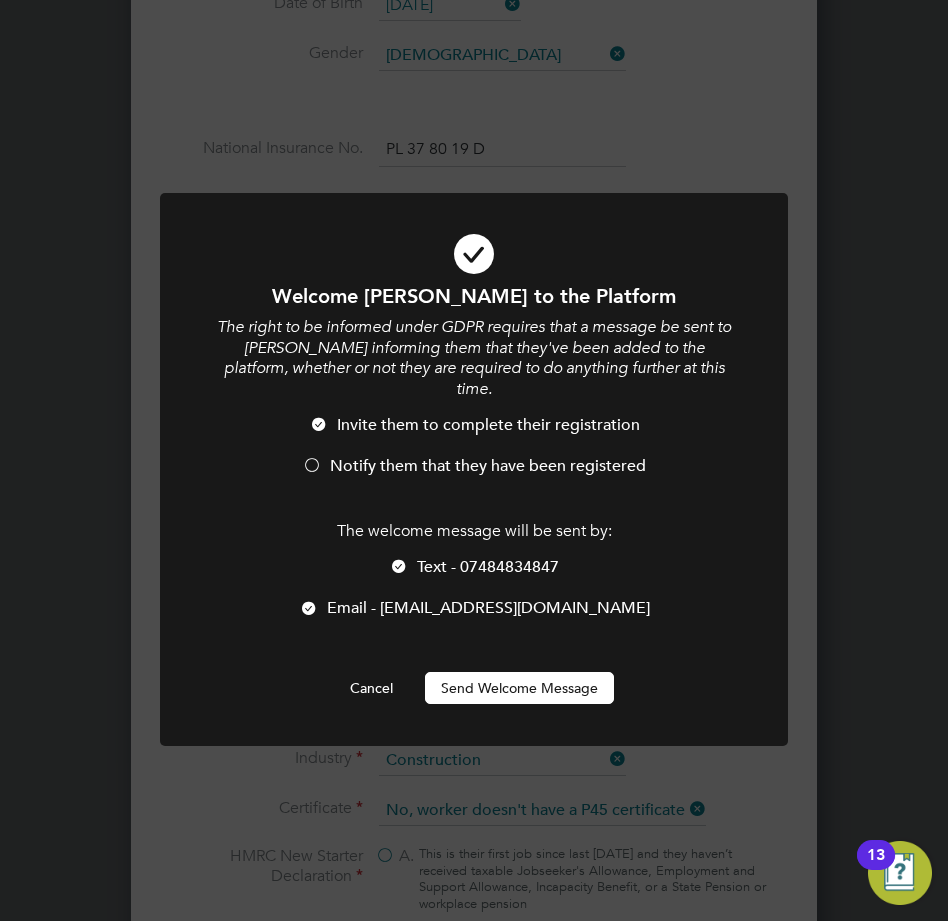 click on "Notify them that they have been registered" at bounding box center (488, 466) 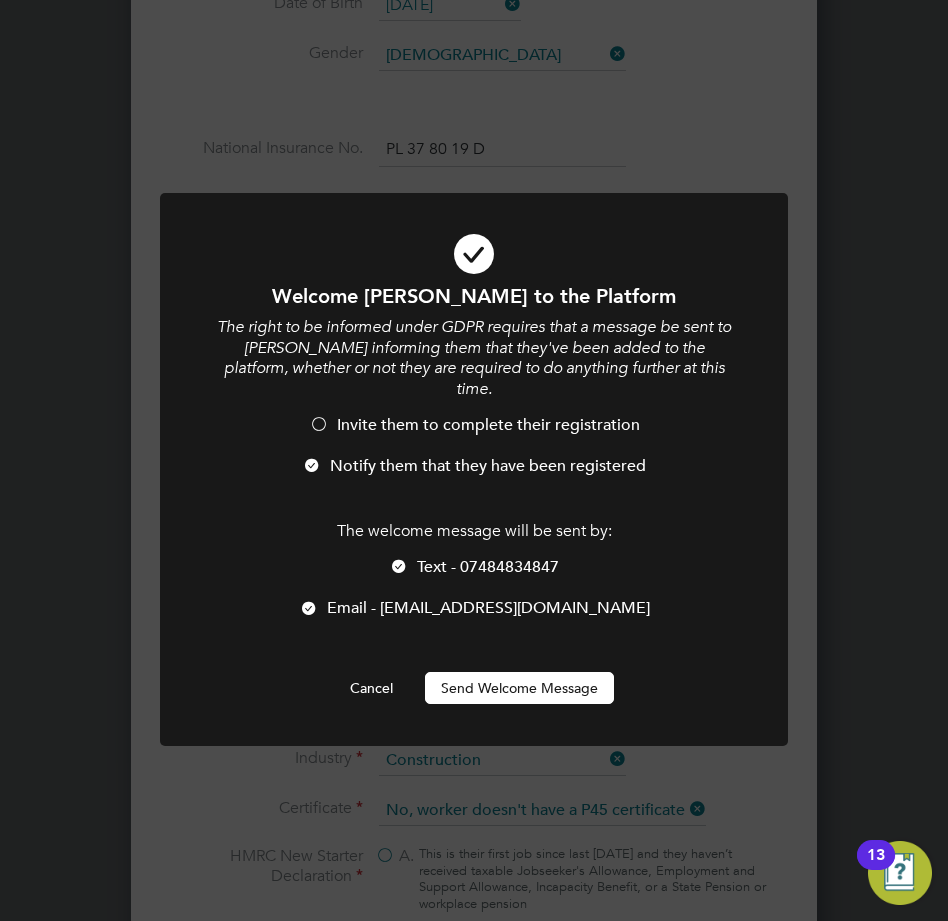click at bounding box center (474, 469) 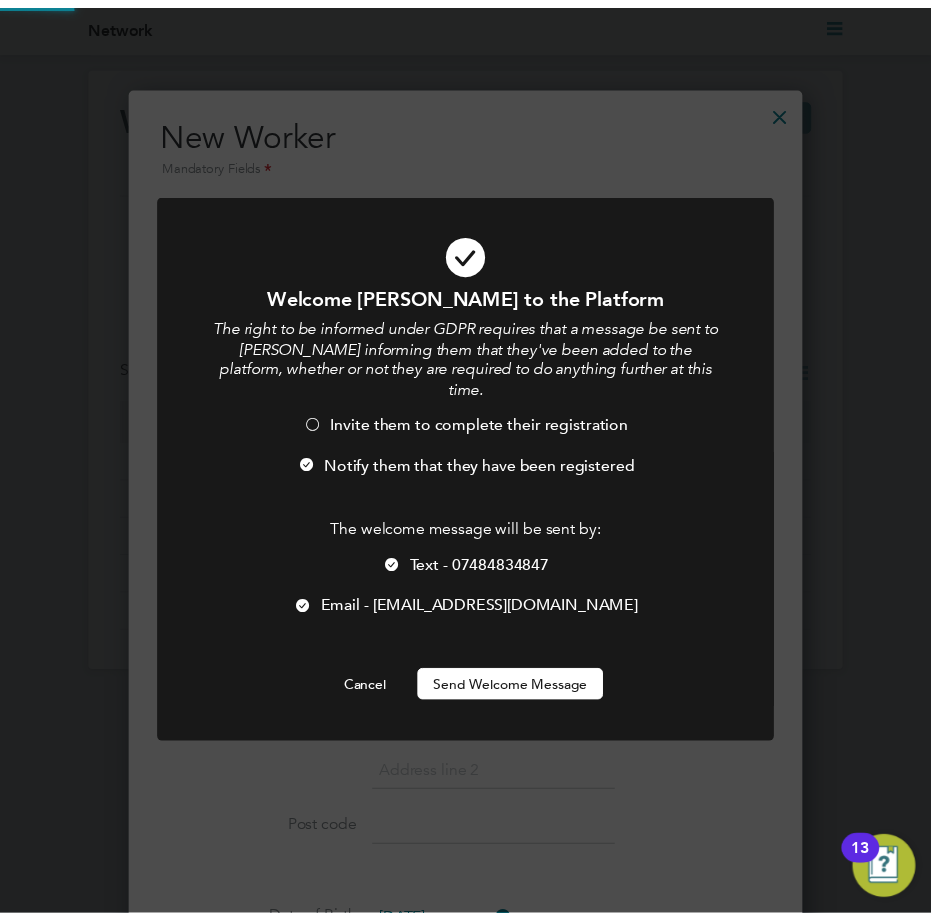 scroll, scrollTop: 921, scrollLeft: 0, axis: vertical 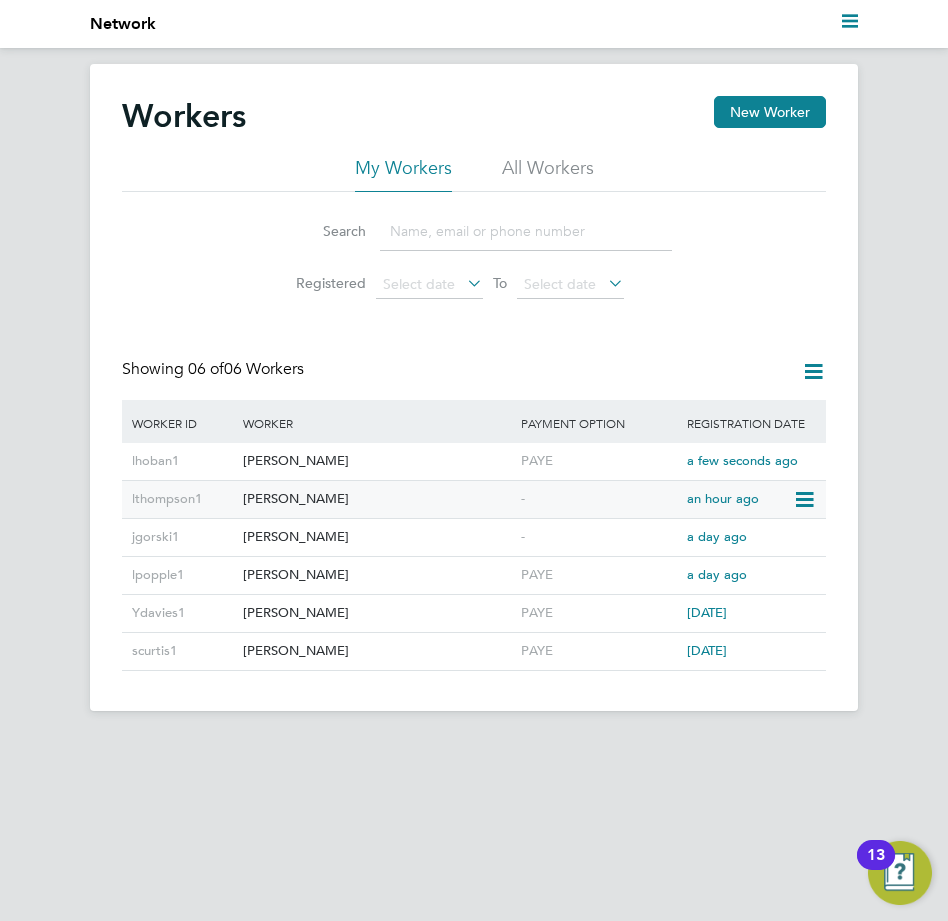 click on "[PERSON_NAME]" 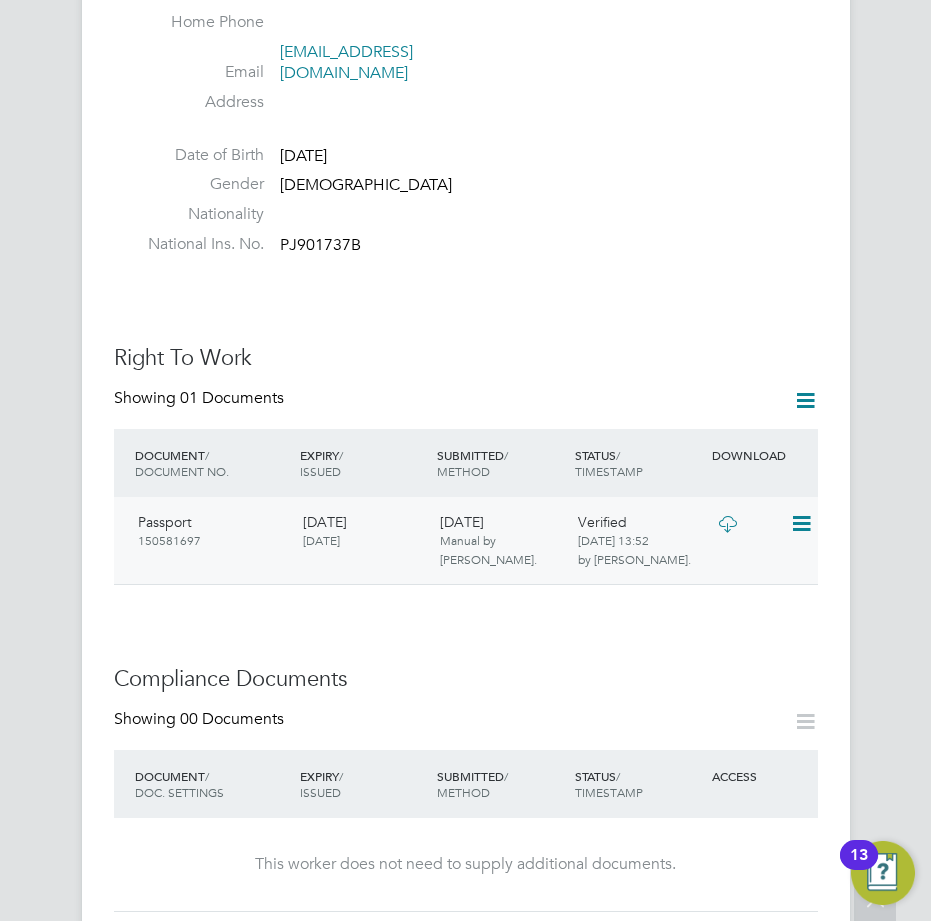 scroll, scrollTop: 0, scrollLeft: 0, axis: both 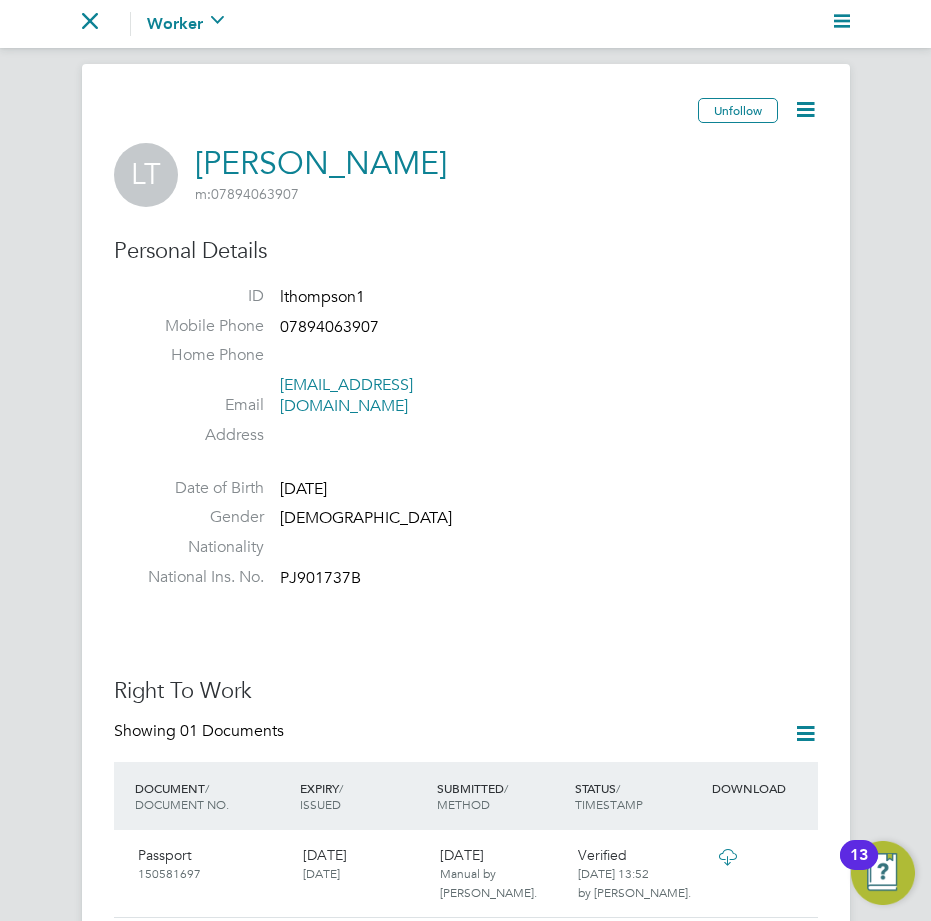 click 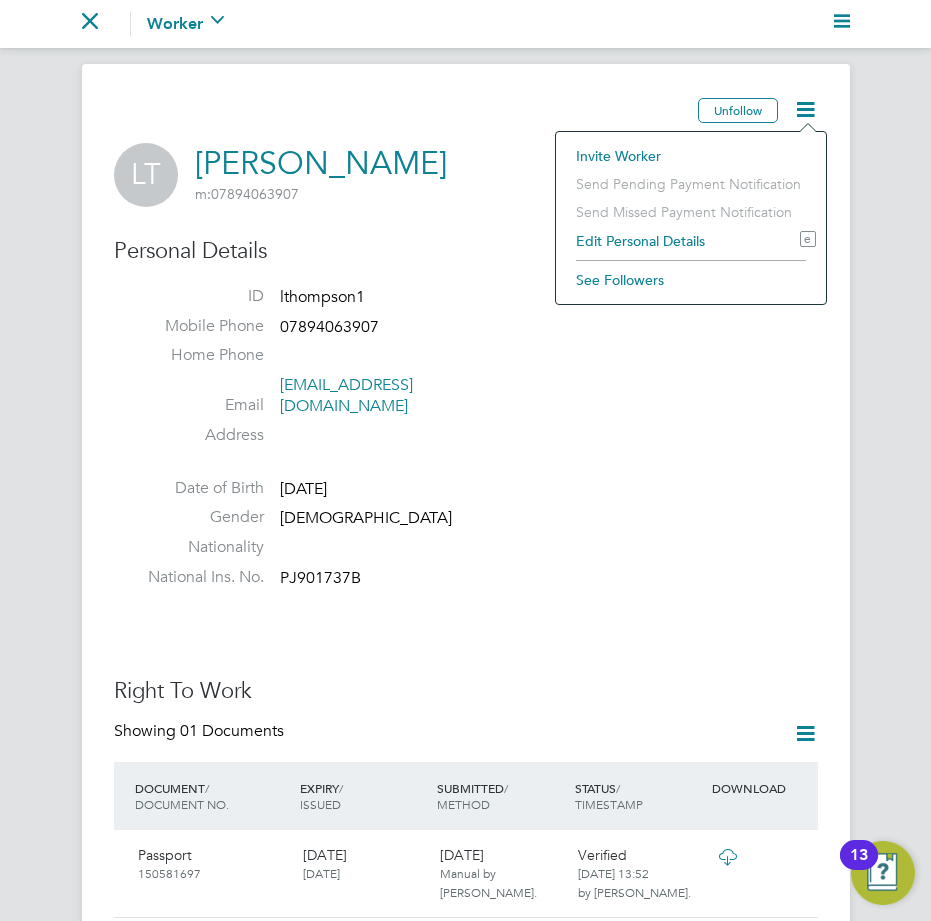 click on "Edit Personal Details e" 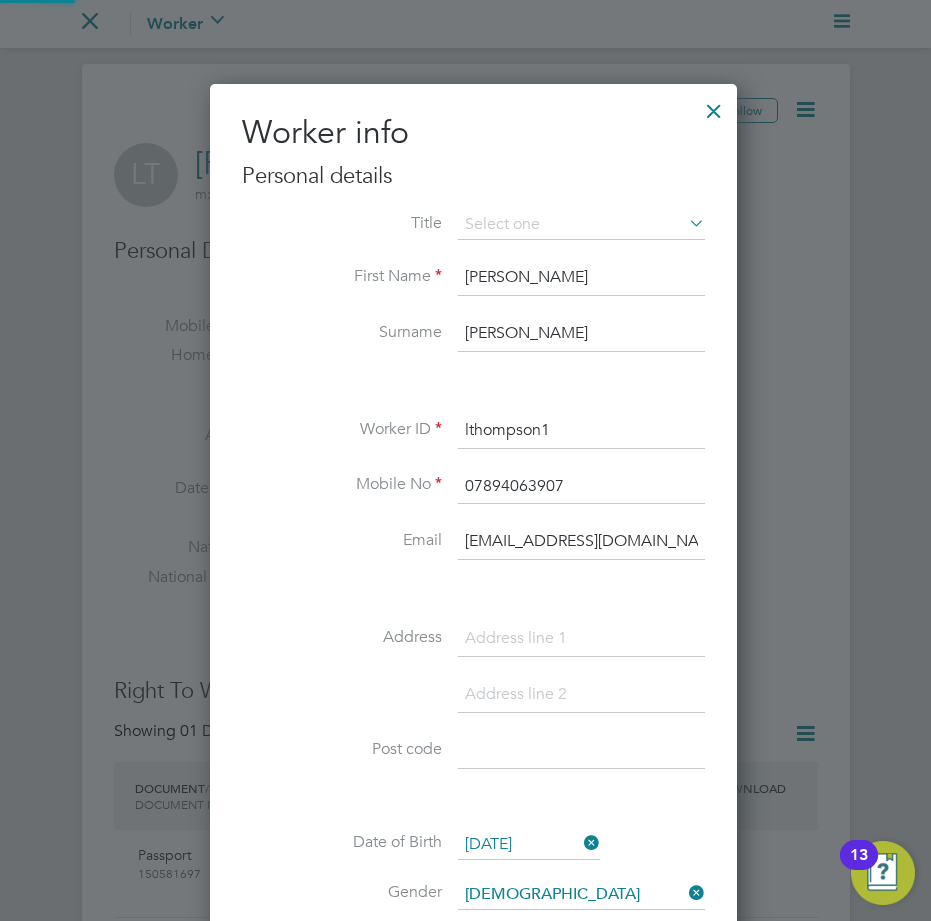 scroll, scrollTop: 27, scrollLeft: 27, axis: both 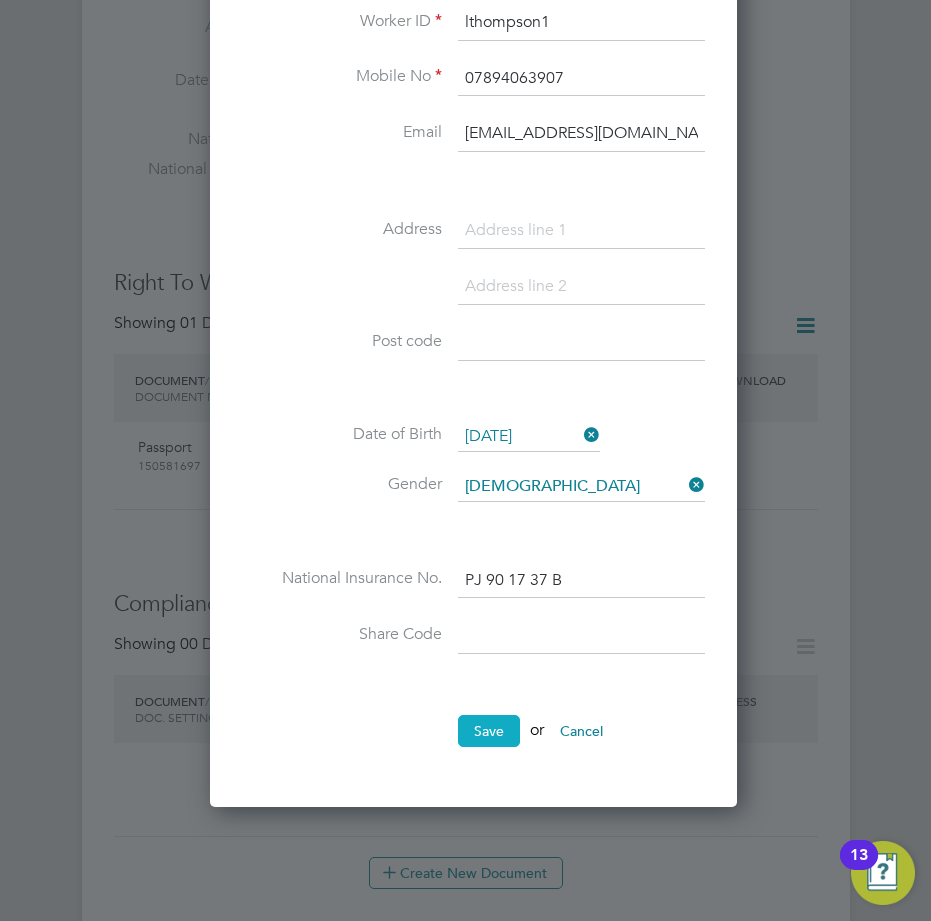 click on "Save" at bounding box center (489, 731) 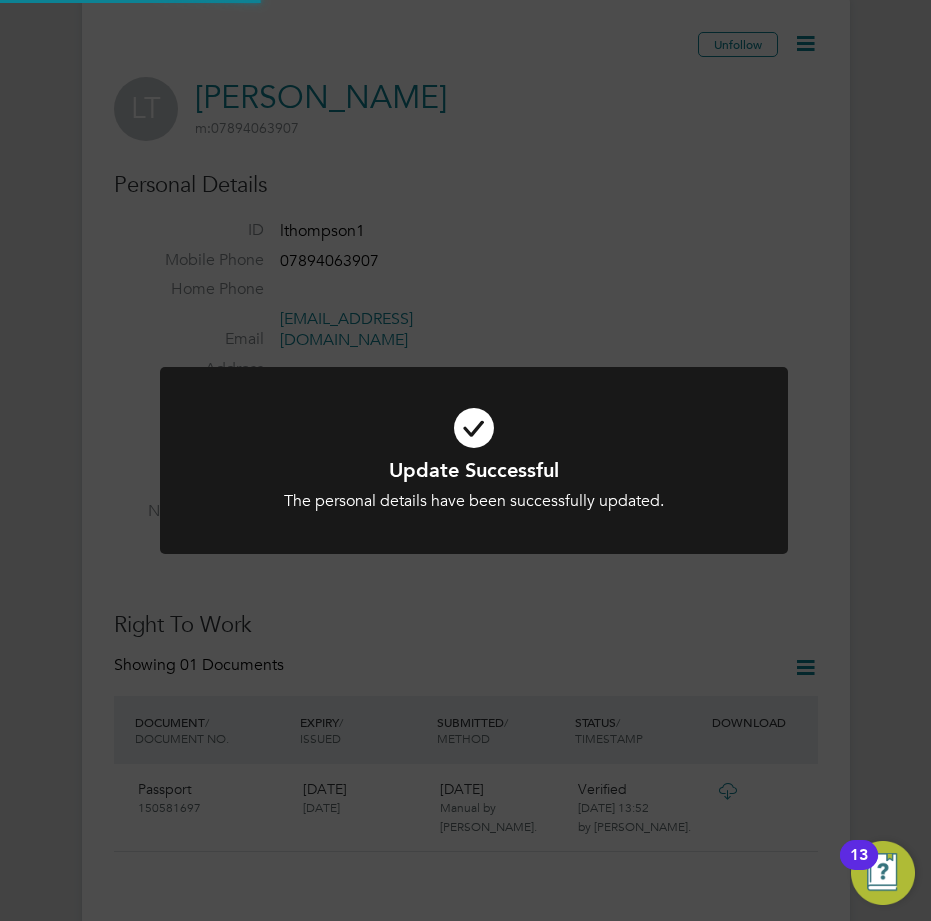 scroll, scrollTop: 0, scrollLeft: 0, axis: both 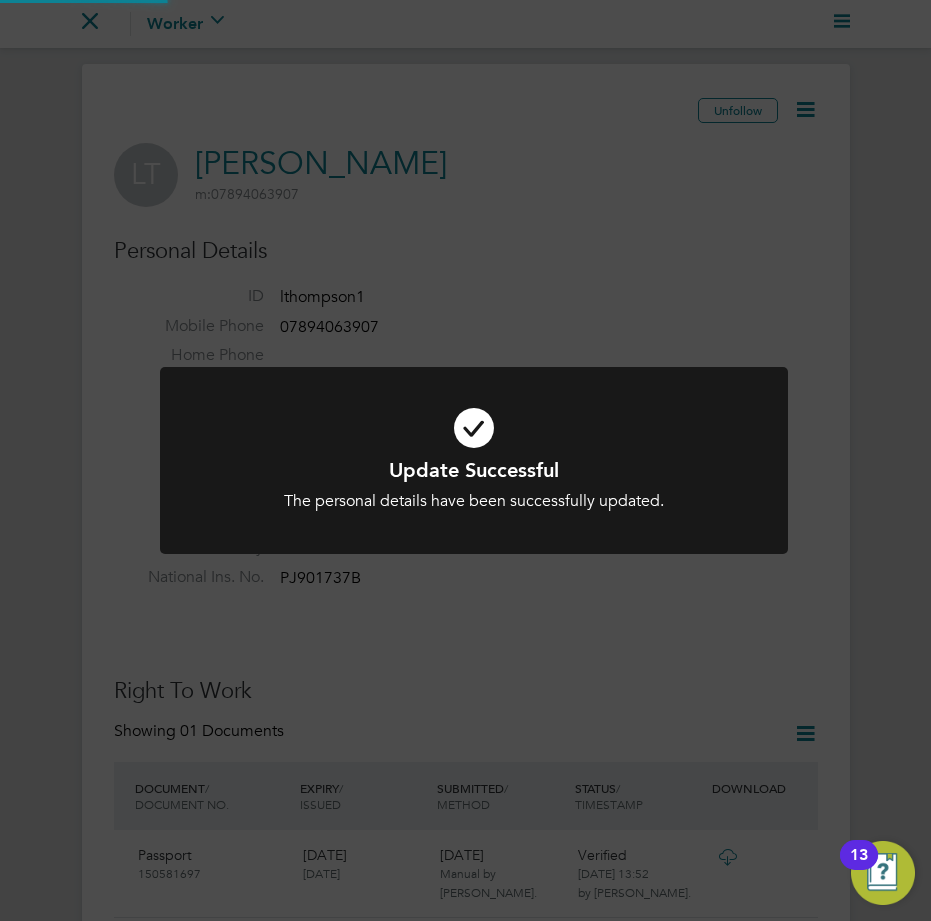 click on "Update Successful The personal details have been successfully updated. Cancel Okay" 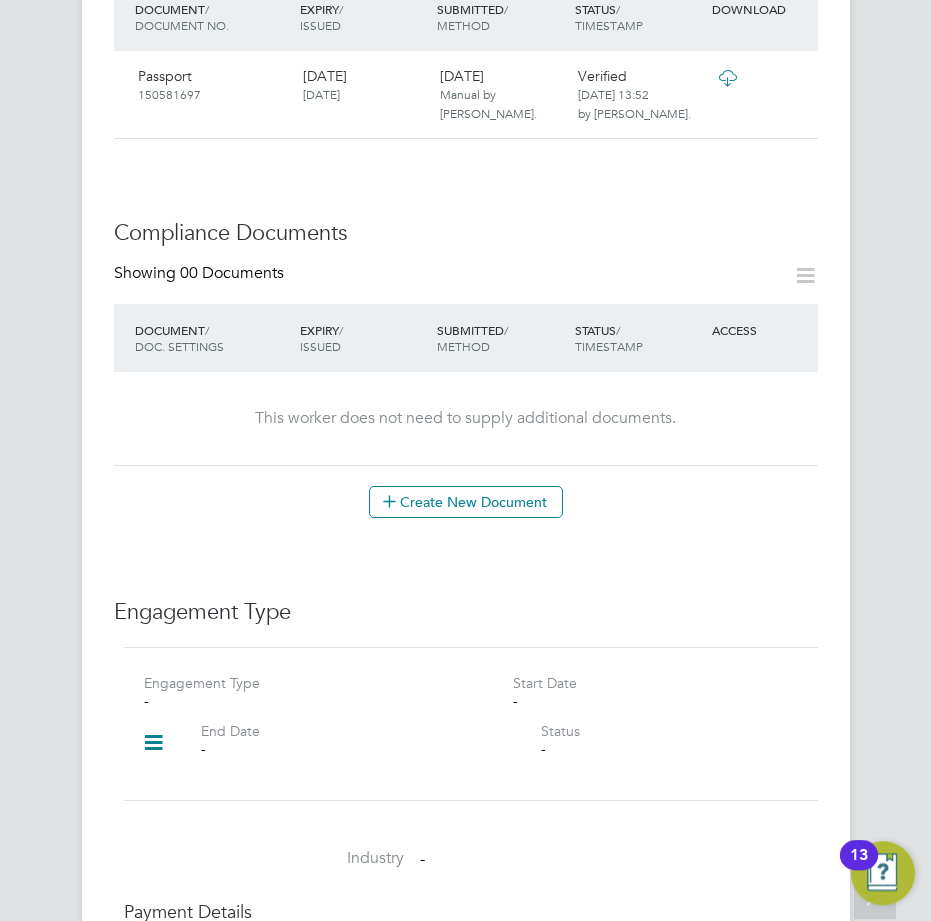 scroll, scrollTop: 816, scrollLeft: 0, axis: vertical 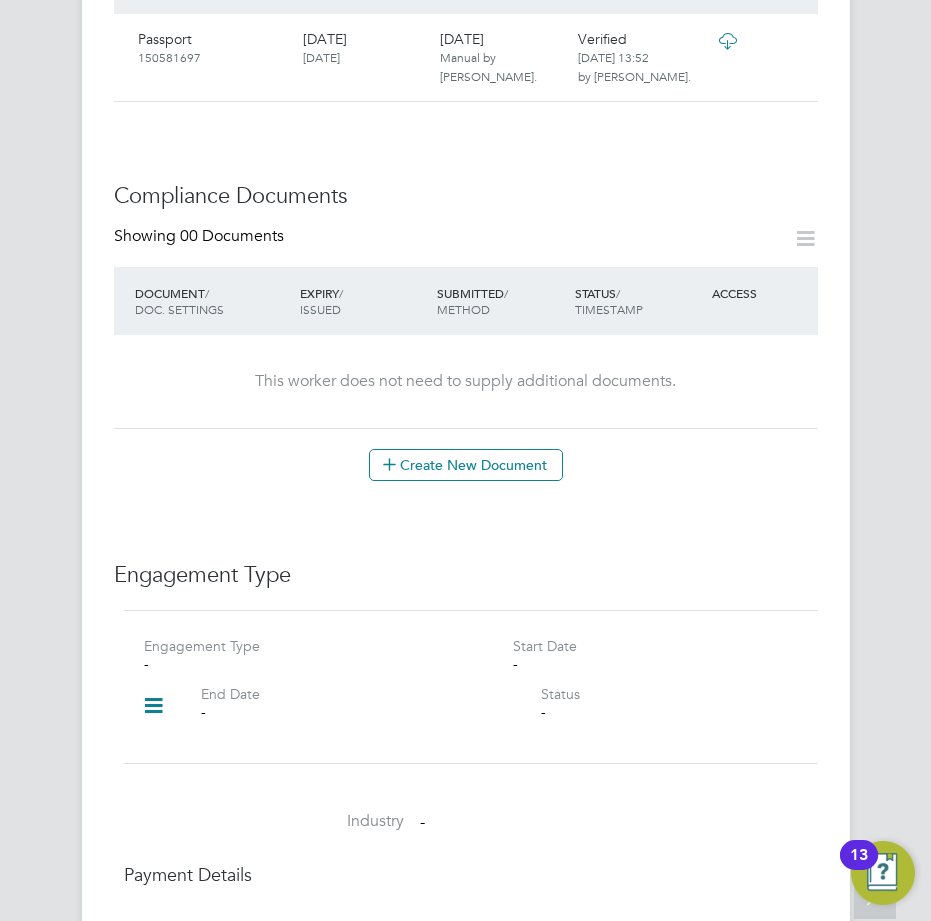 click 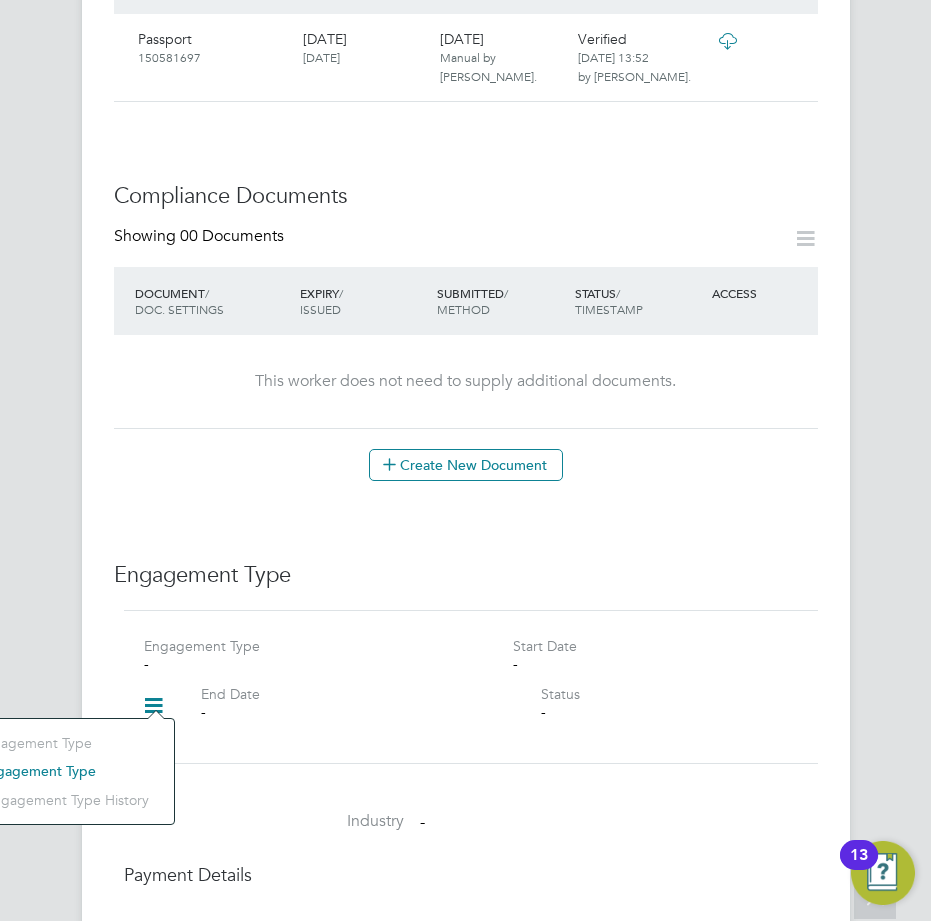 click on "Add Engagement Type" 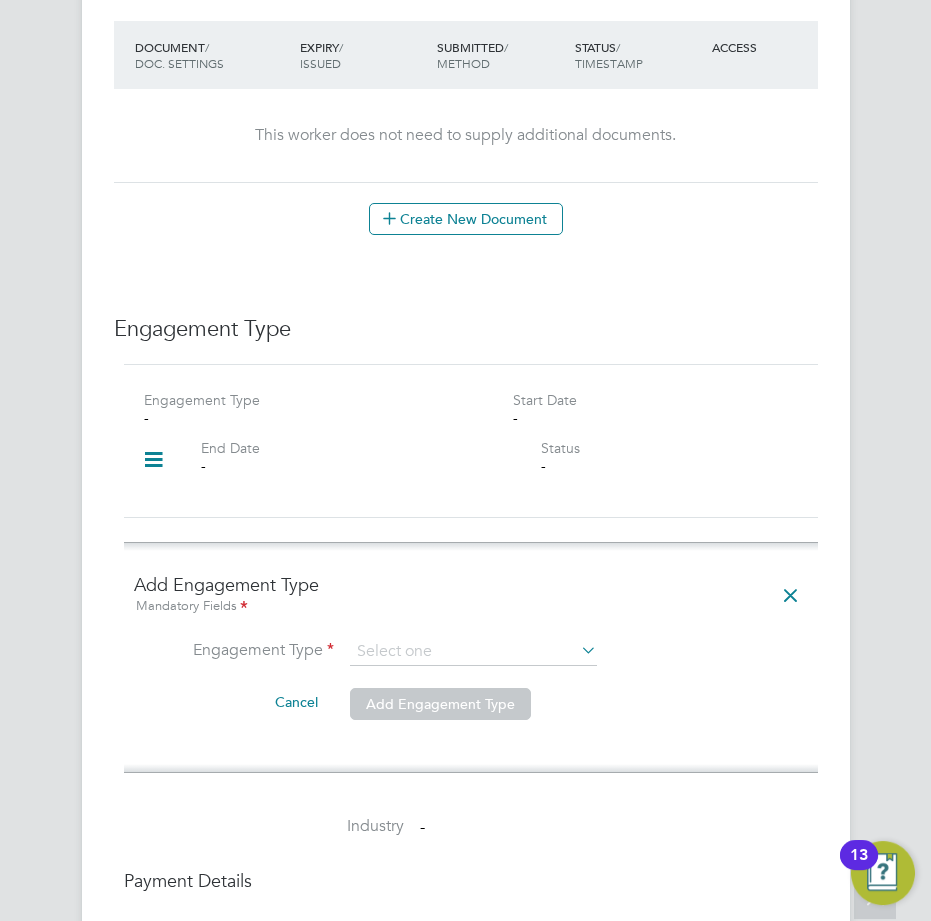 scroll, scrollTop: 1122, scrollLeft: 0, axis: vertical 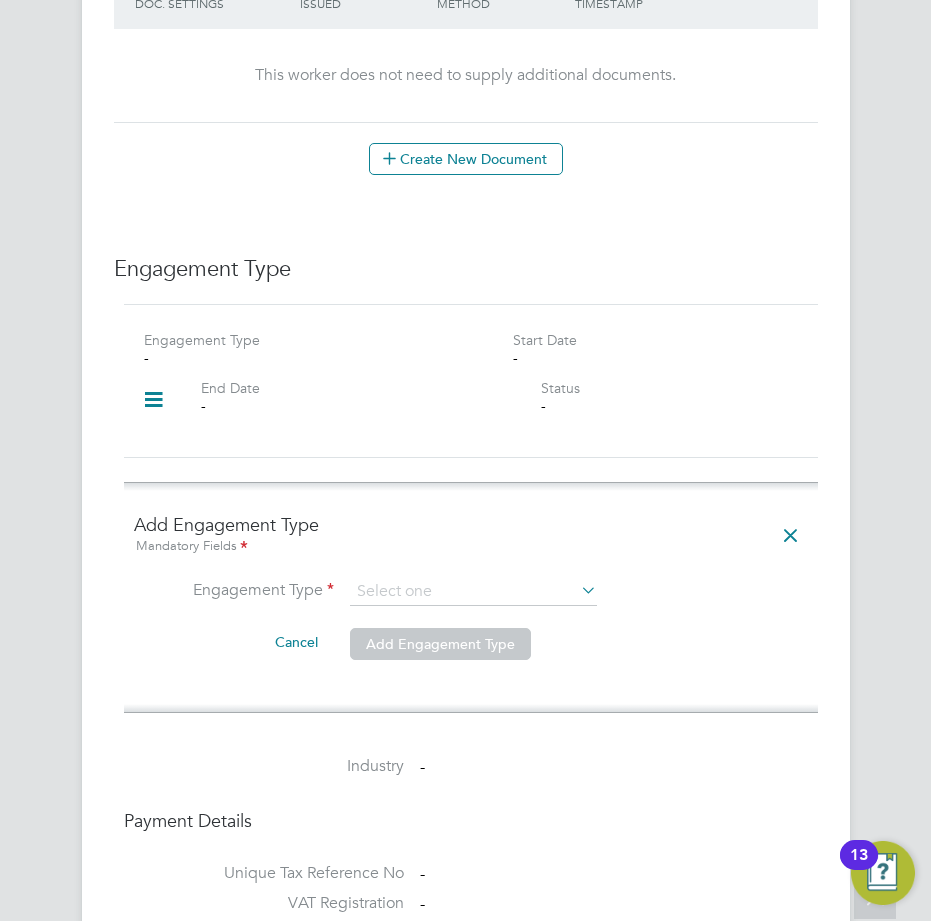 click on "Engagement Type" 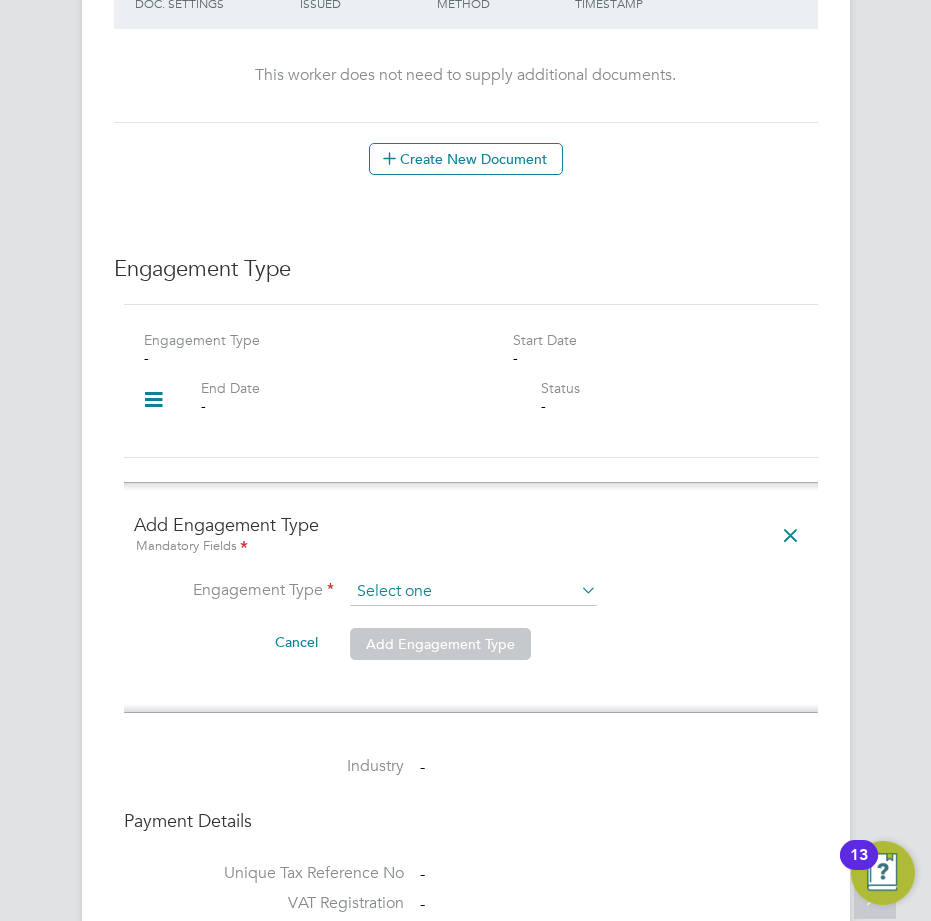 click 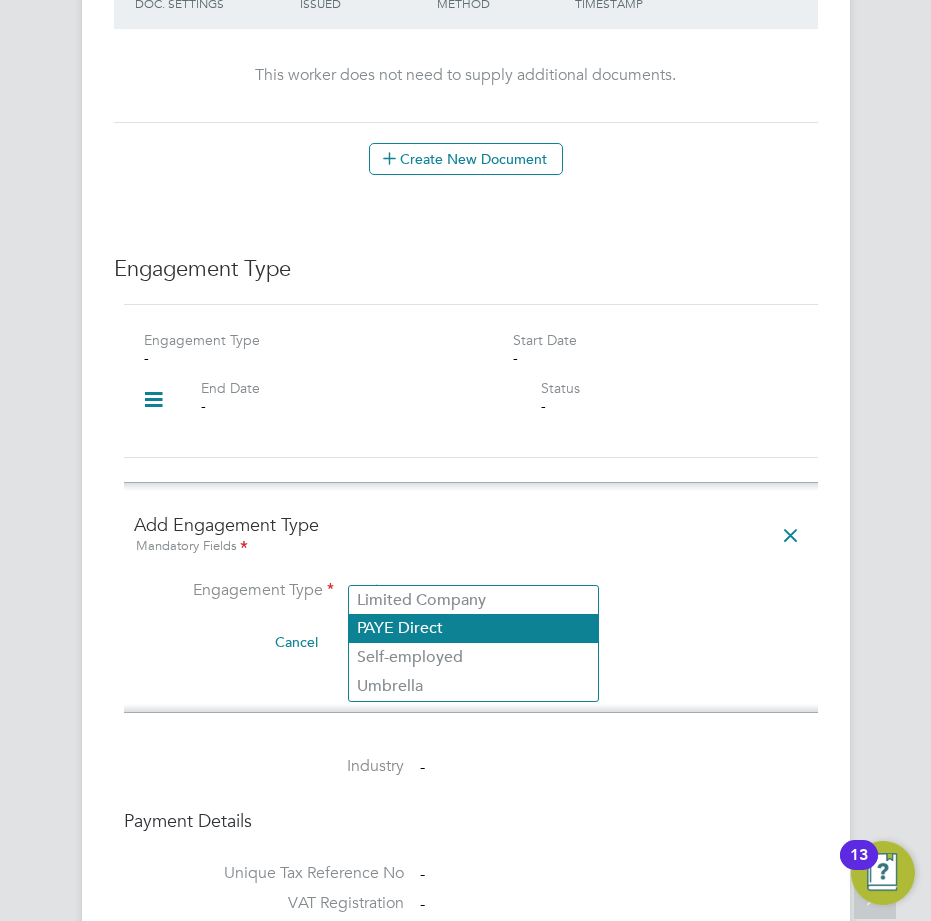 click on "PAYE Direct" 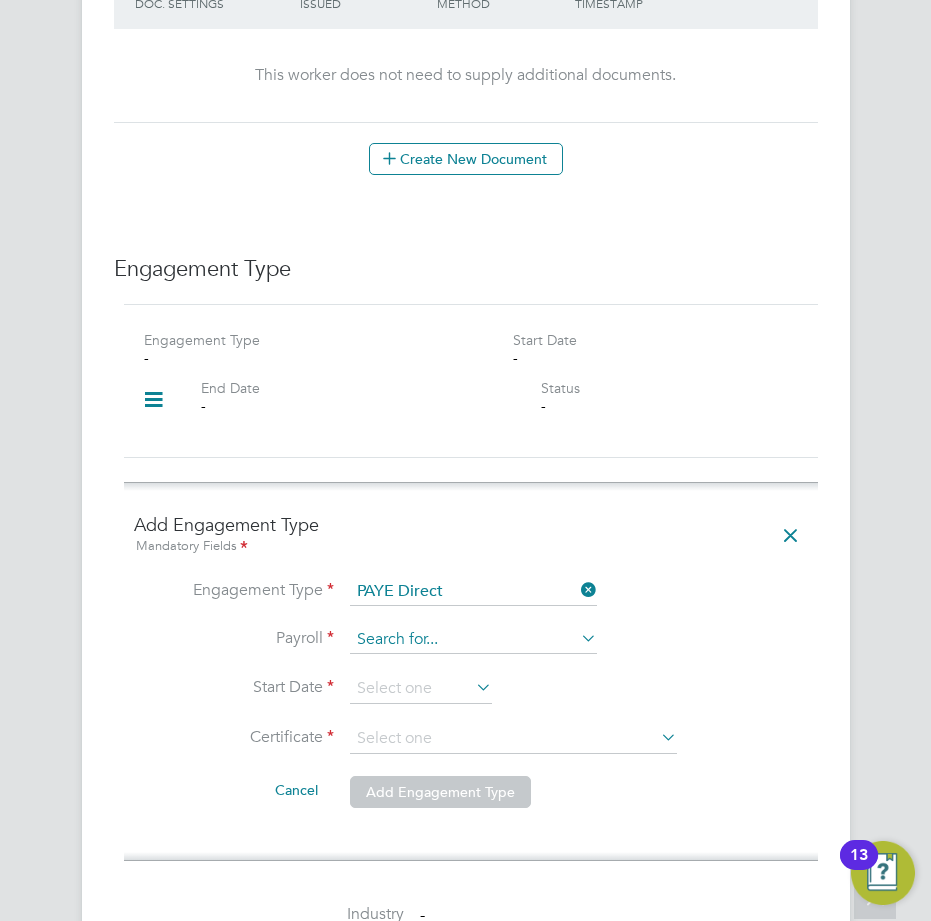click 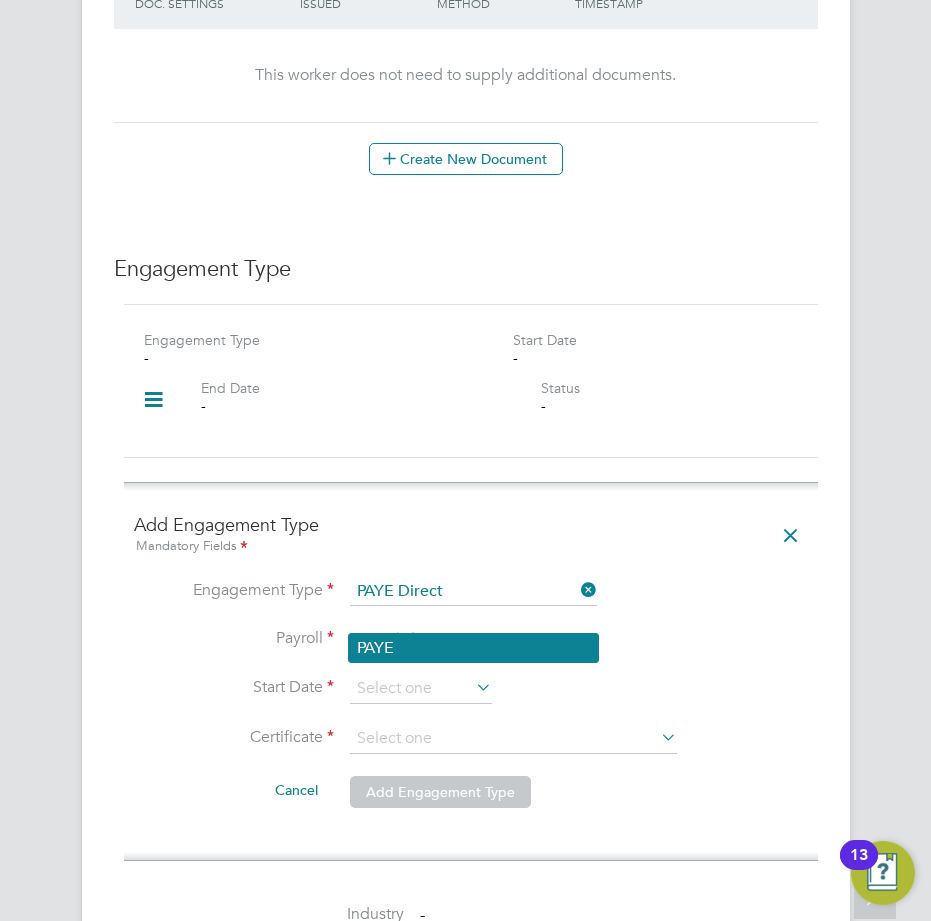 click on "PAYE" 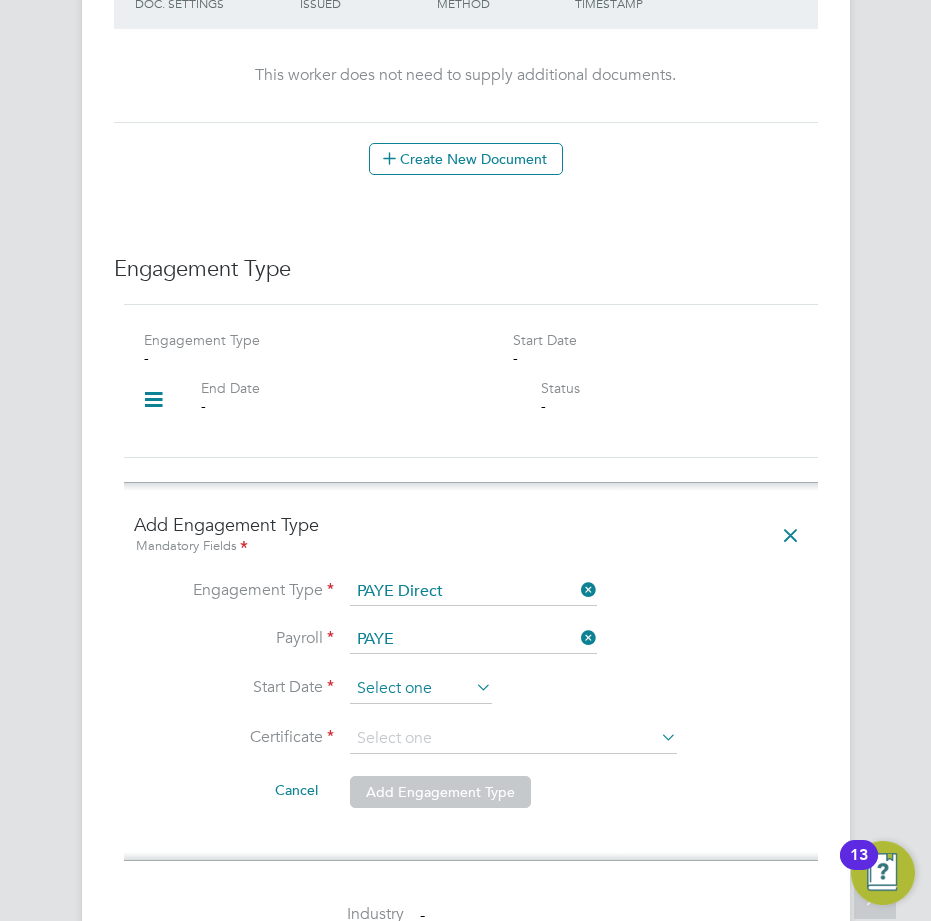 click 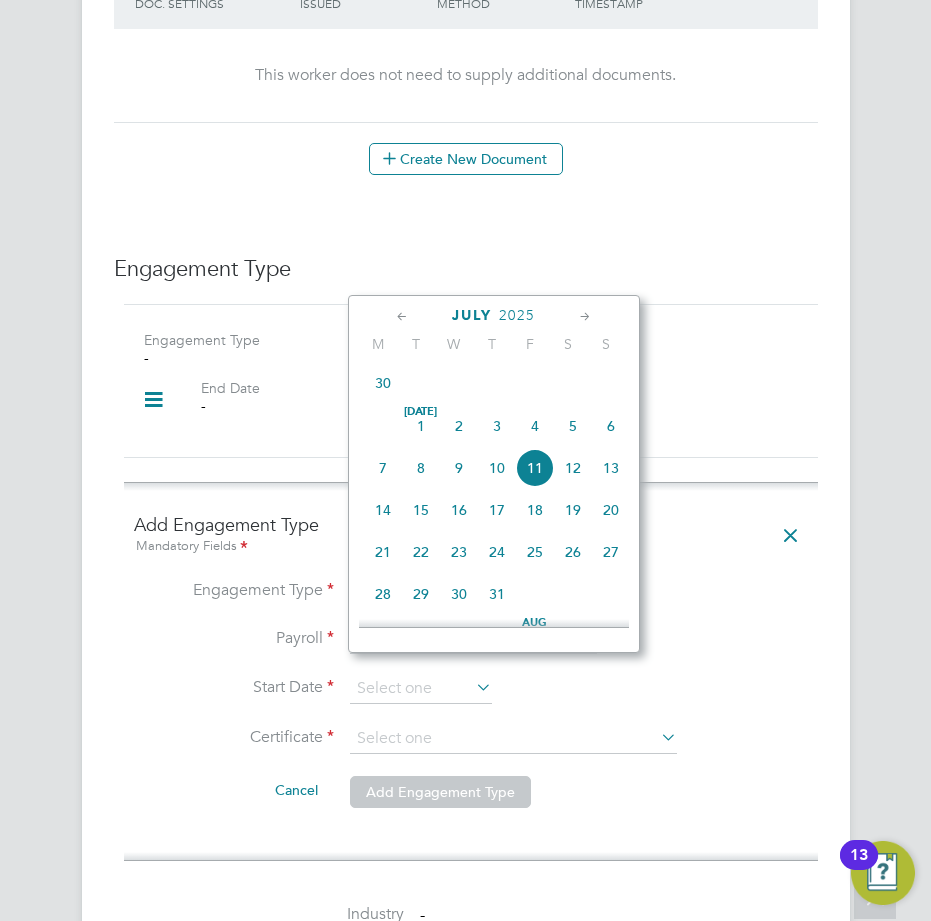 click on "14" 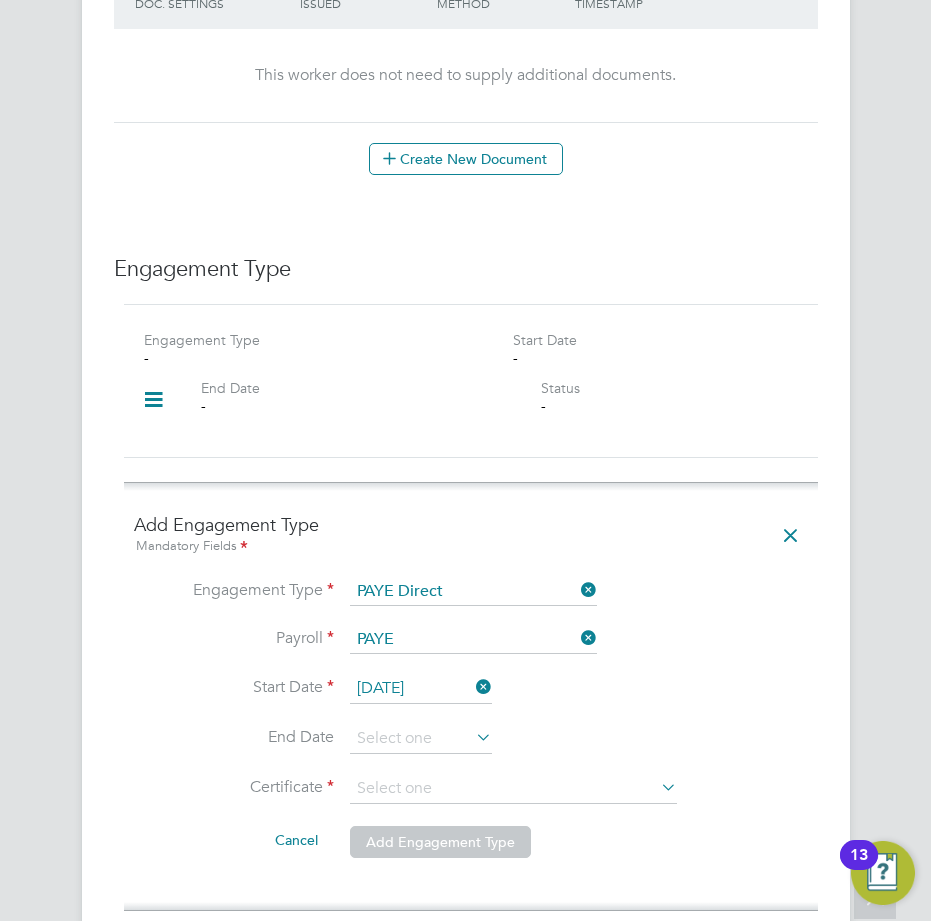click on "14" 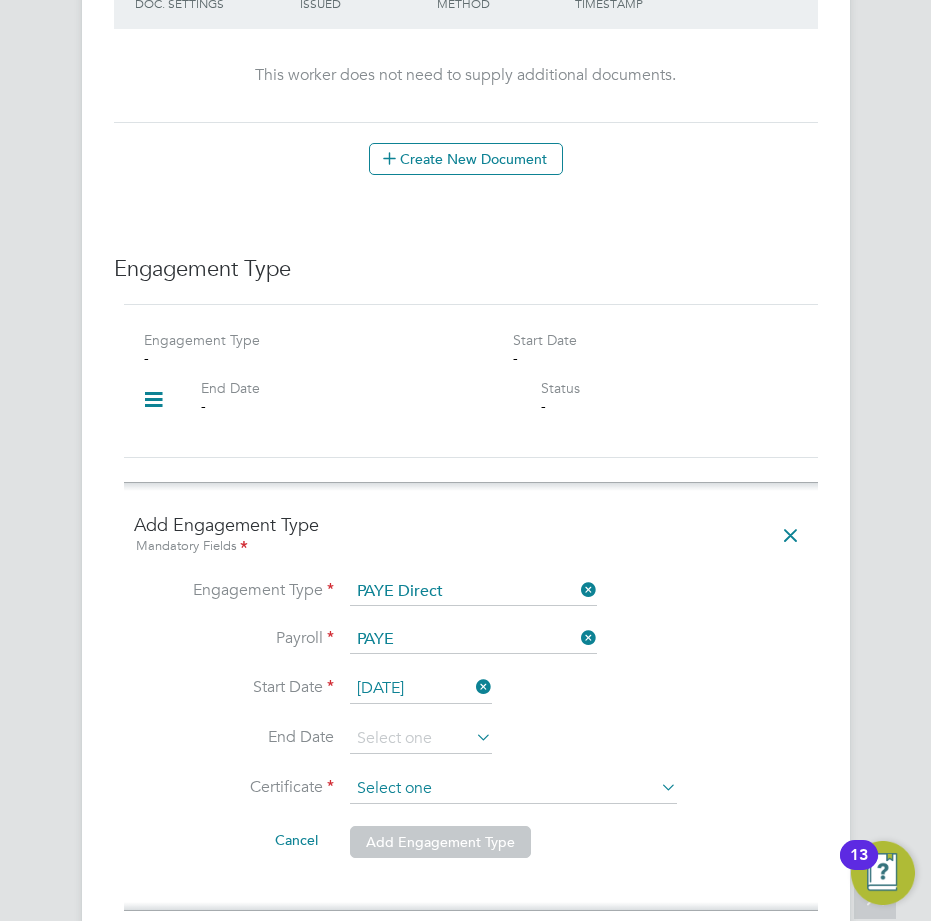 click 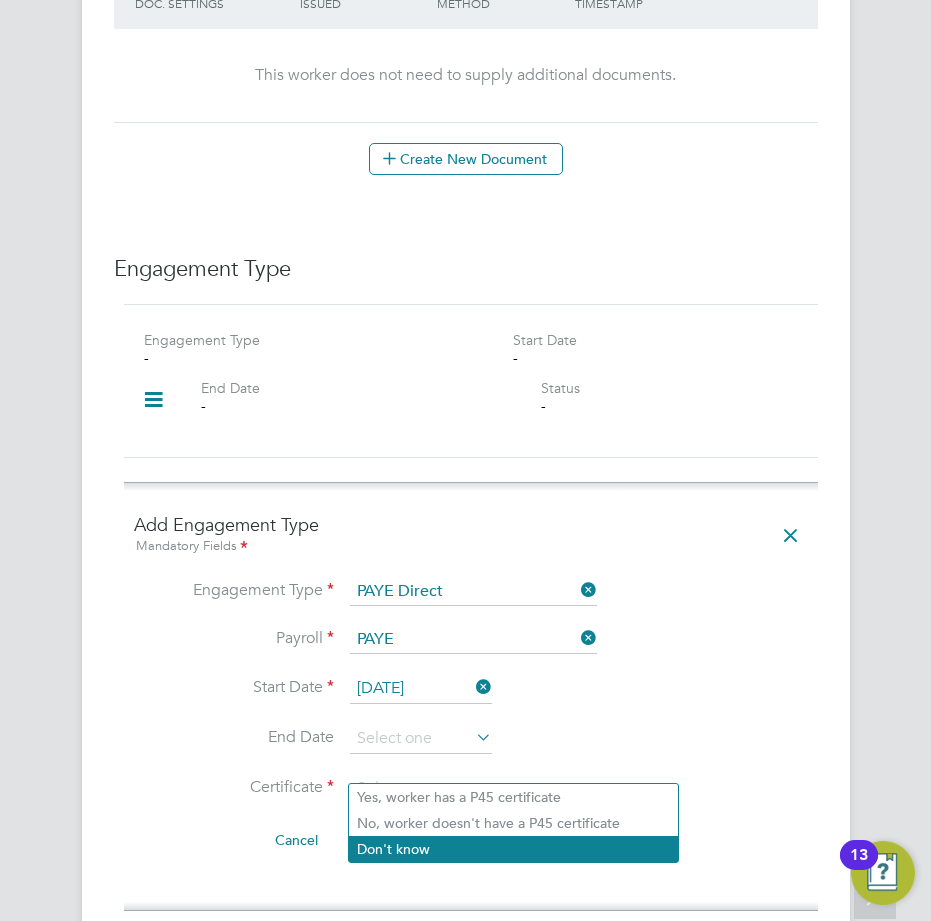 click on "Don't know" 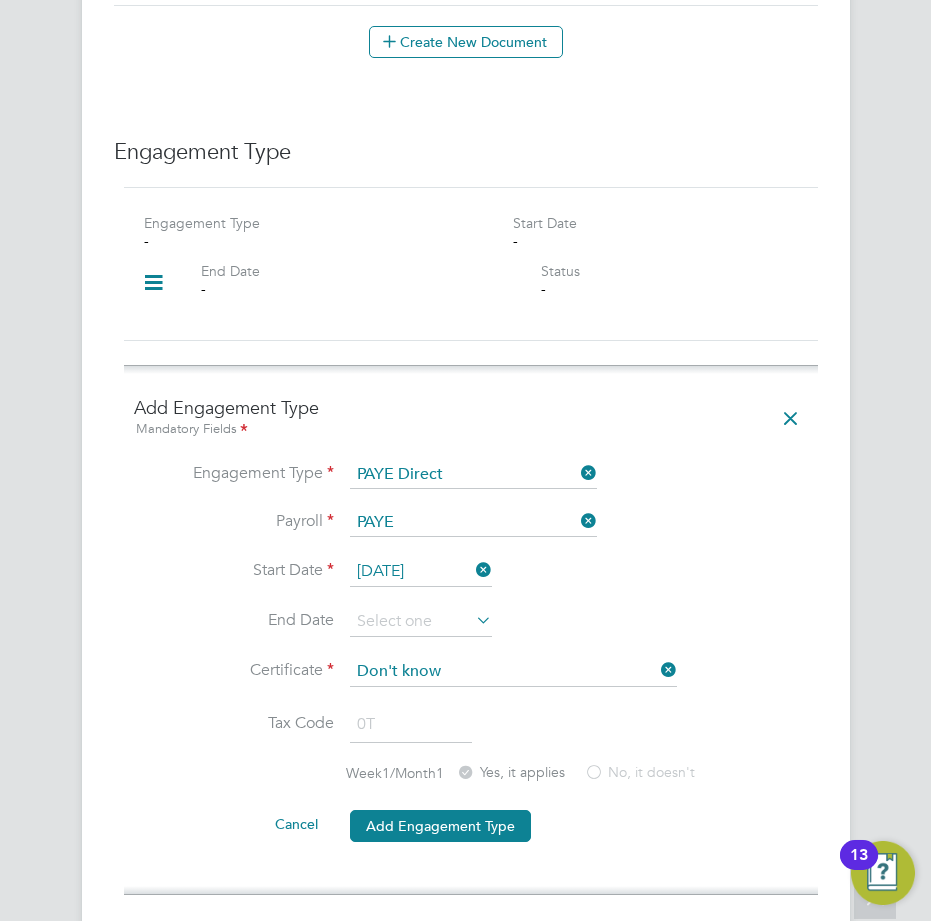 scroll, scrollTop: 1428, scrollLeft: 0, axis: vertical 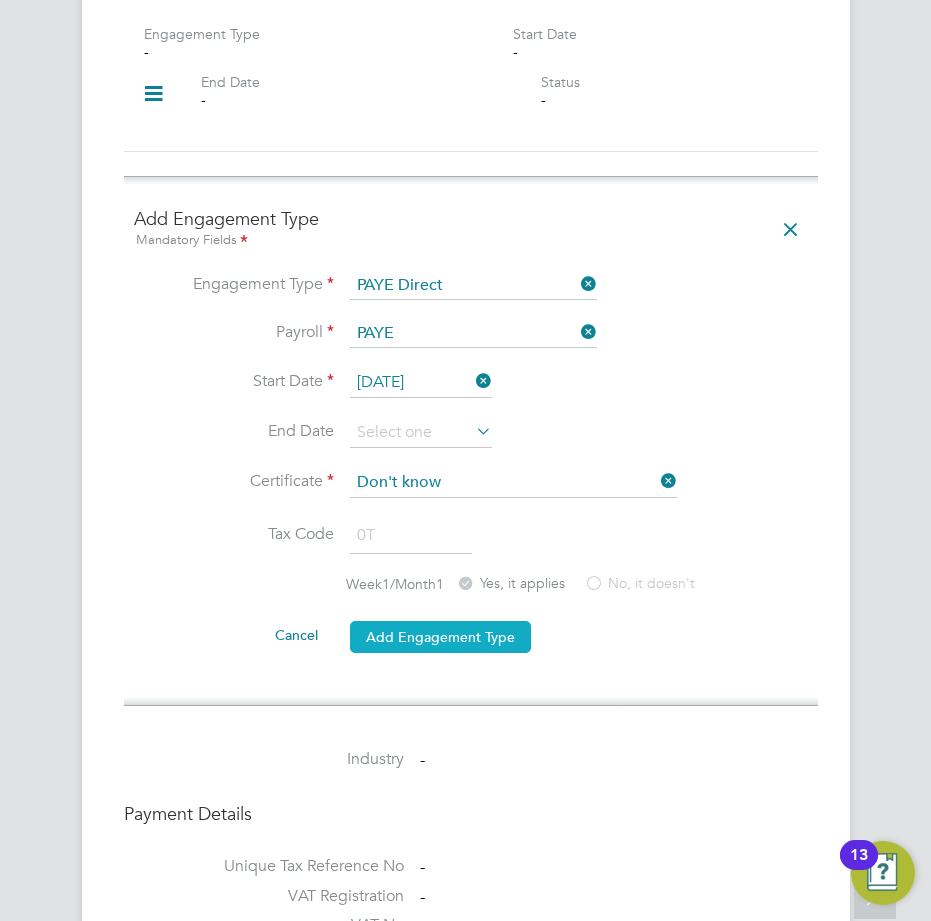 click on "Add Engagement Type" 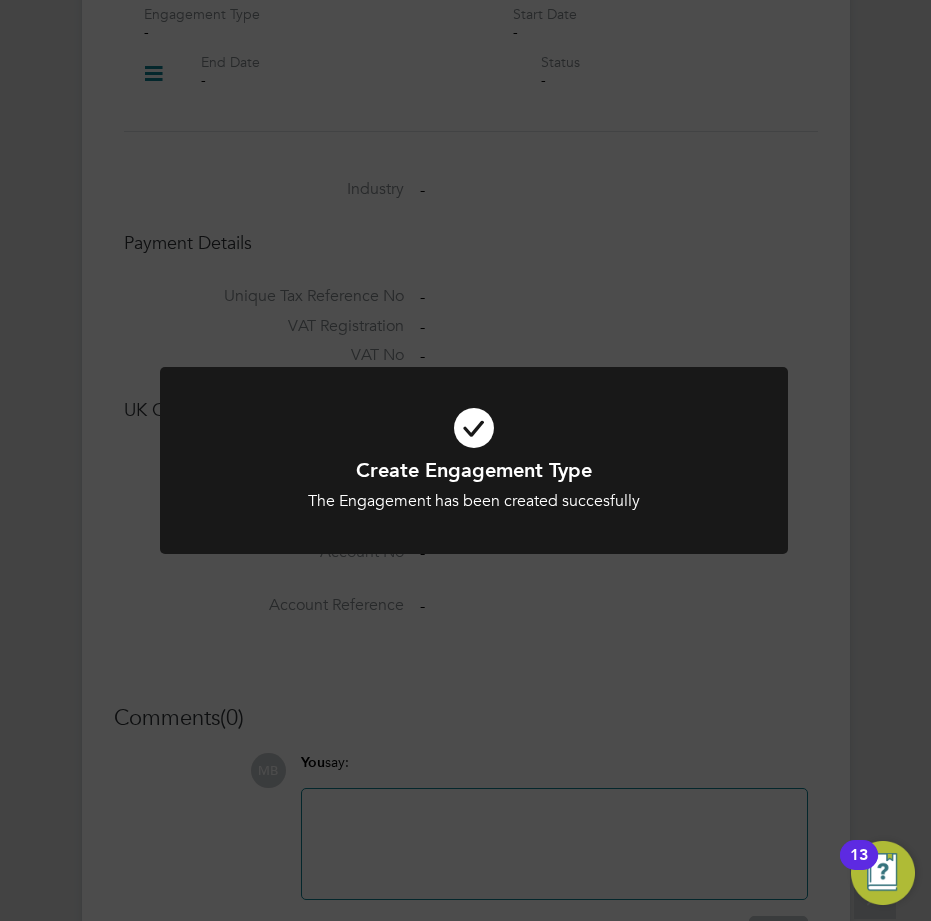 scroll, scrollTop: 1428, scrollLeft: 0, axis: vertical 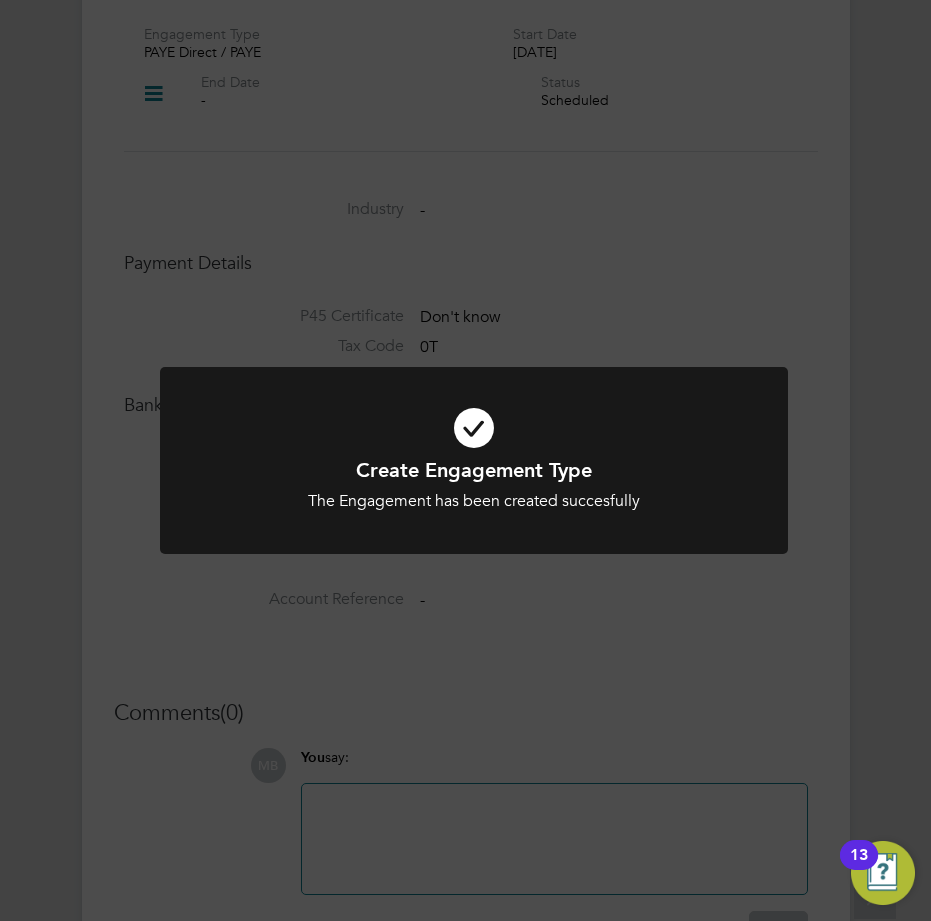 click on "Create Engagement Type The Engagement has been created succesfully Cancel Okay" 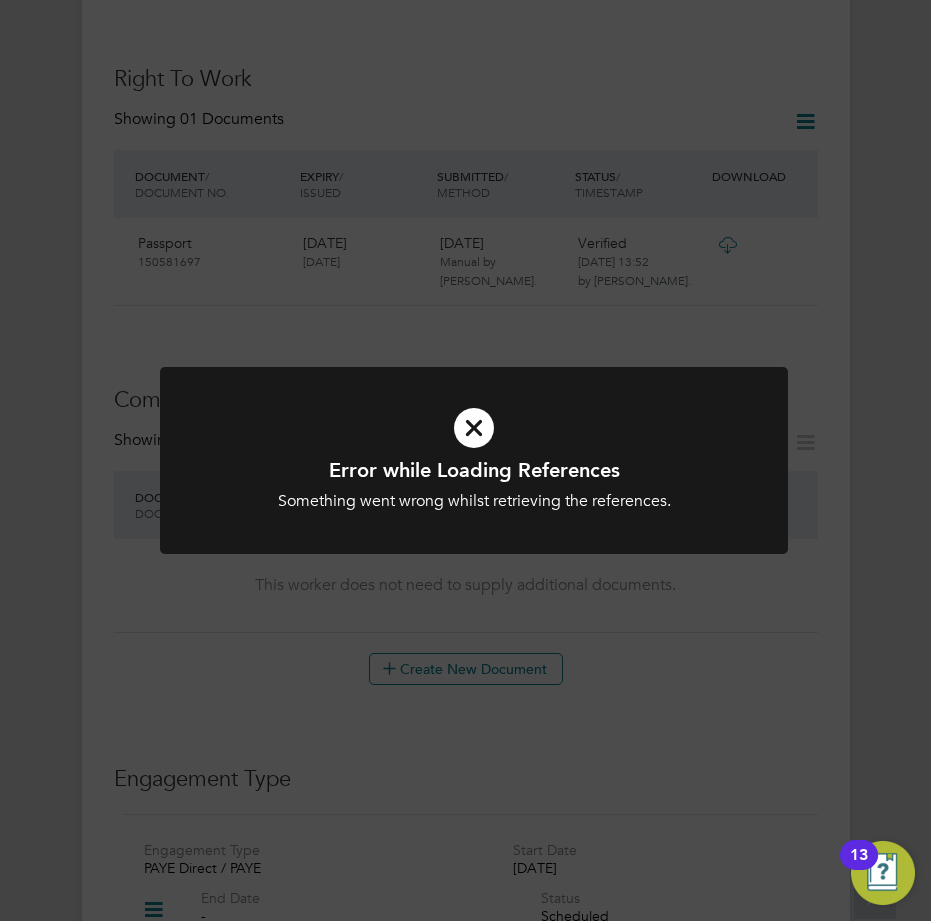 scroll, scrollTop: 306, scrollLeft: 0, axis: vertical 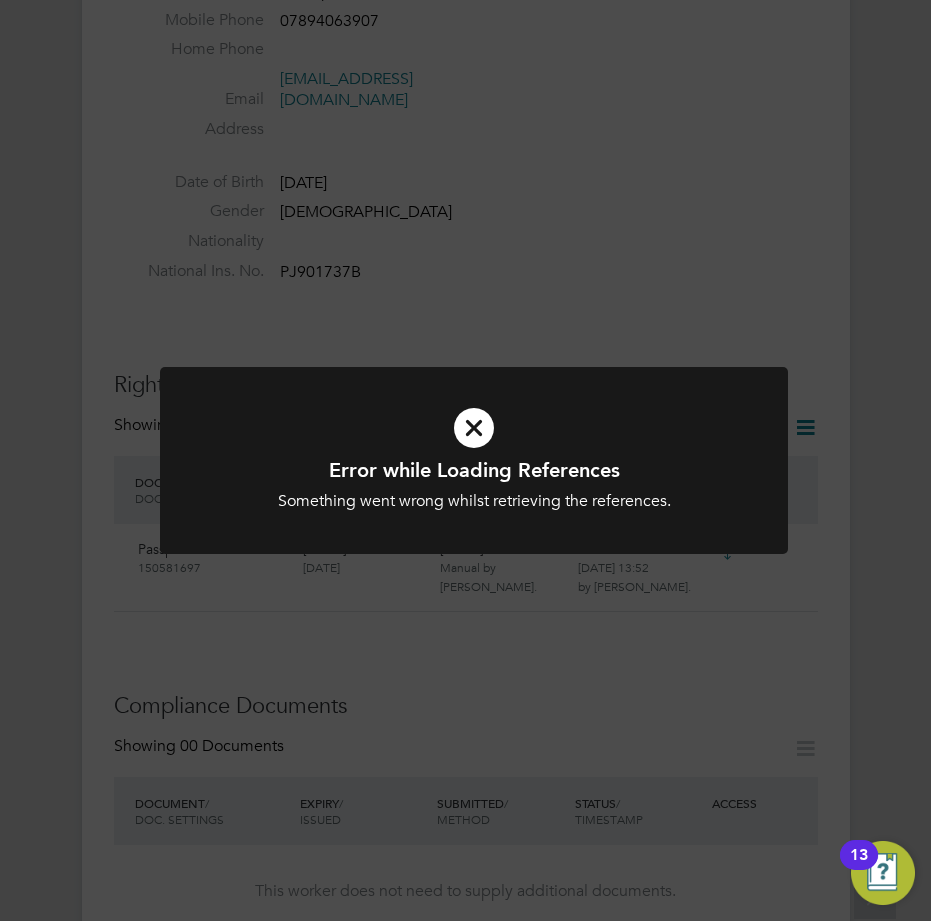 click at bounding box center (474, 428) 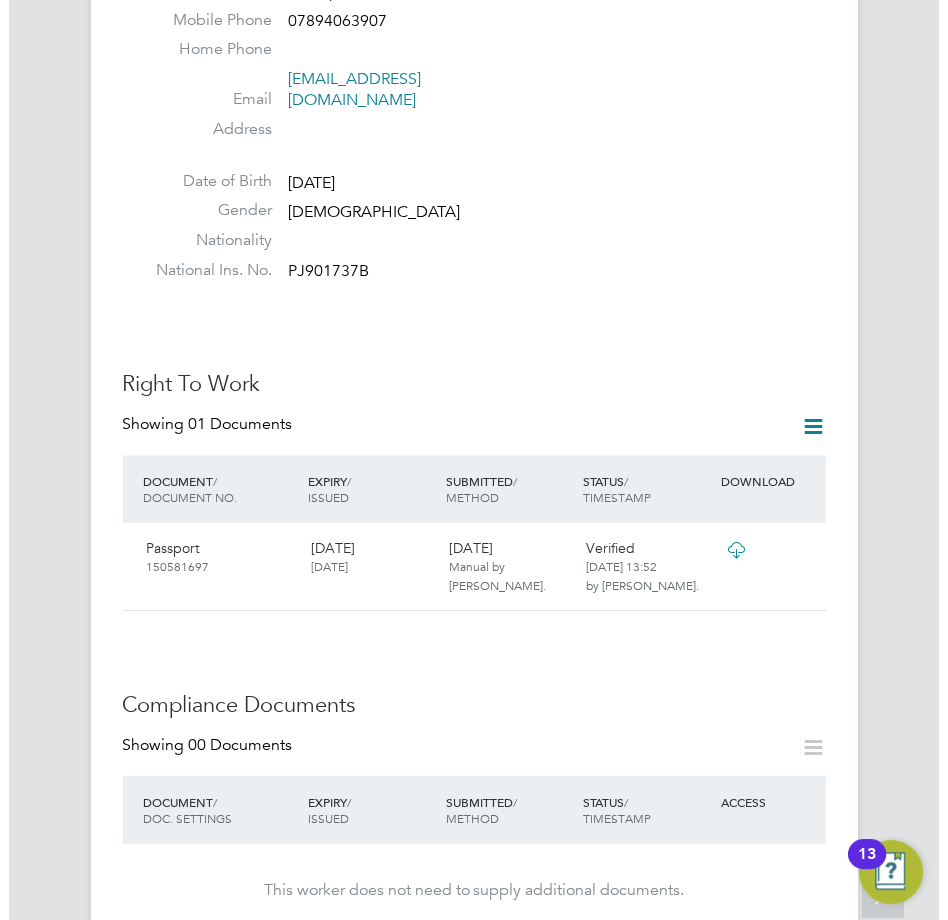 scroll, scrollTop: 0, scrollLeft: 0, axis: both 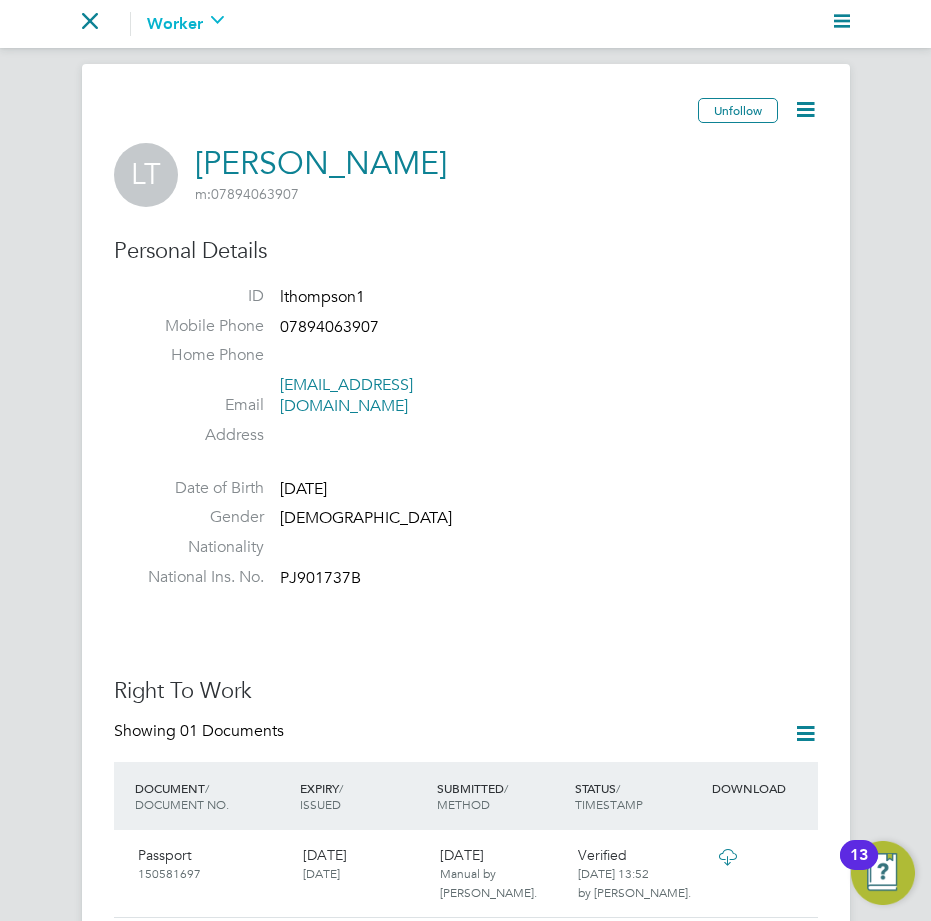 click on "Worker" at bounding box center [186, 24] 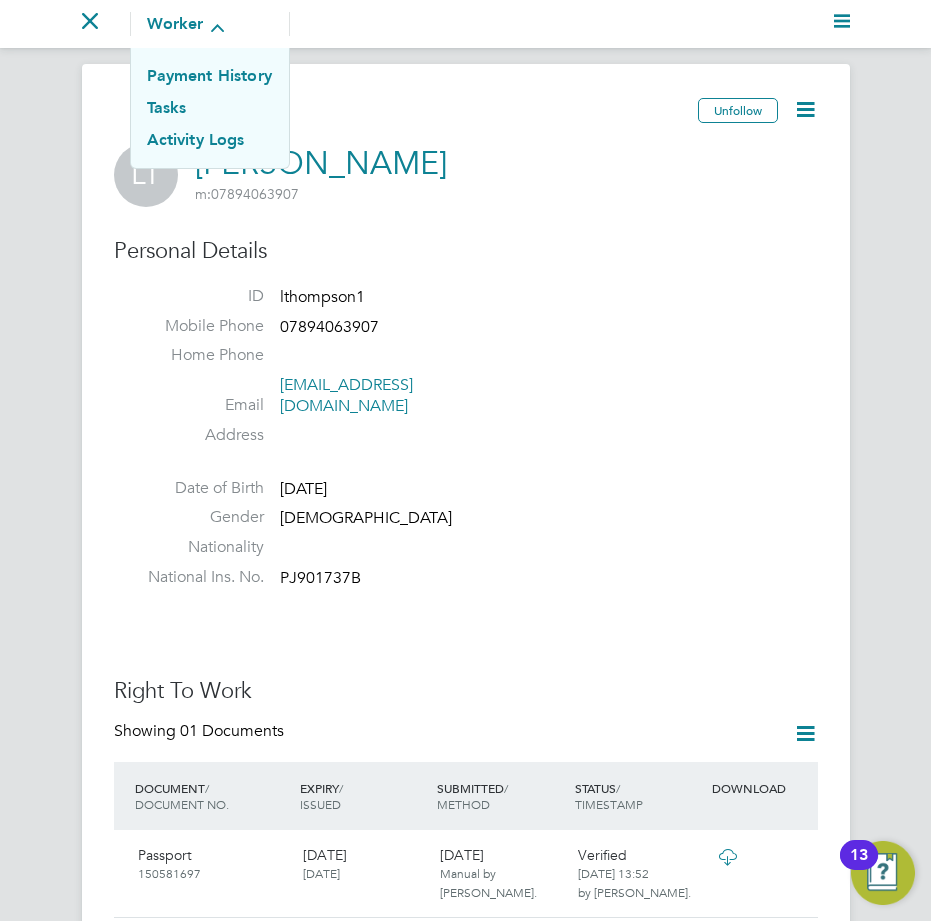click on "Go back to All Workers
Worker
Payment History   Tasks   Activity Logs" at bounding box center (466, 24) 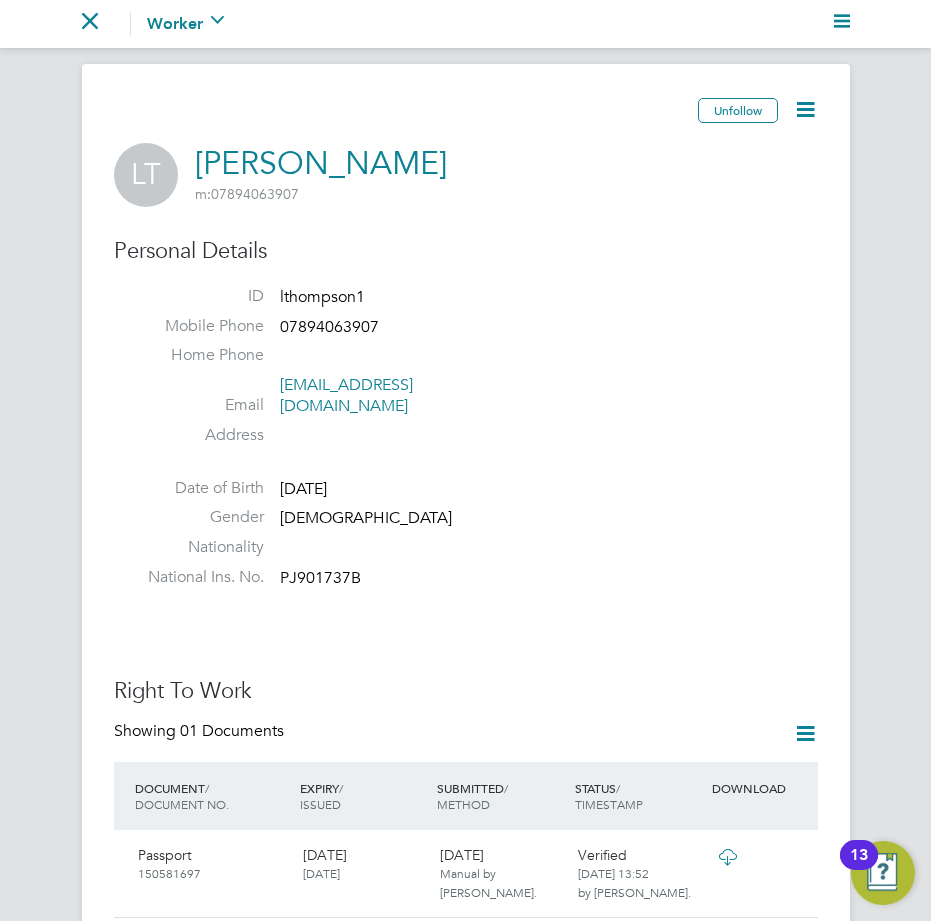 click on "Go back to All Workers
Worker
Payment History   Tasks   Activity Logs" at bounding box center [466, 24] 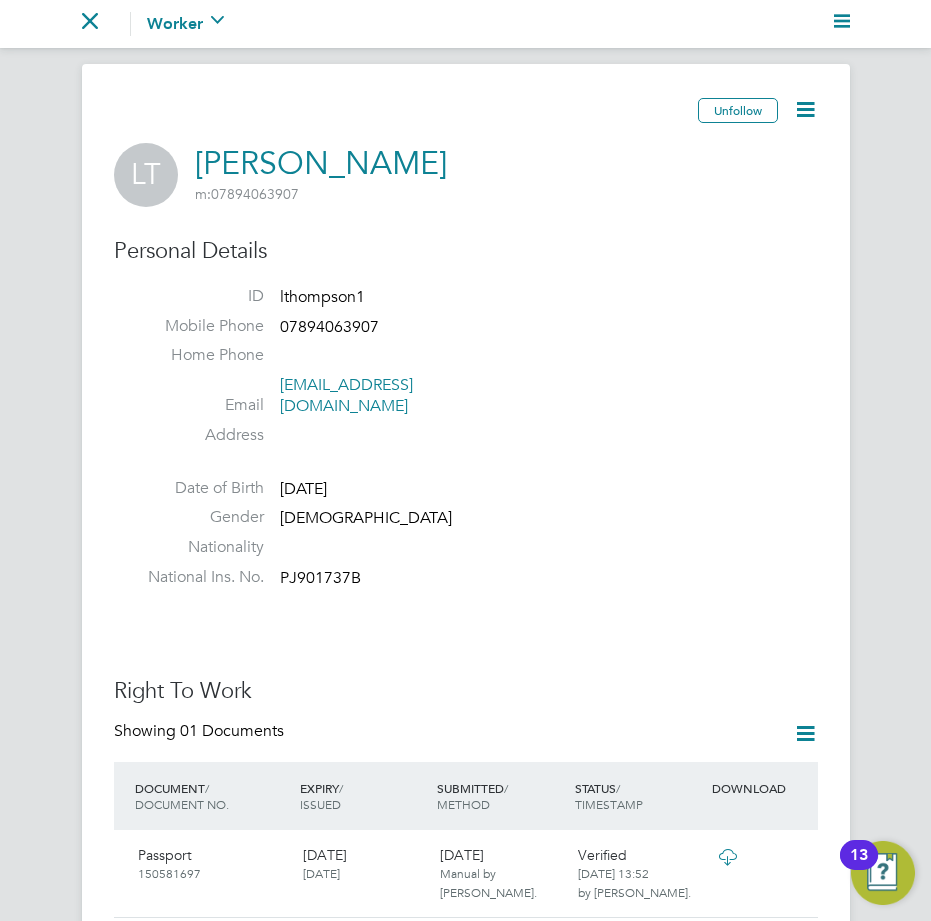 click 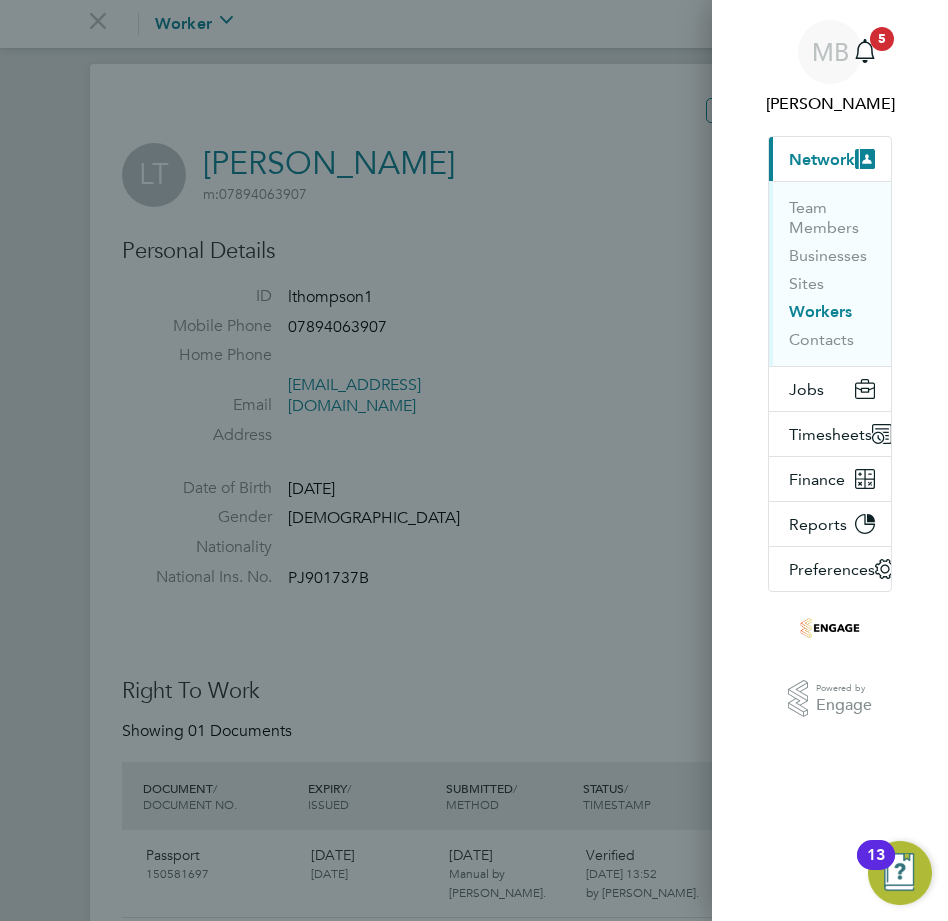 click on "Workers" at bounding box center (832, 316) 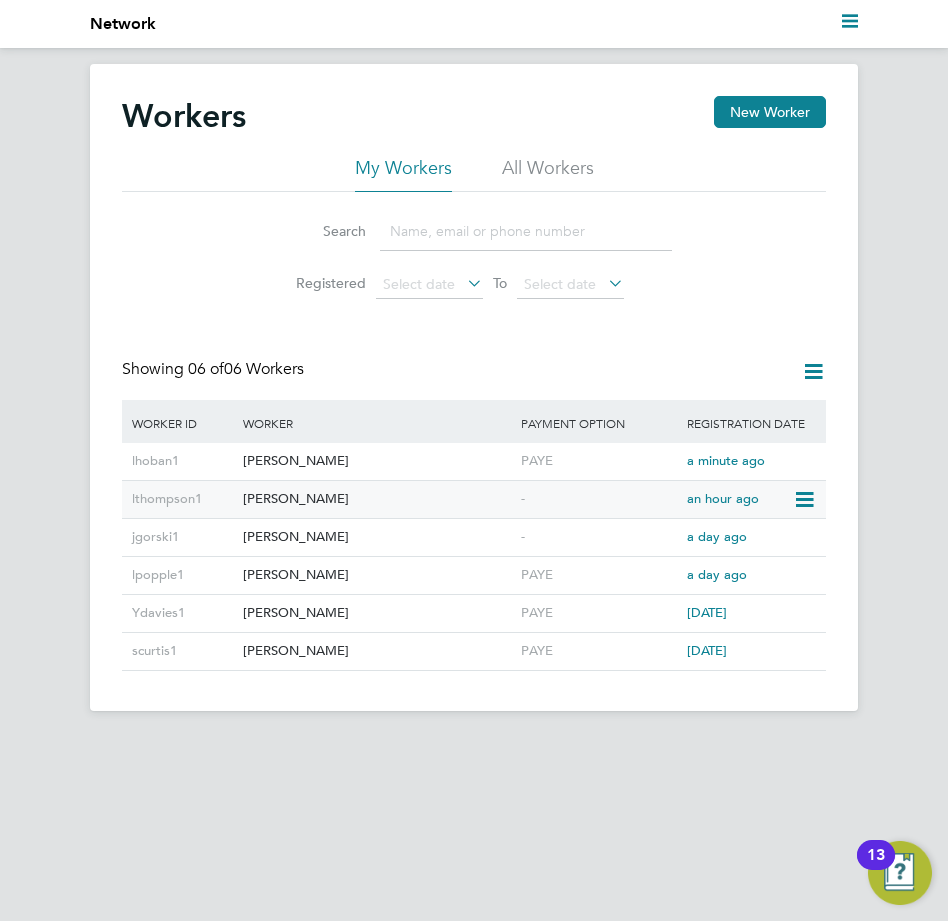 click 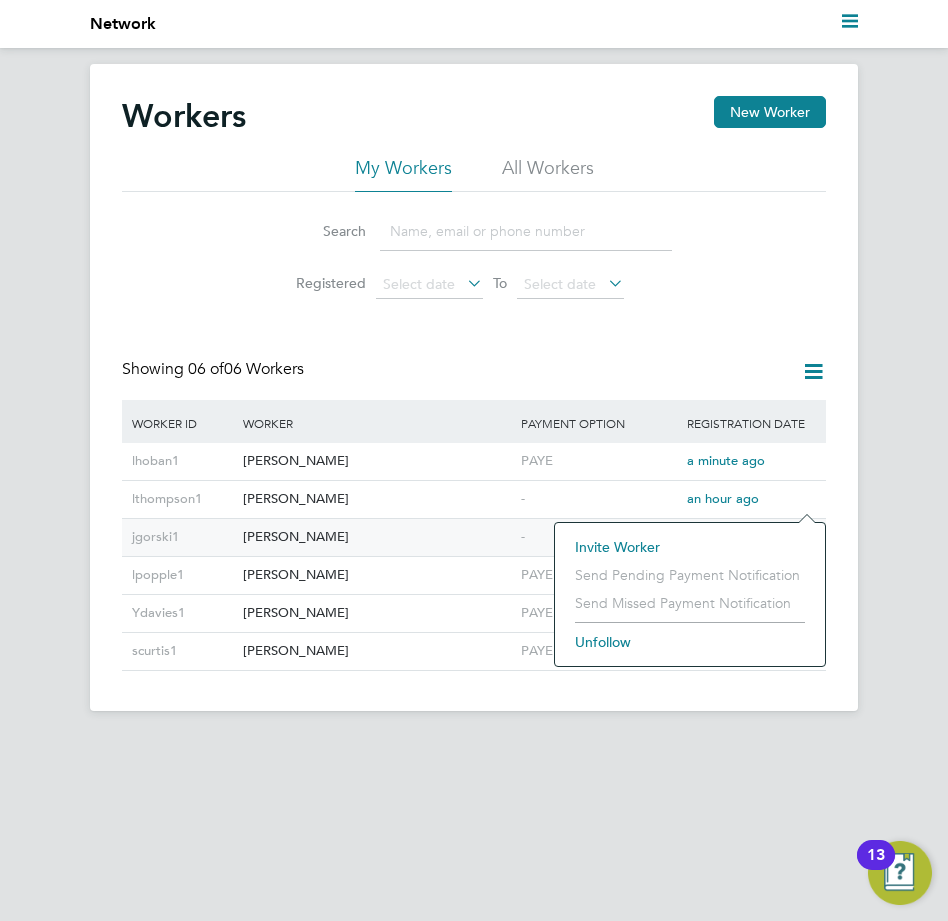 click on "jgorski1" 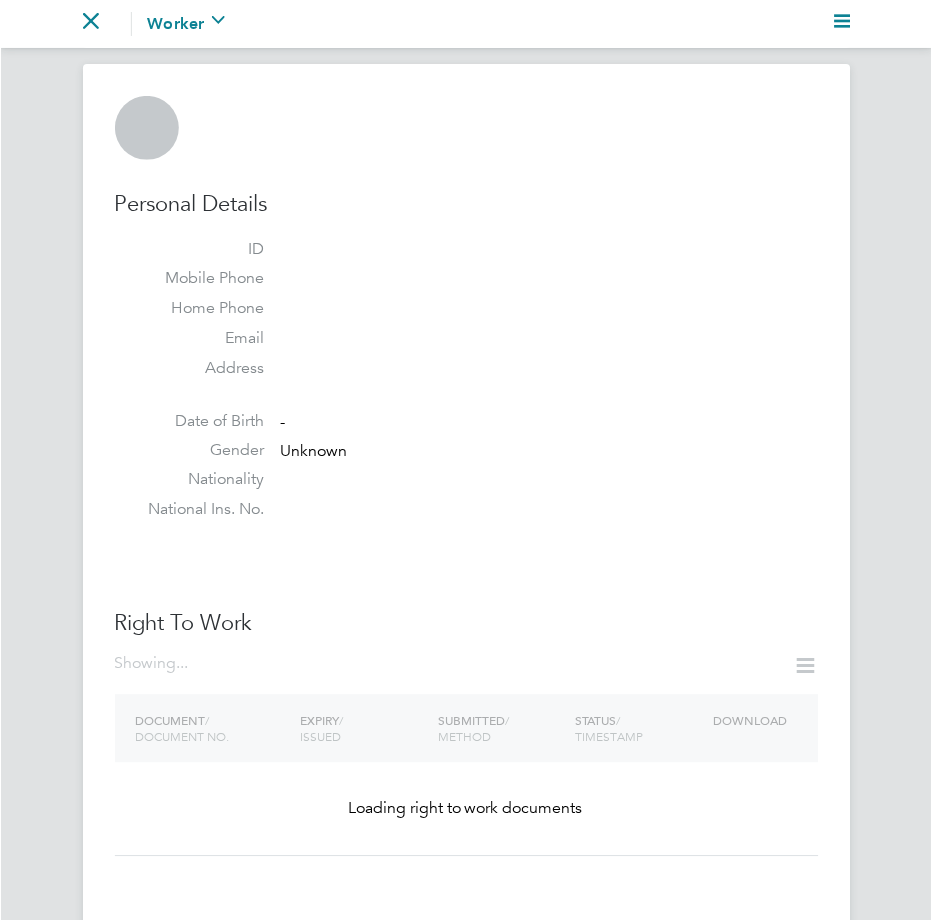 scroll, scrollTop: 0, scrollLeft: 0, axis: both 